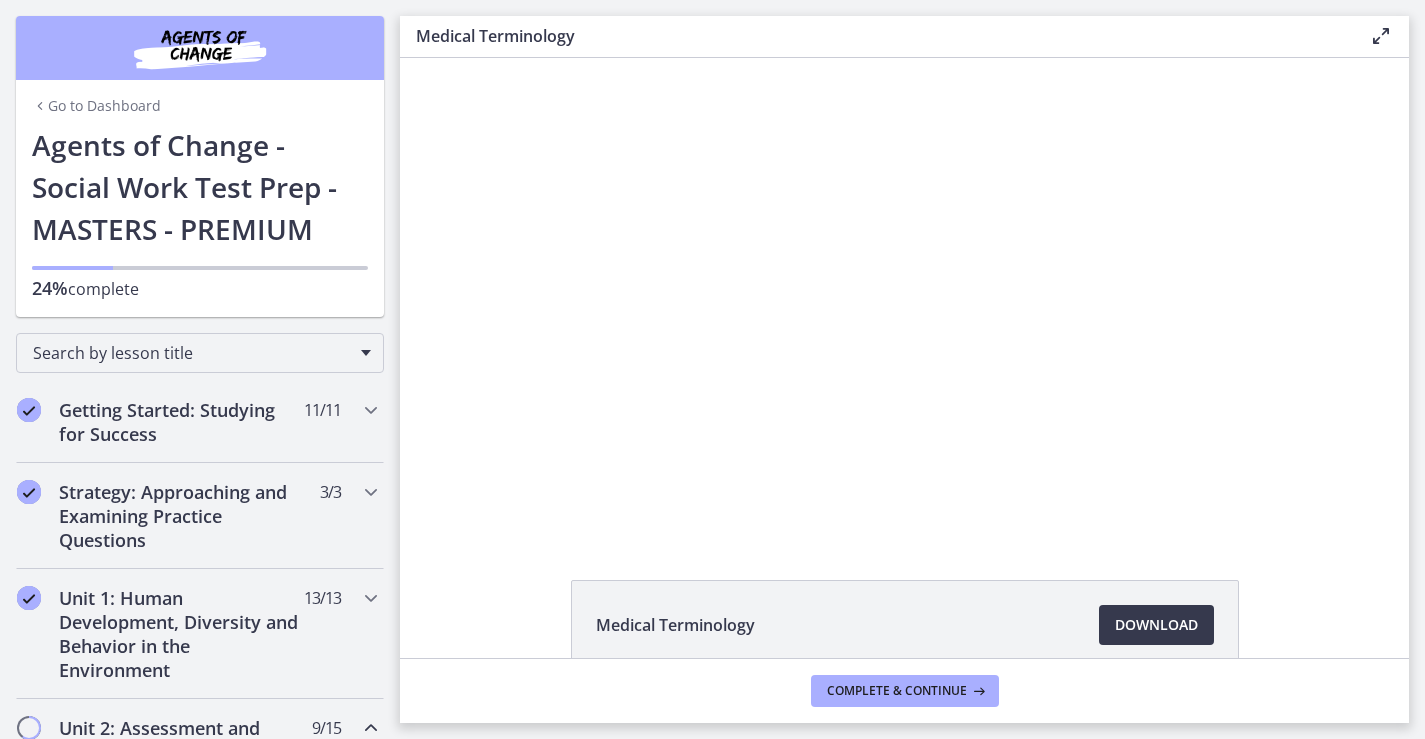 scroll, scrollTop: 0, scrollLeft: 0, axis: both 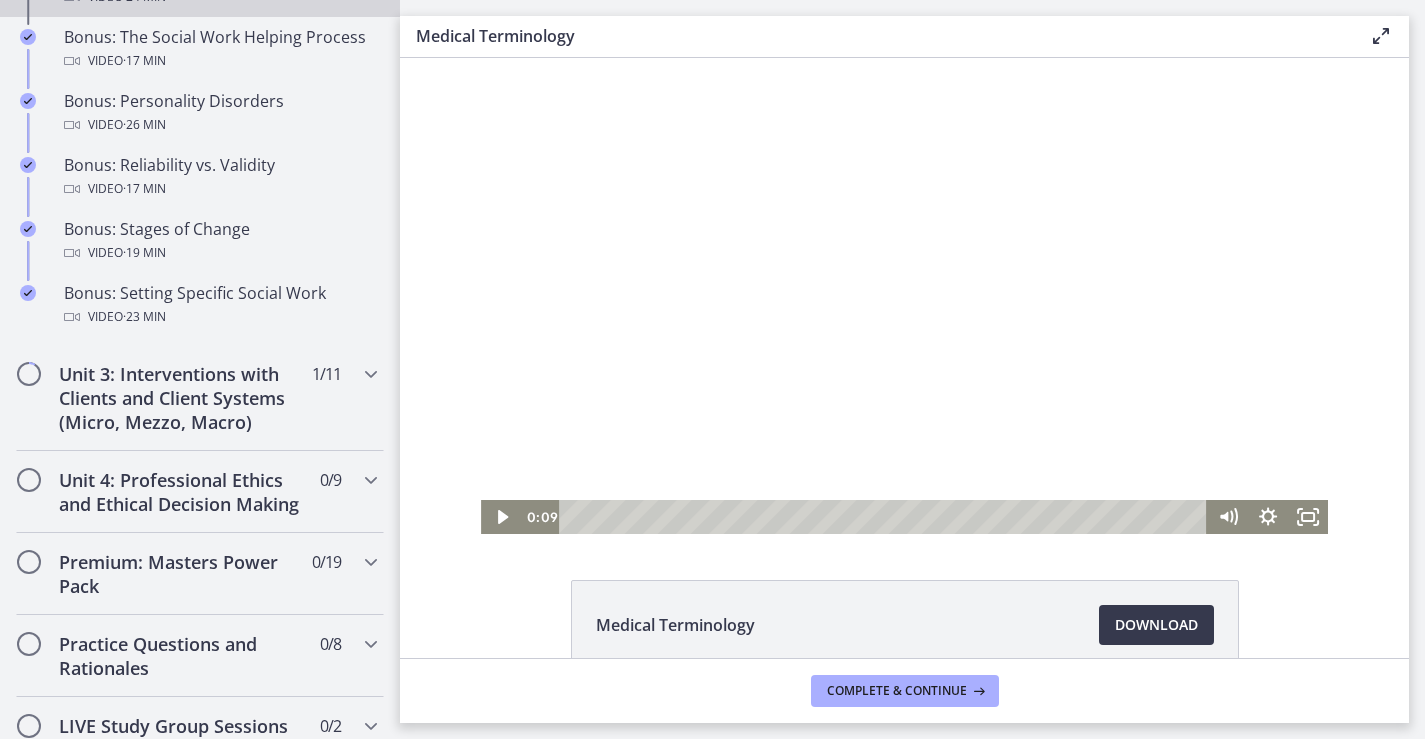 click at bounding box center [904, 296] 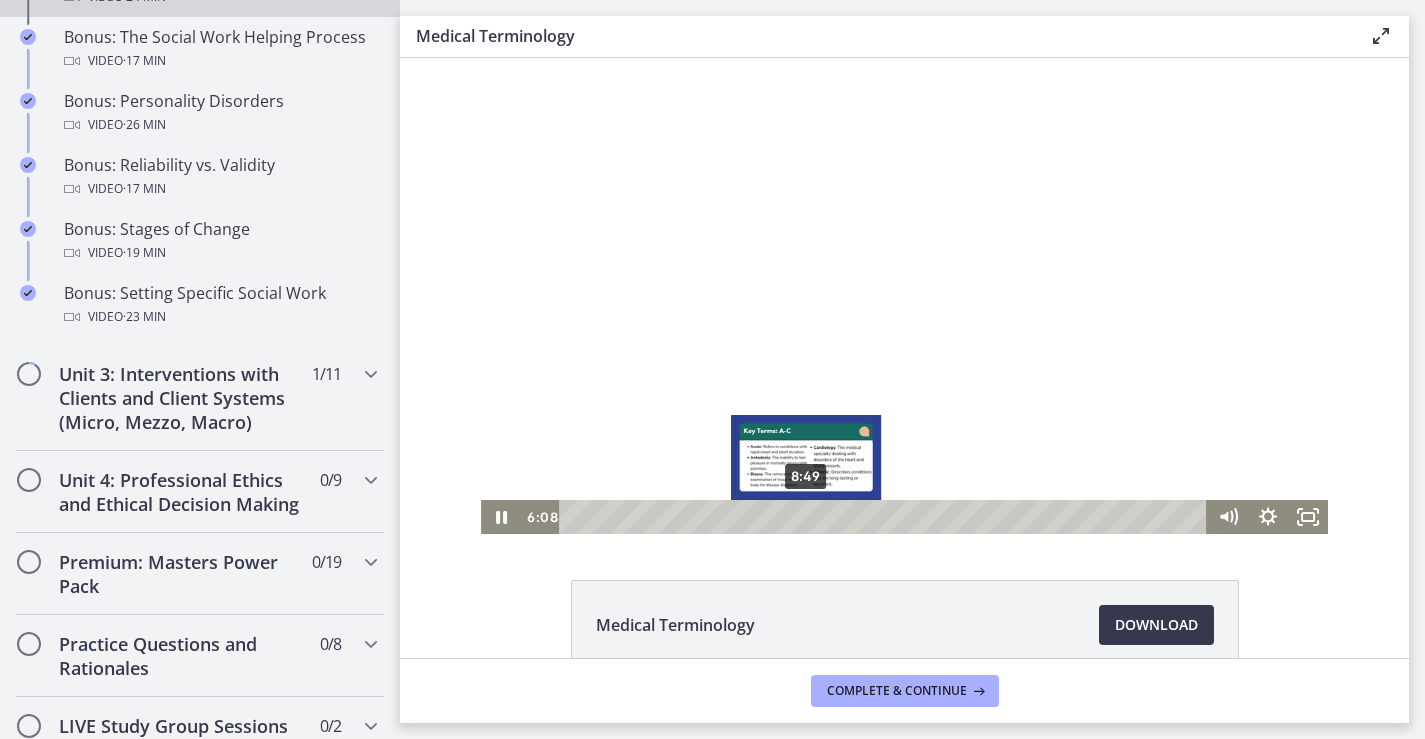 click on "8:49" at bounding box center [885, 517] 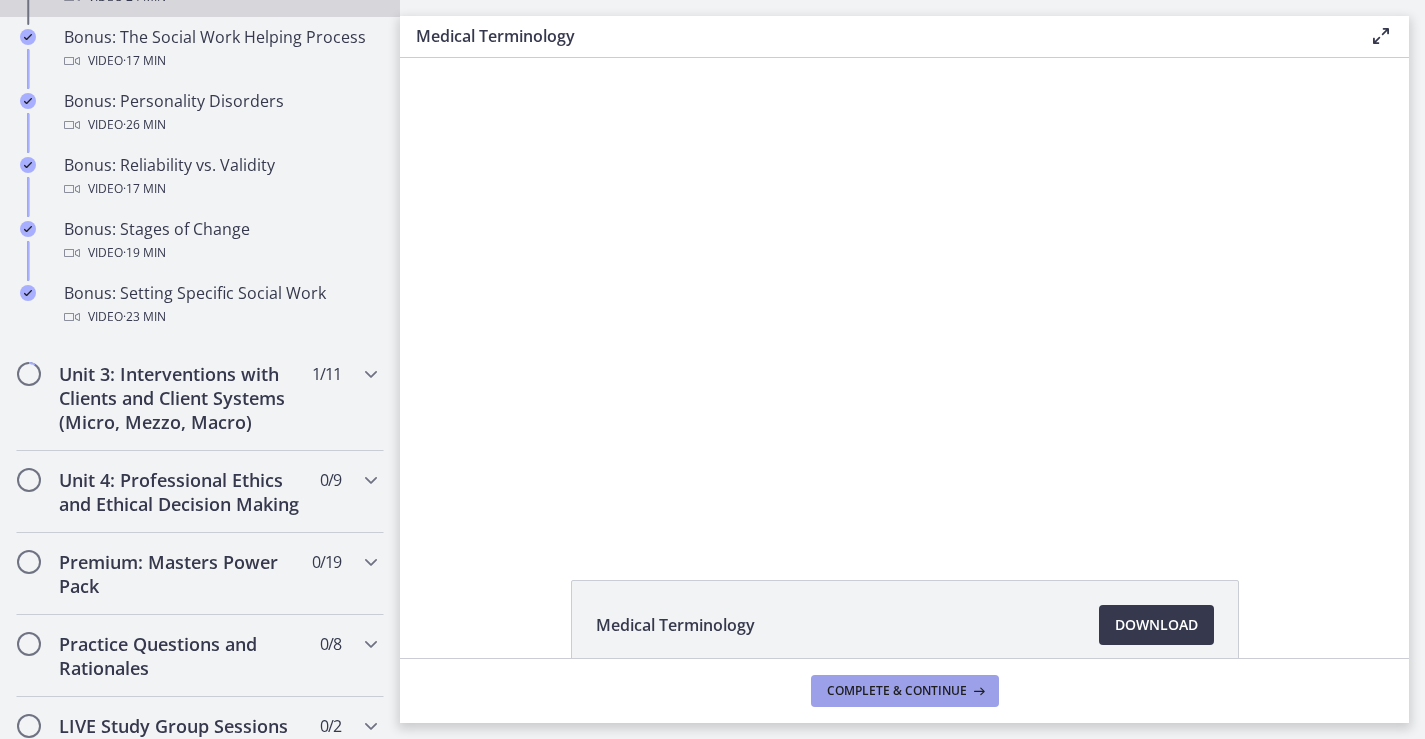 click on "Complete & continue" at bounding box center [897, 691] 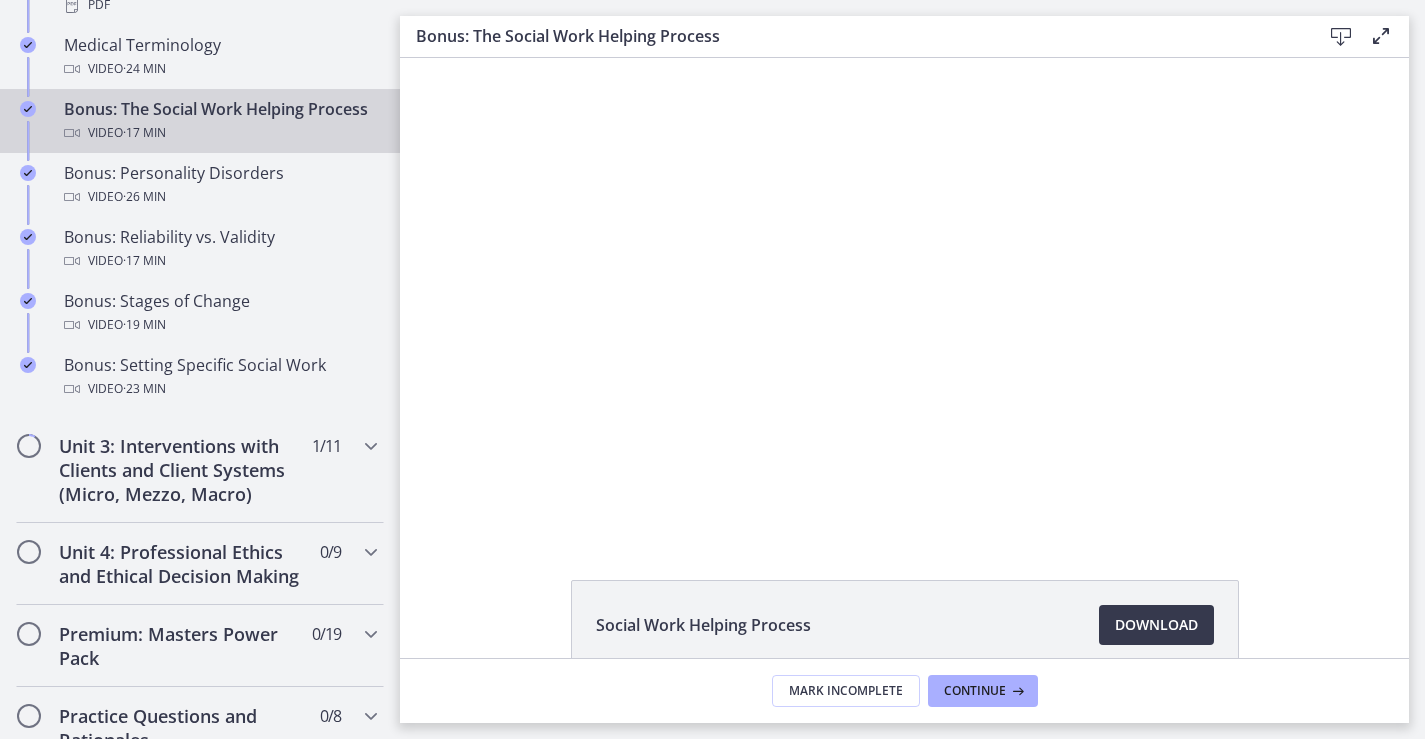 scroll, scrollTop: 1577, scrollLeft: 0, axis: vertical 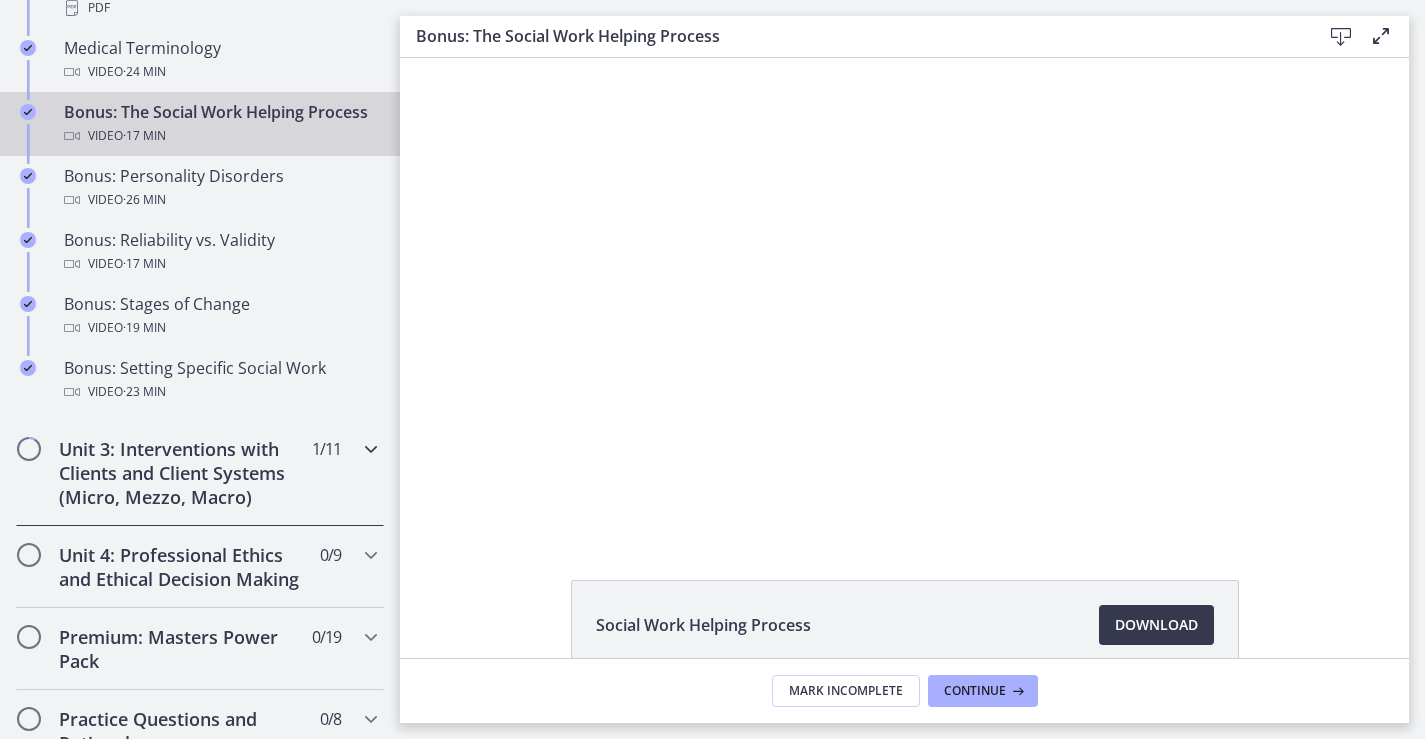 click on "Unit 3: Interventions with Clients and Client Systems (Micro, Mezzo, Macro)" at bounding box center [181, 473] 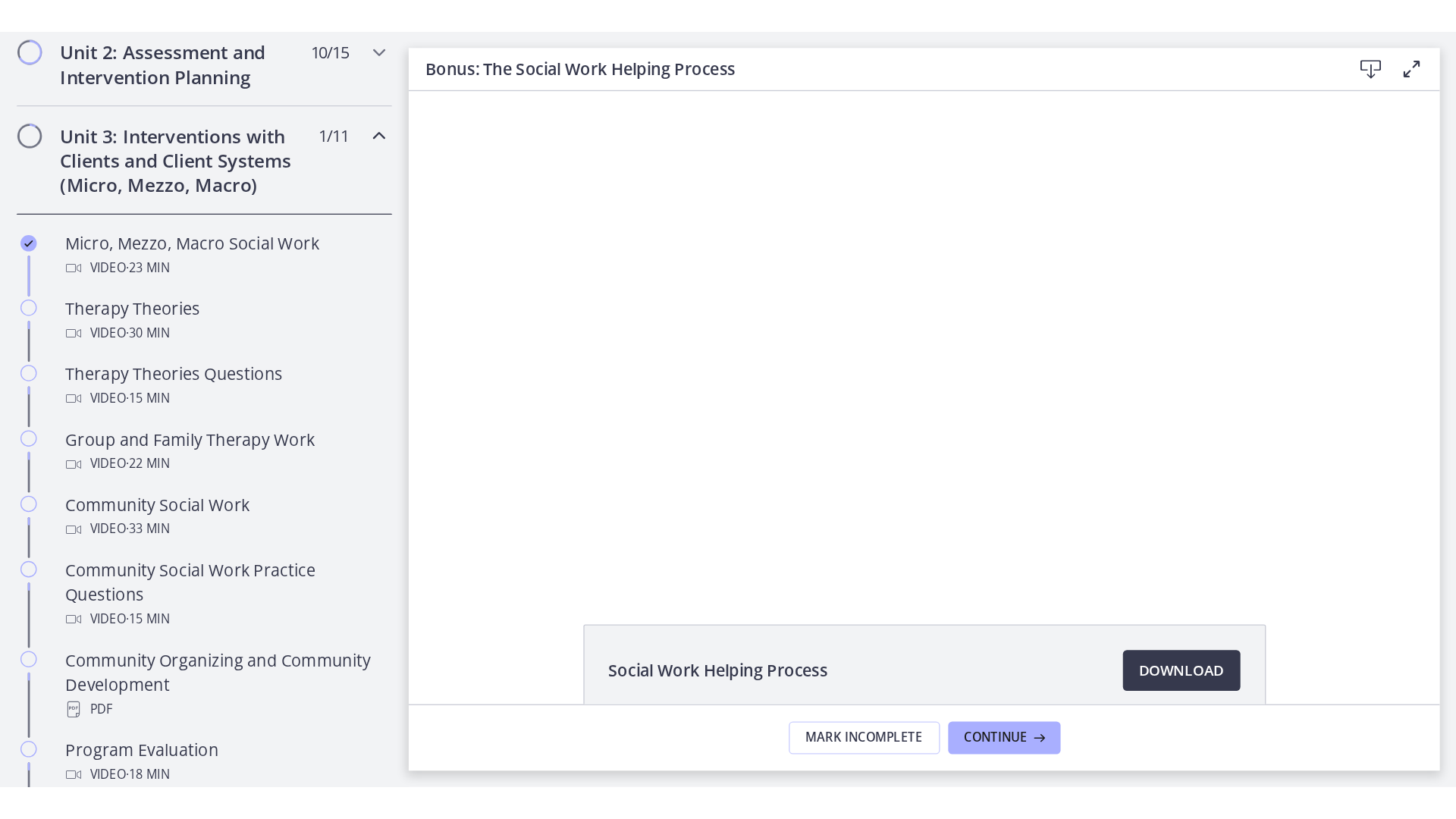 scroll, scrollTop: 535, scrollLeft: 0, axis: vertical 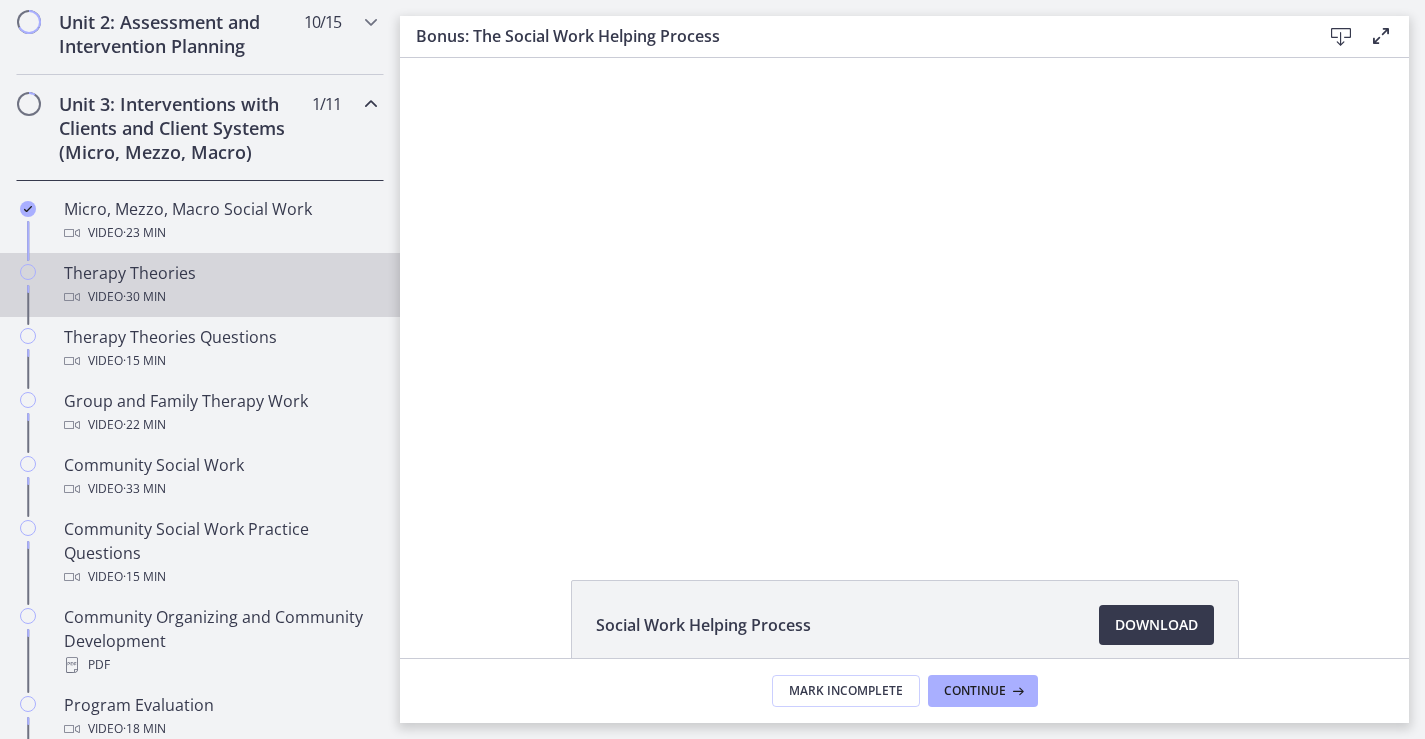 click on "Therapy Theories
Video
·  30 min" at bounding box center [220, 285] 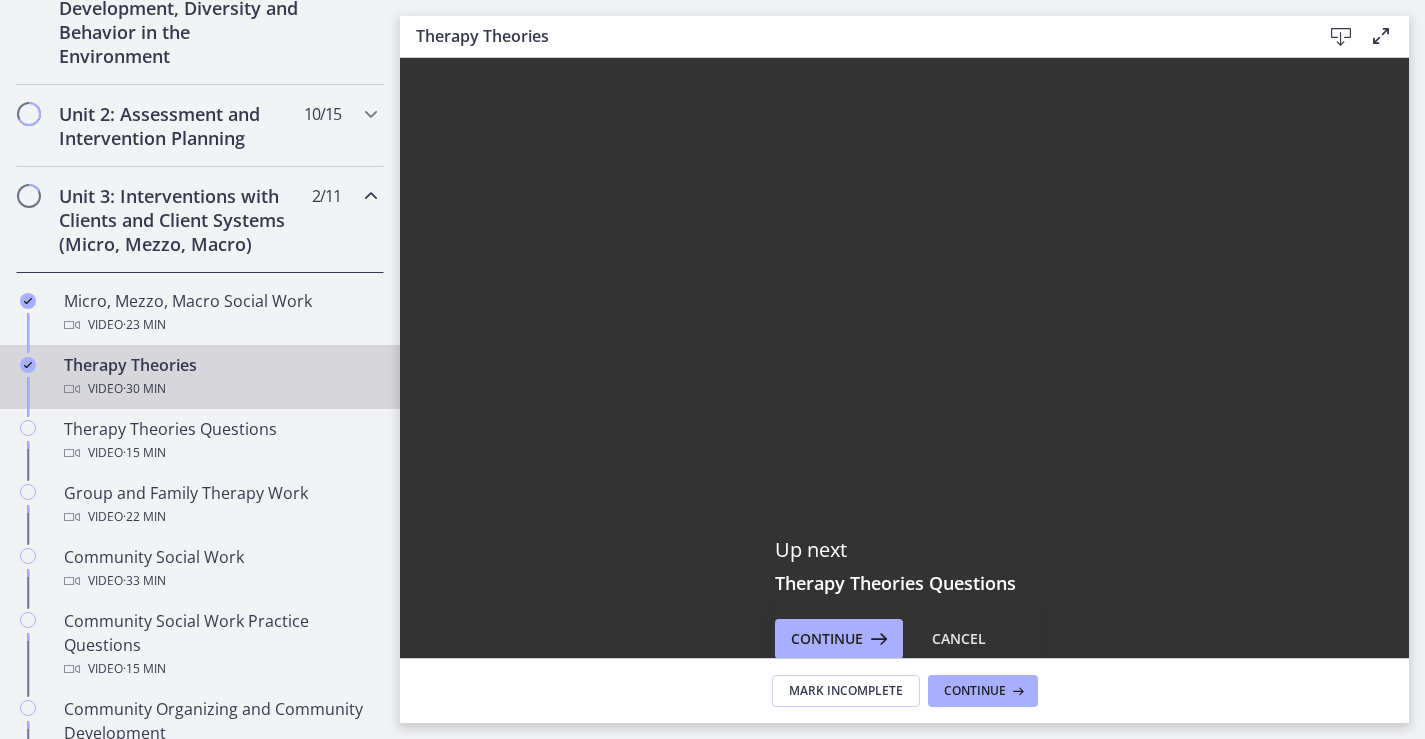 scroll, scrollTop: 706, scrollLeft: 0, axis: vertical 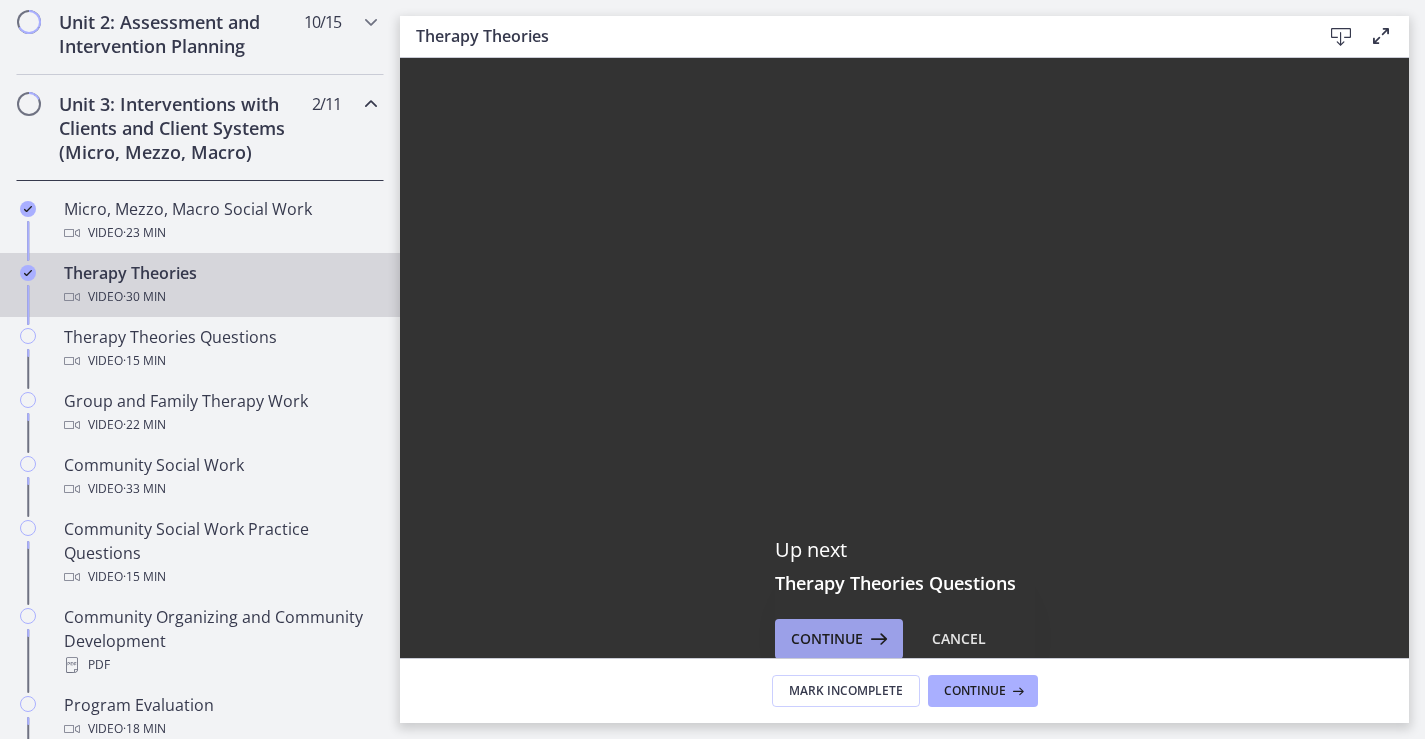 click on "Continue" at bounding box center [827, 639] 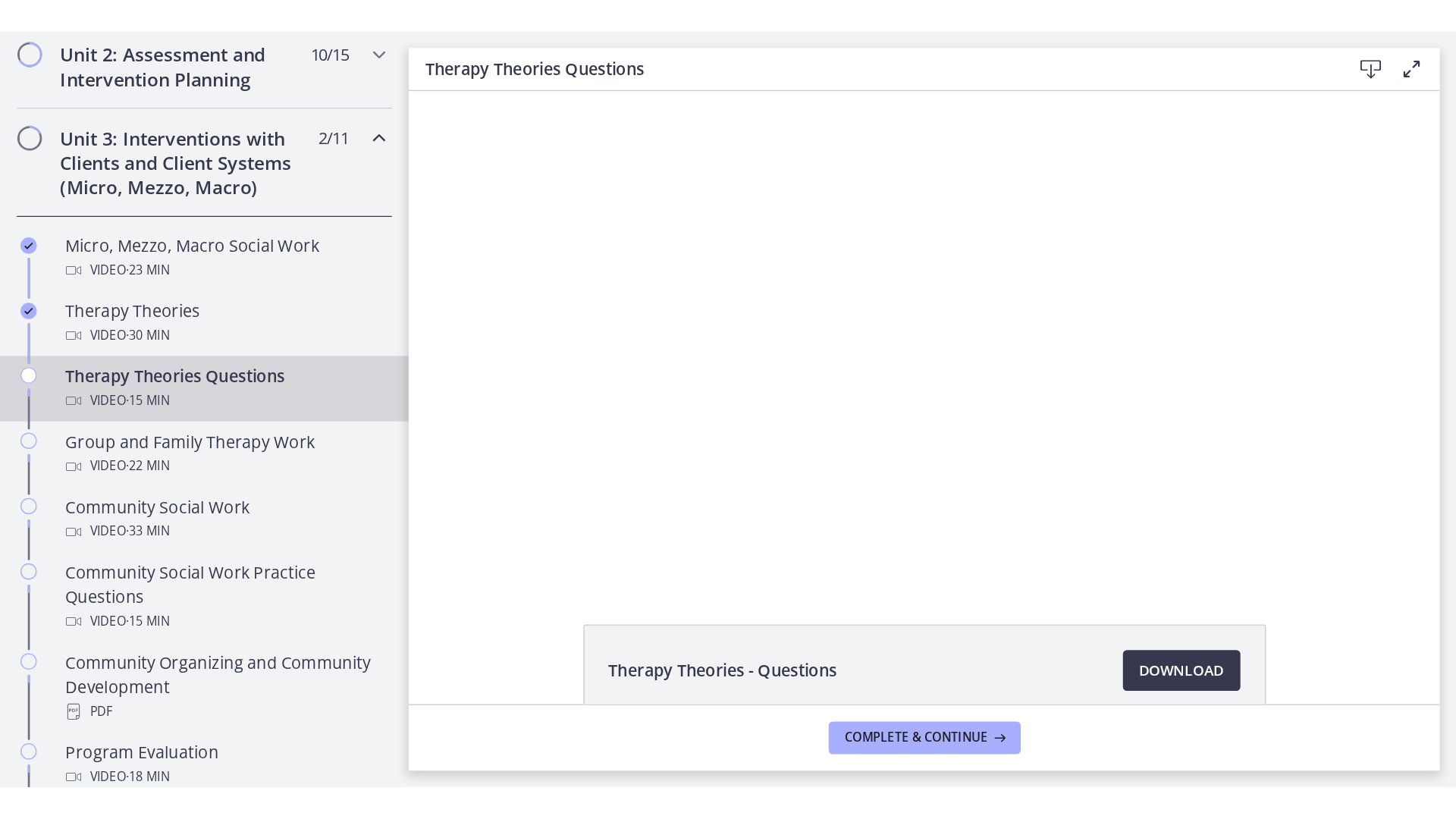 scroll, scrollTop: 0, scrollLeft: 0, axis: both 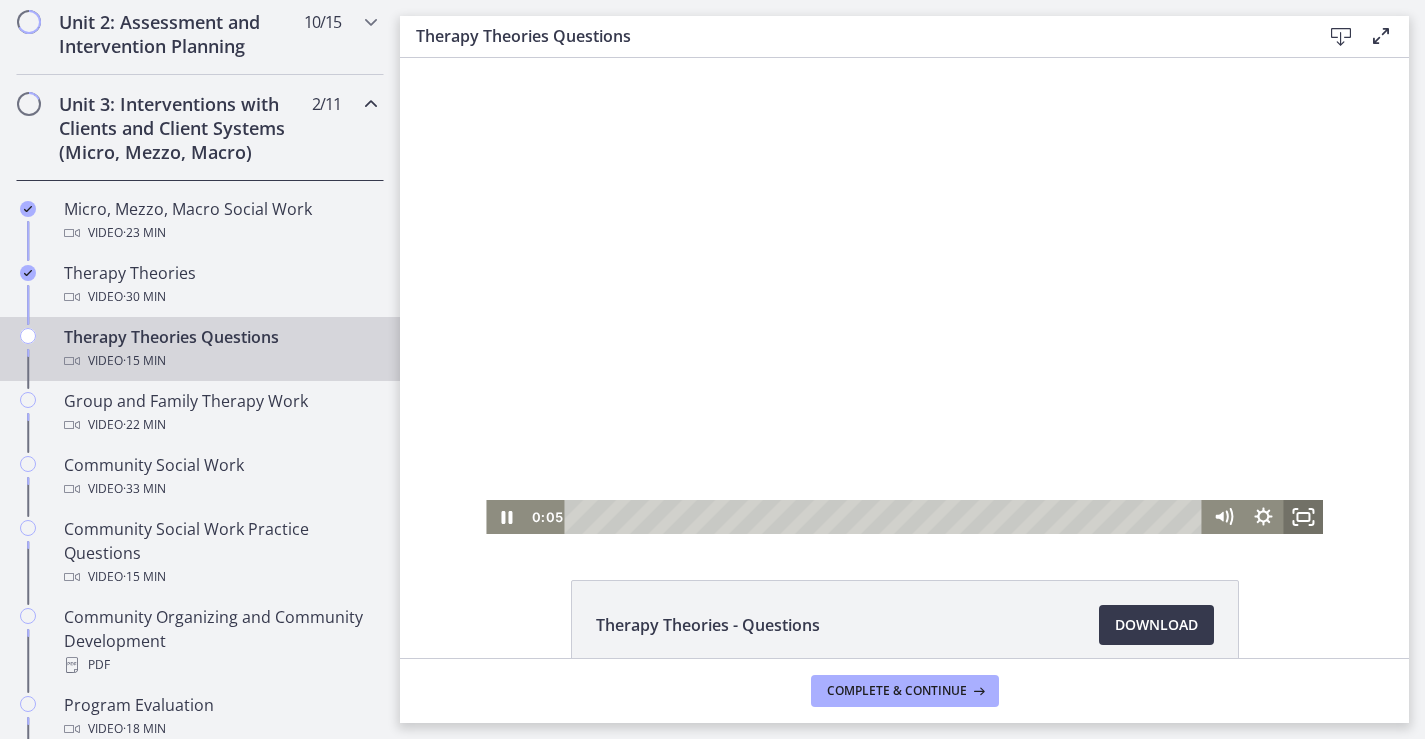 click 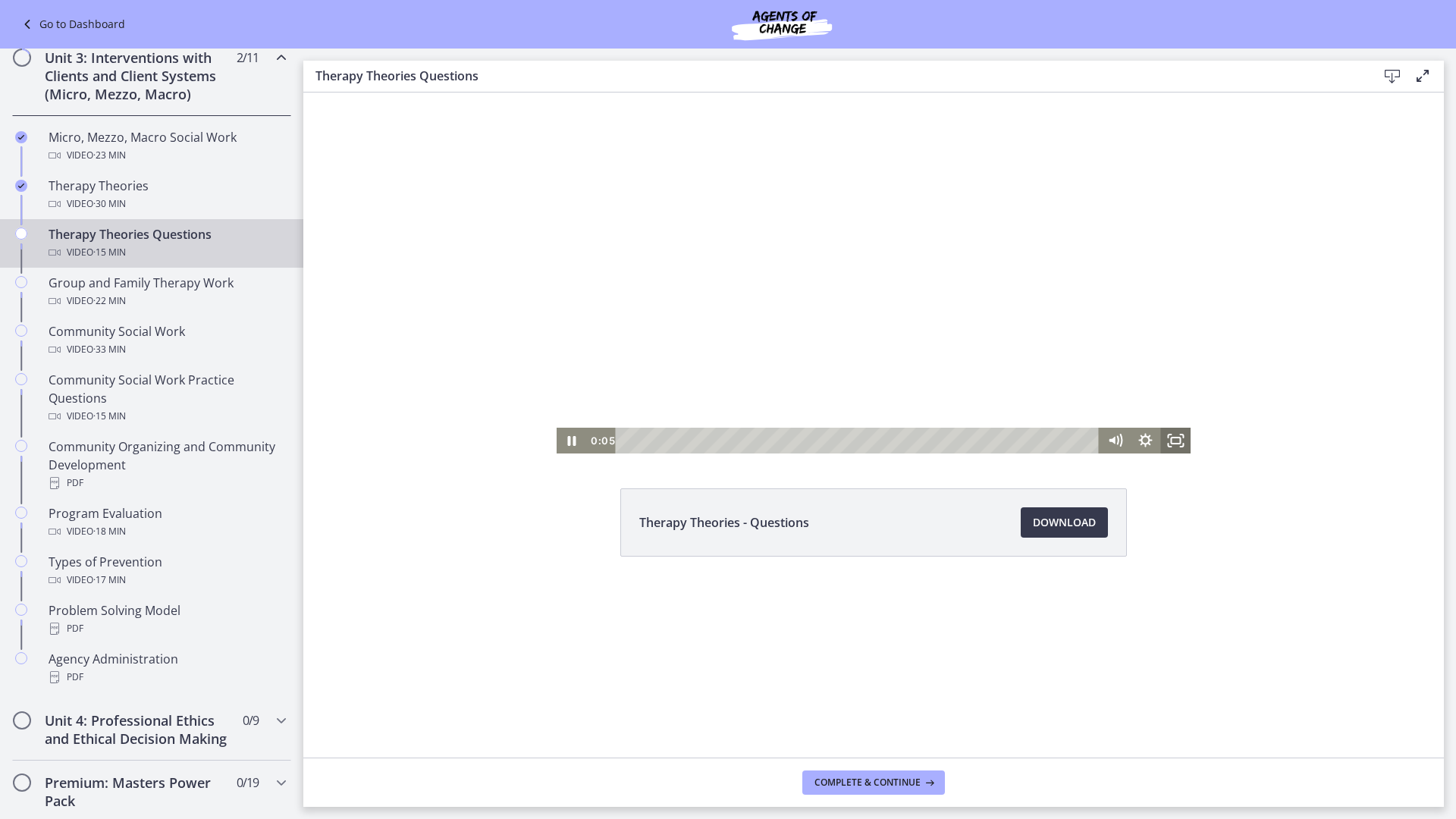 scroll, scrollTop: 466, scrollLeft: 0, axis: vertical 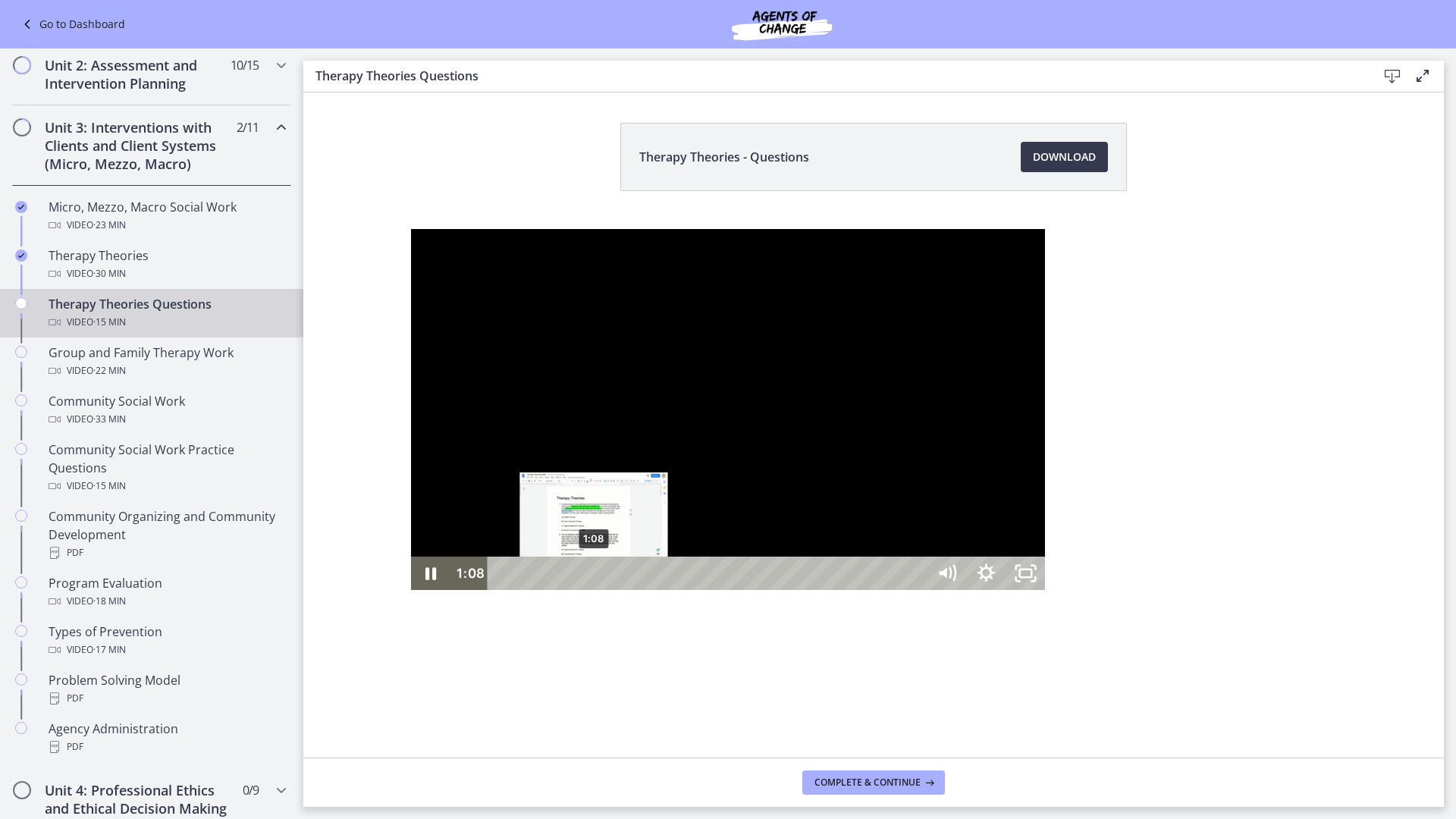 click at bounding box center (594, 573) 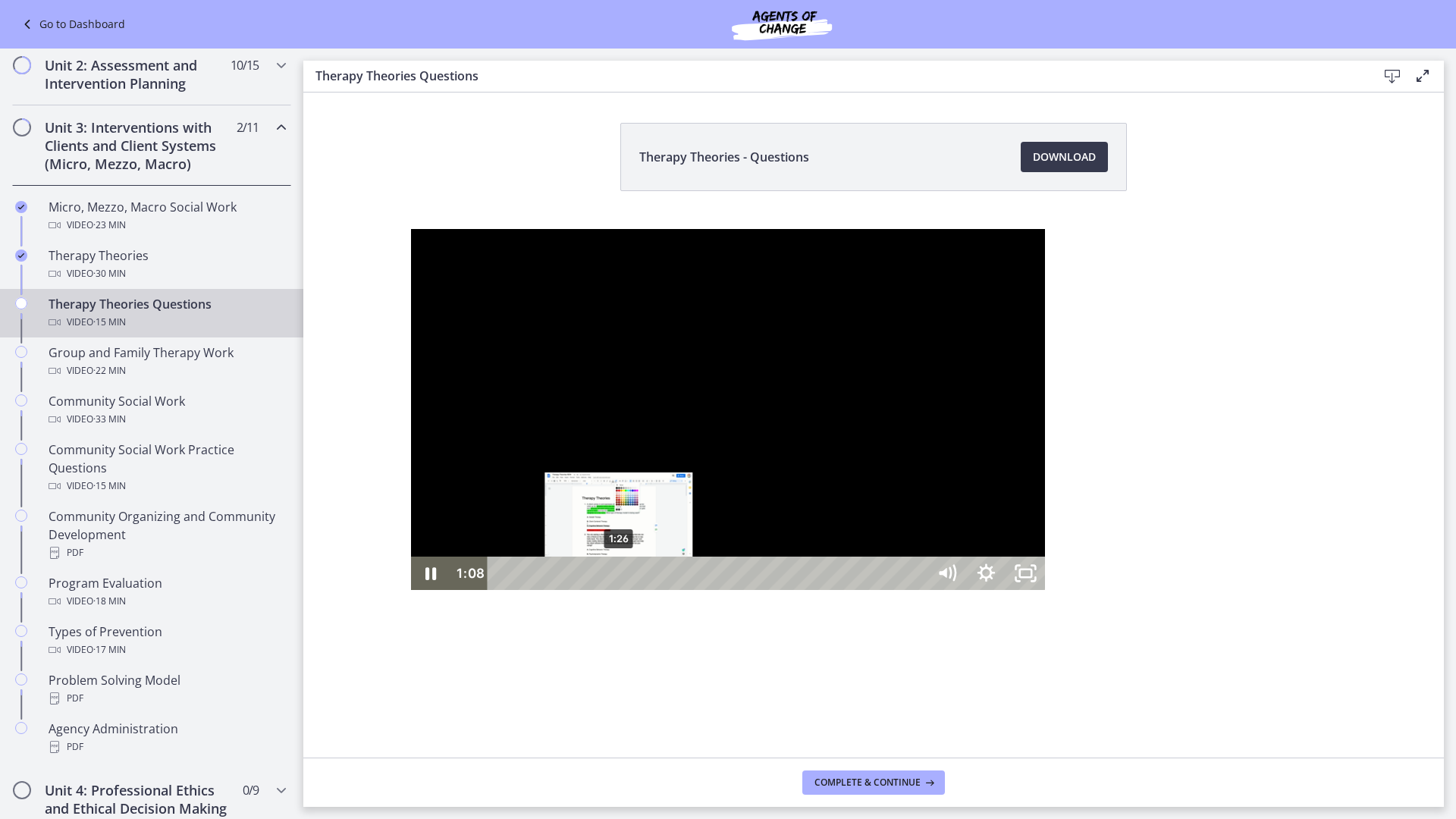 click on "1:26" at bounding box center [710, 573] 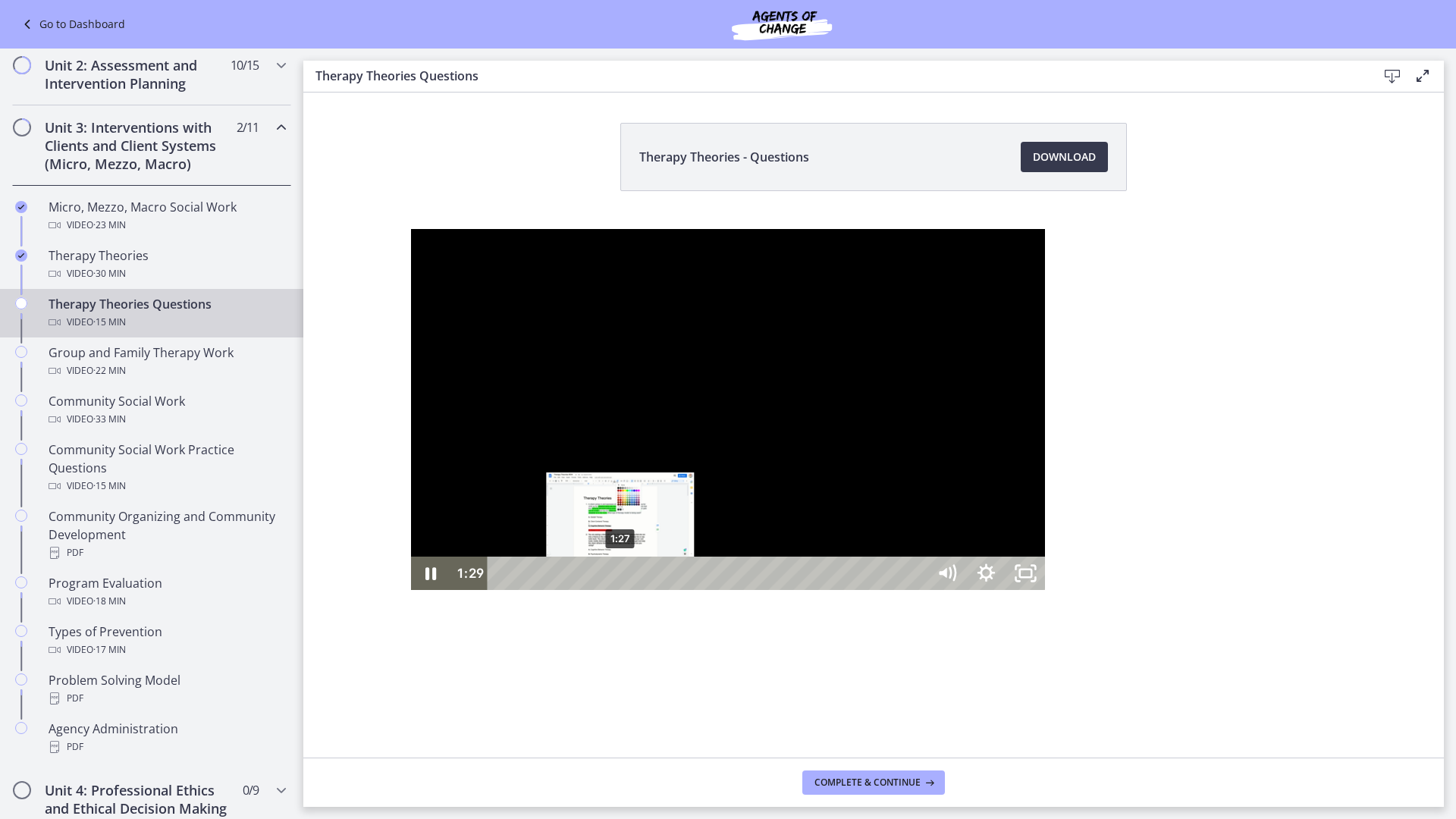 click at bounding box center (622, 573) 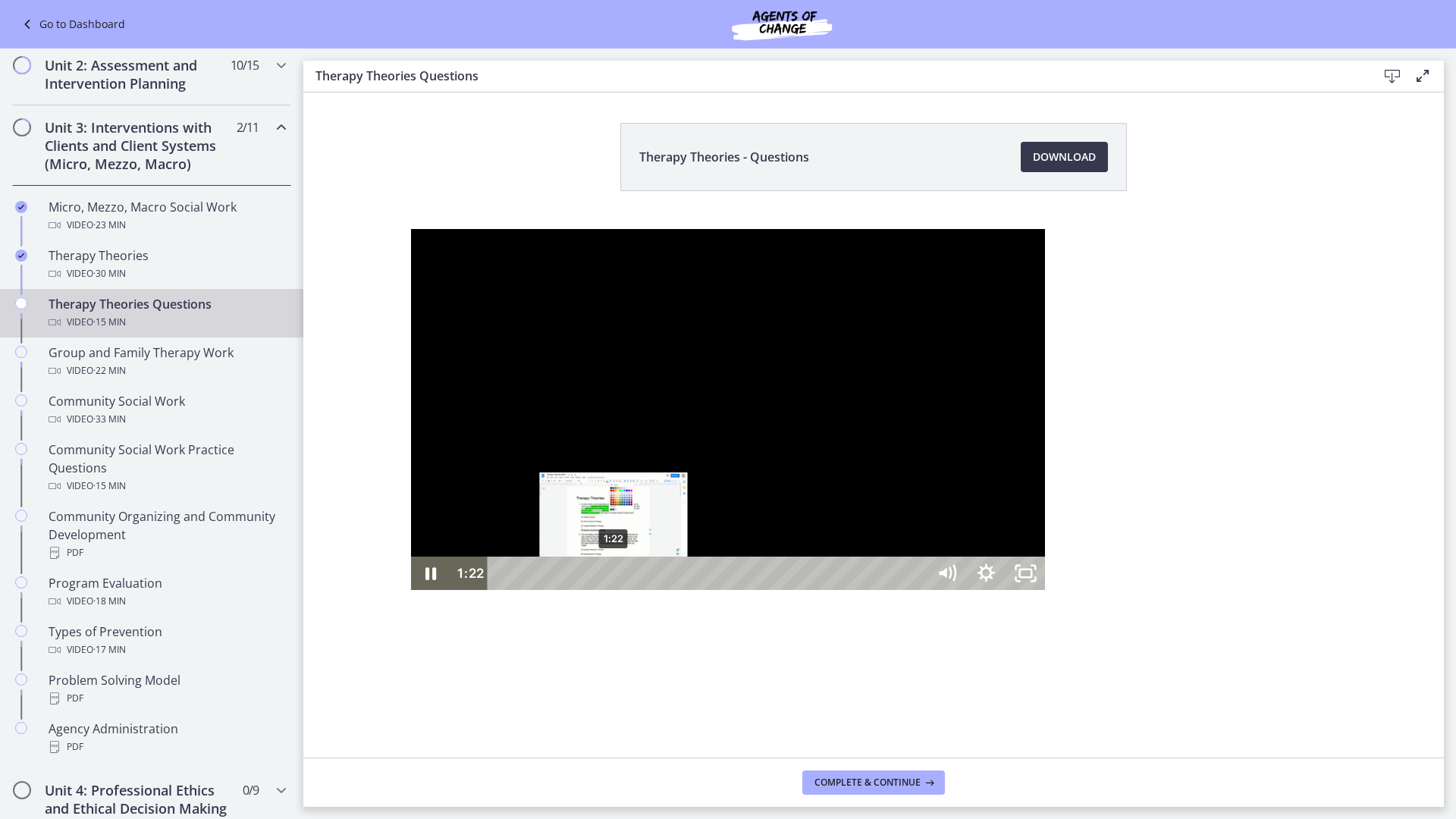 click on "1:22" at bounding box center (710, 573) 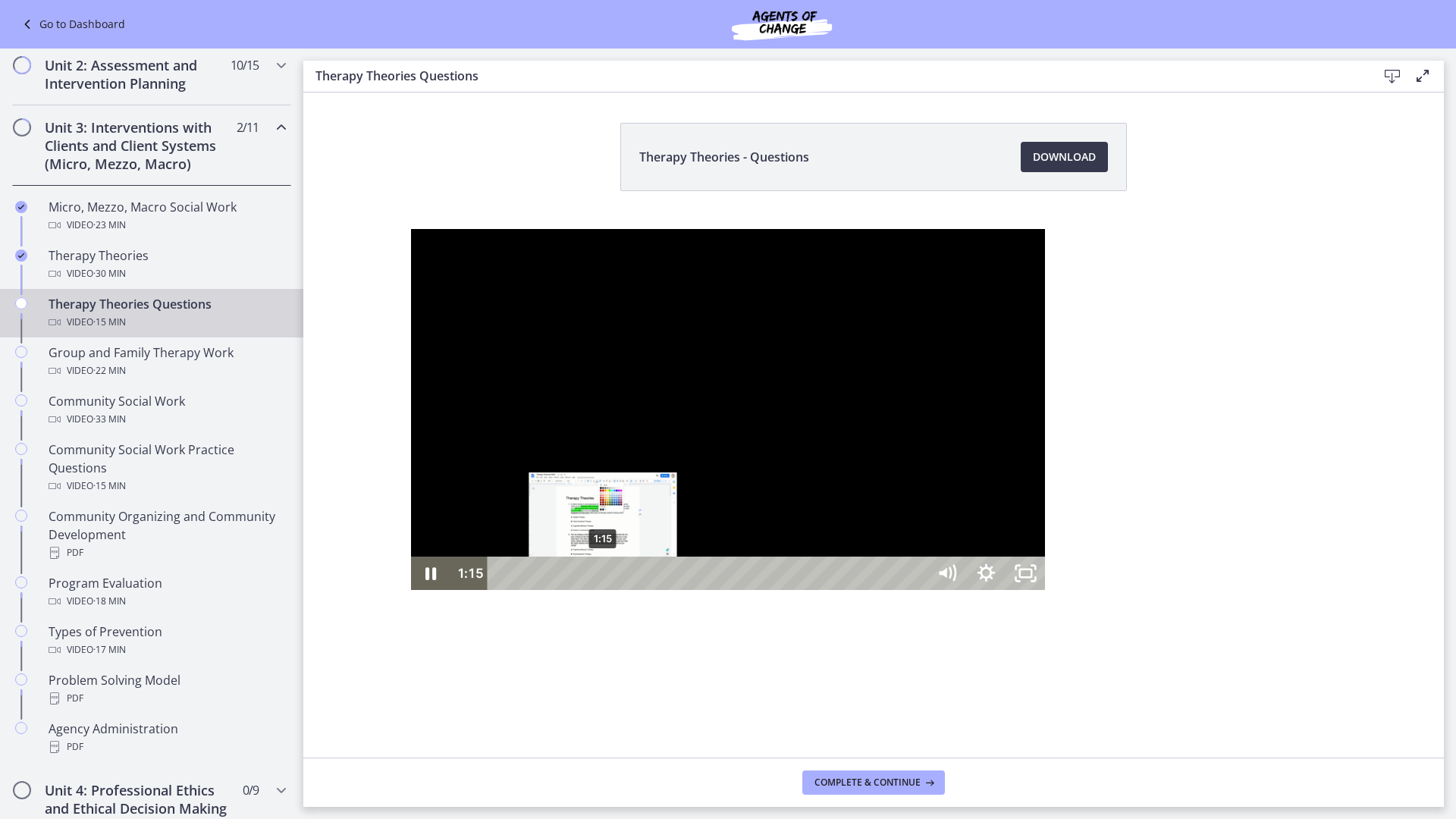 click on "1:15" at bounding box center [710, 573] 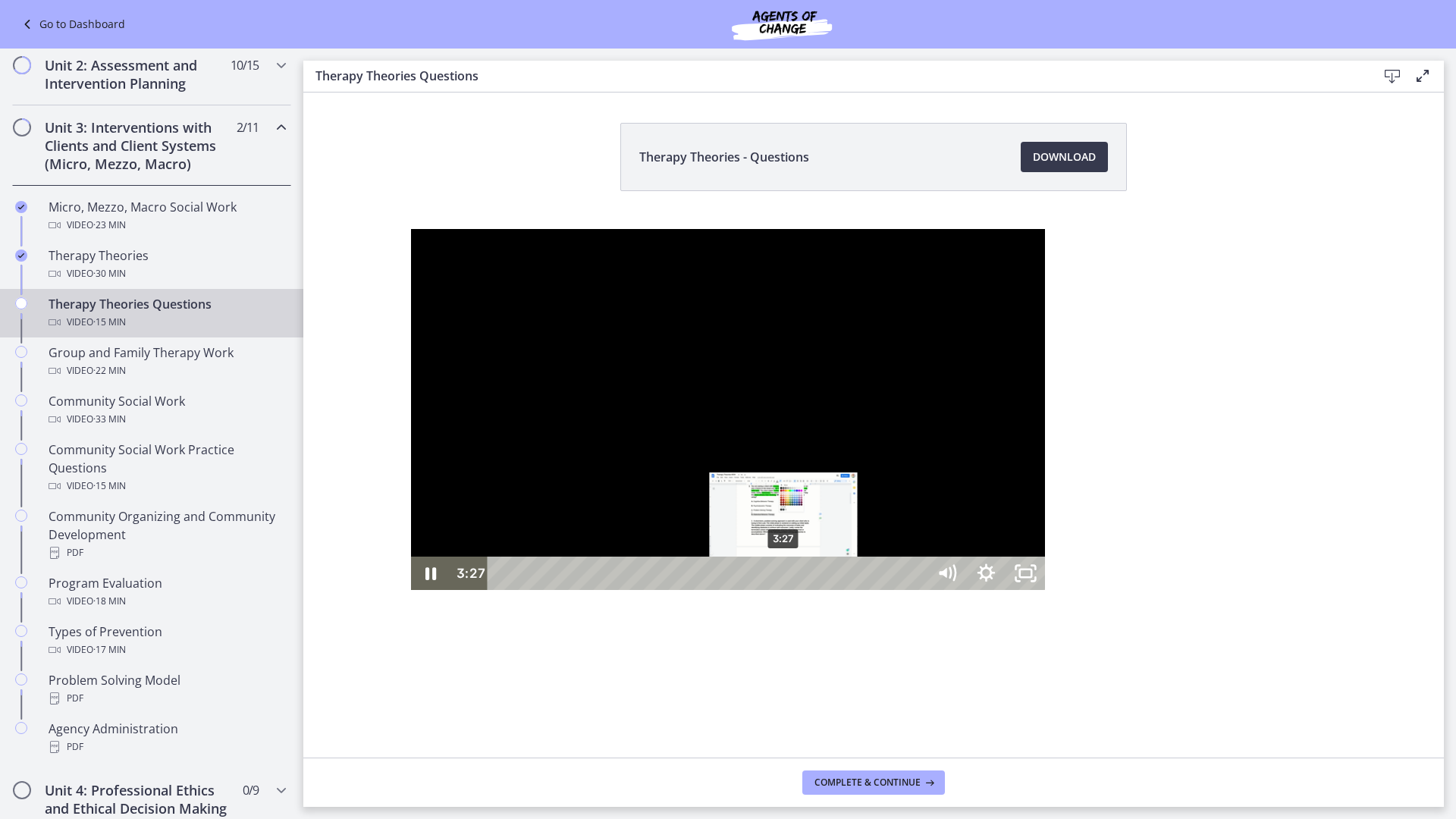 click at bounding box center (783, 573) 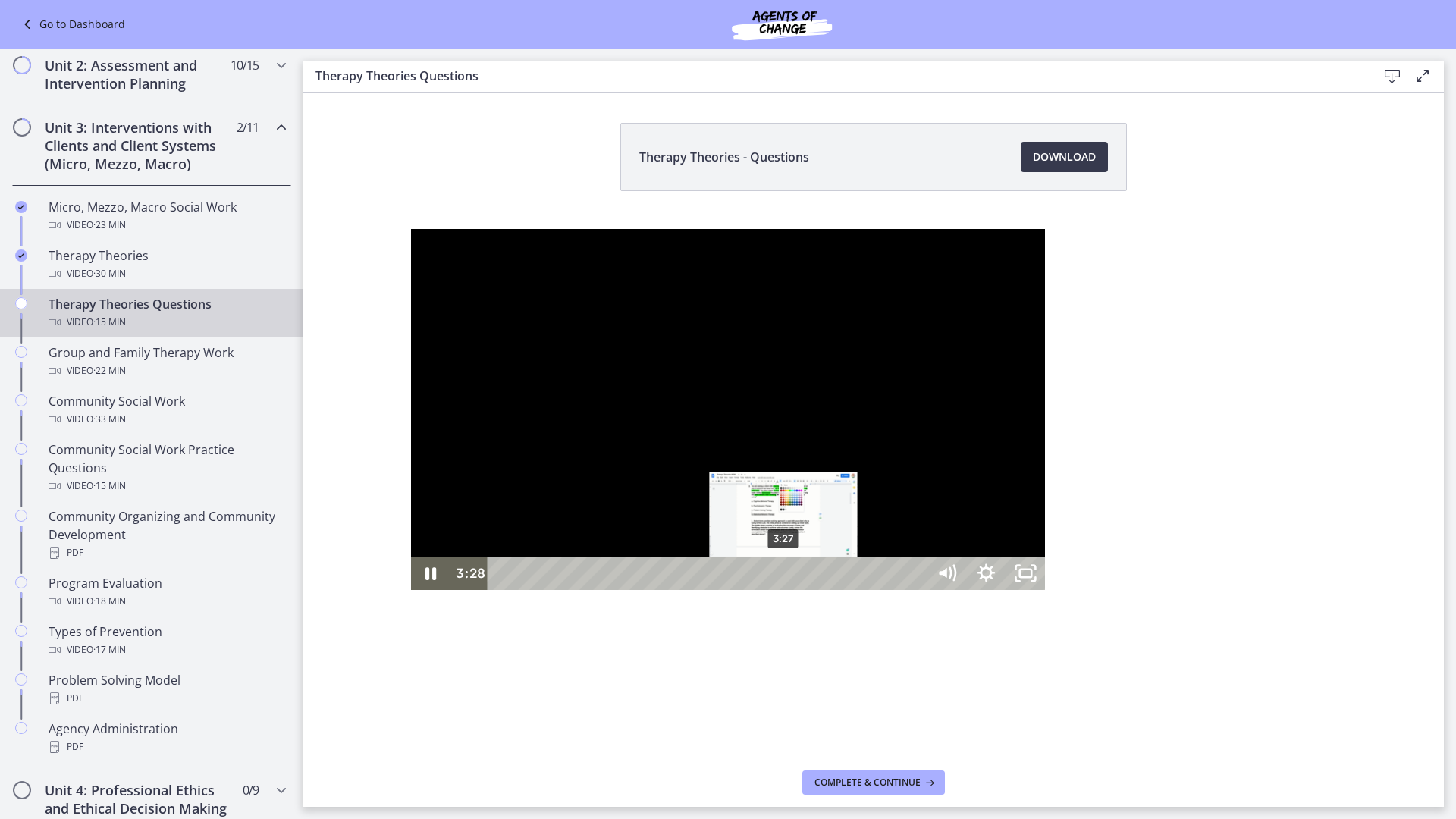 click at bounding box center (784, 573) 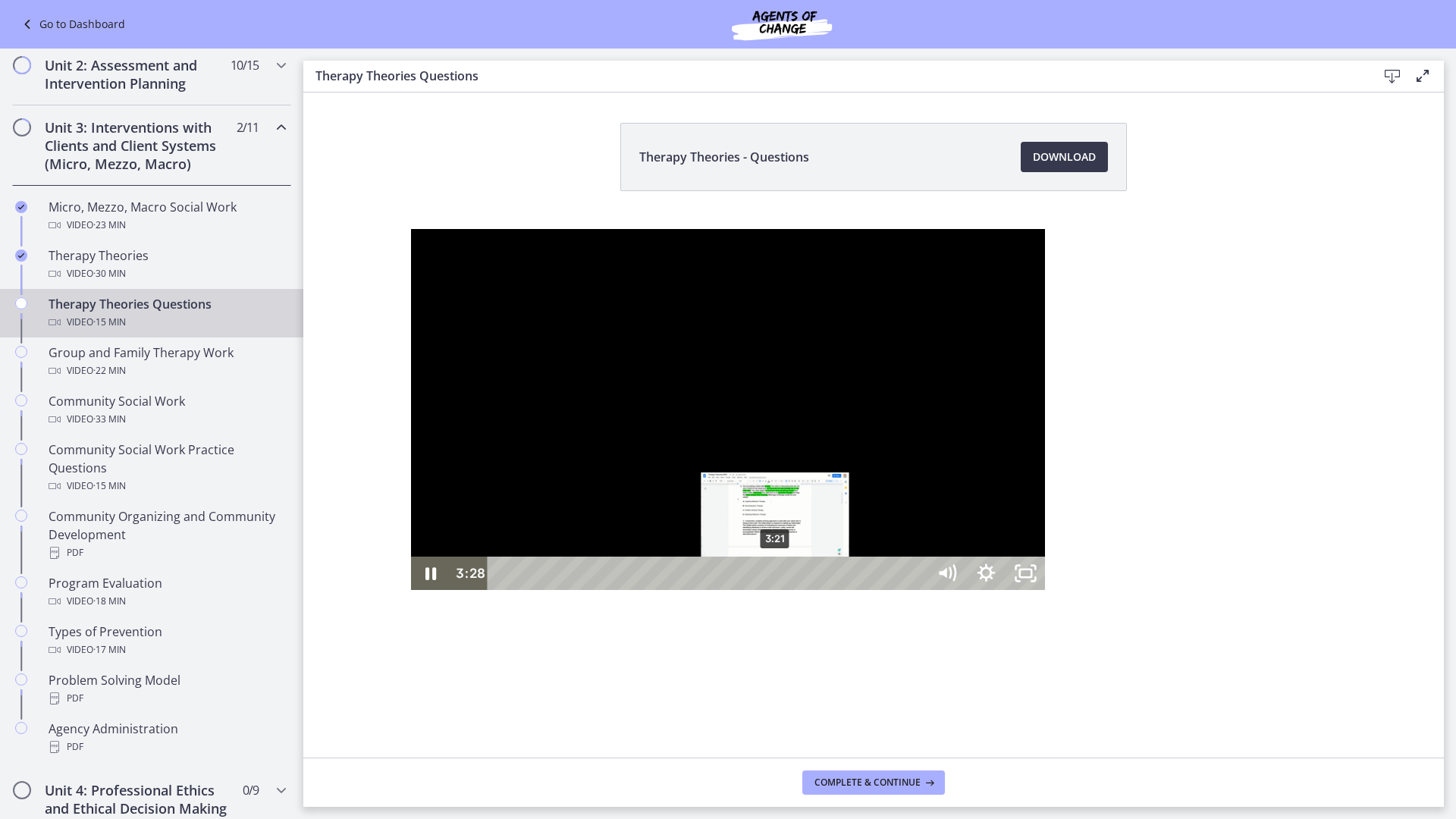 click on "3:21" at bounding box center [710, 573] 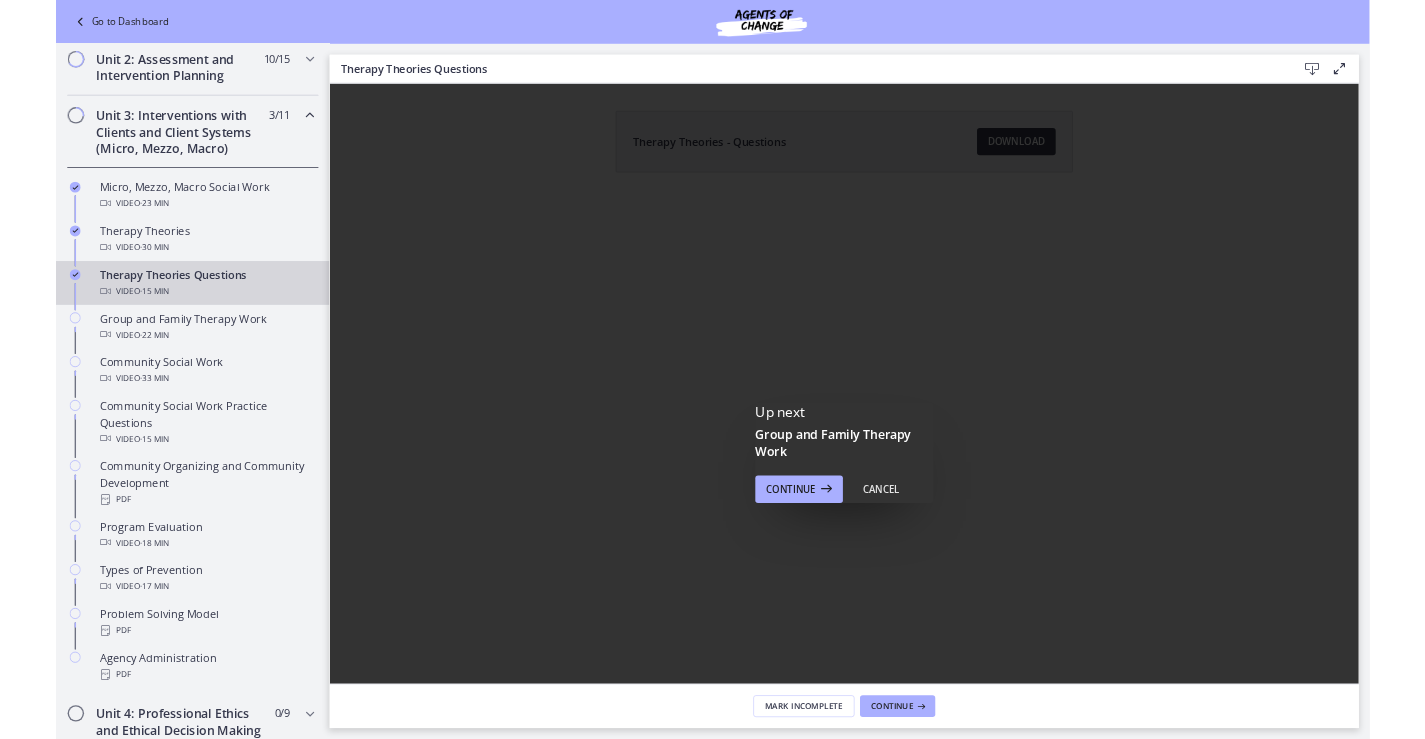 scroll, scrollTop: 0, scrollLeft: 0, axis: both 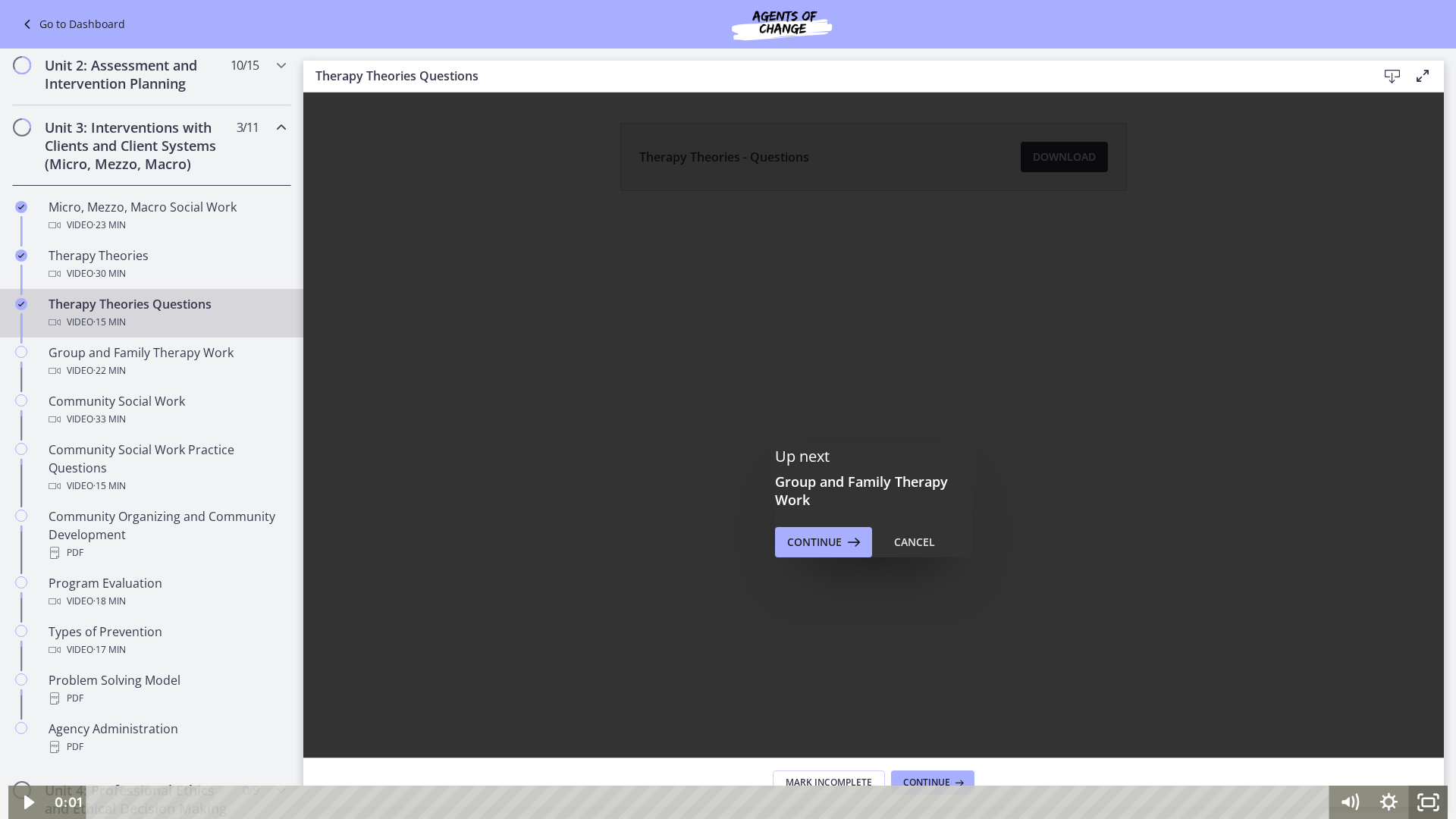 click 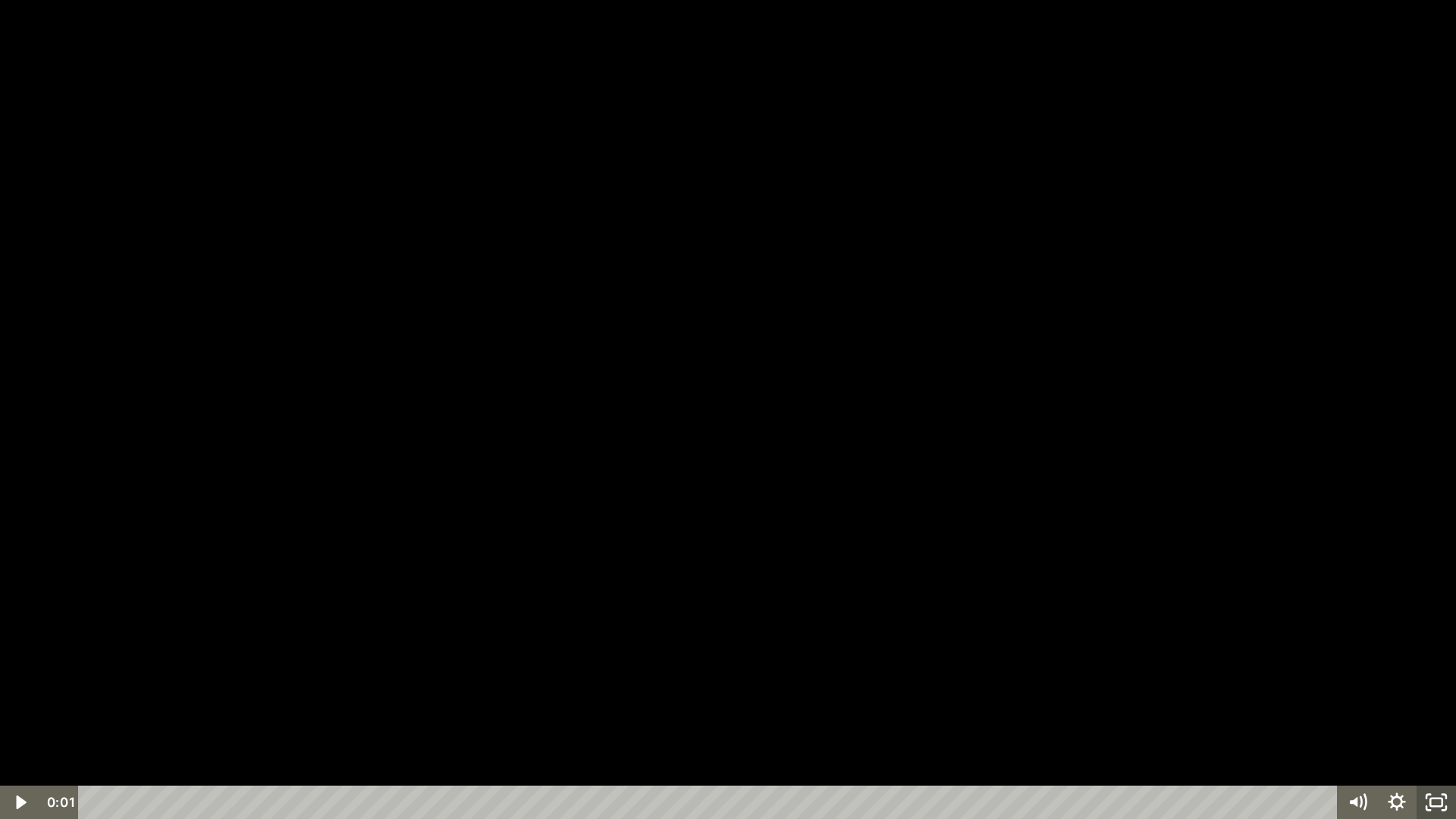 click 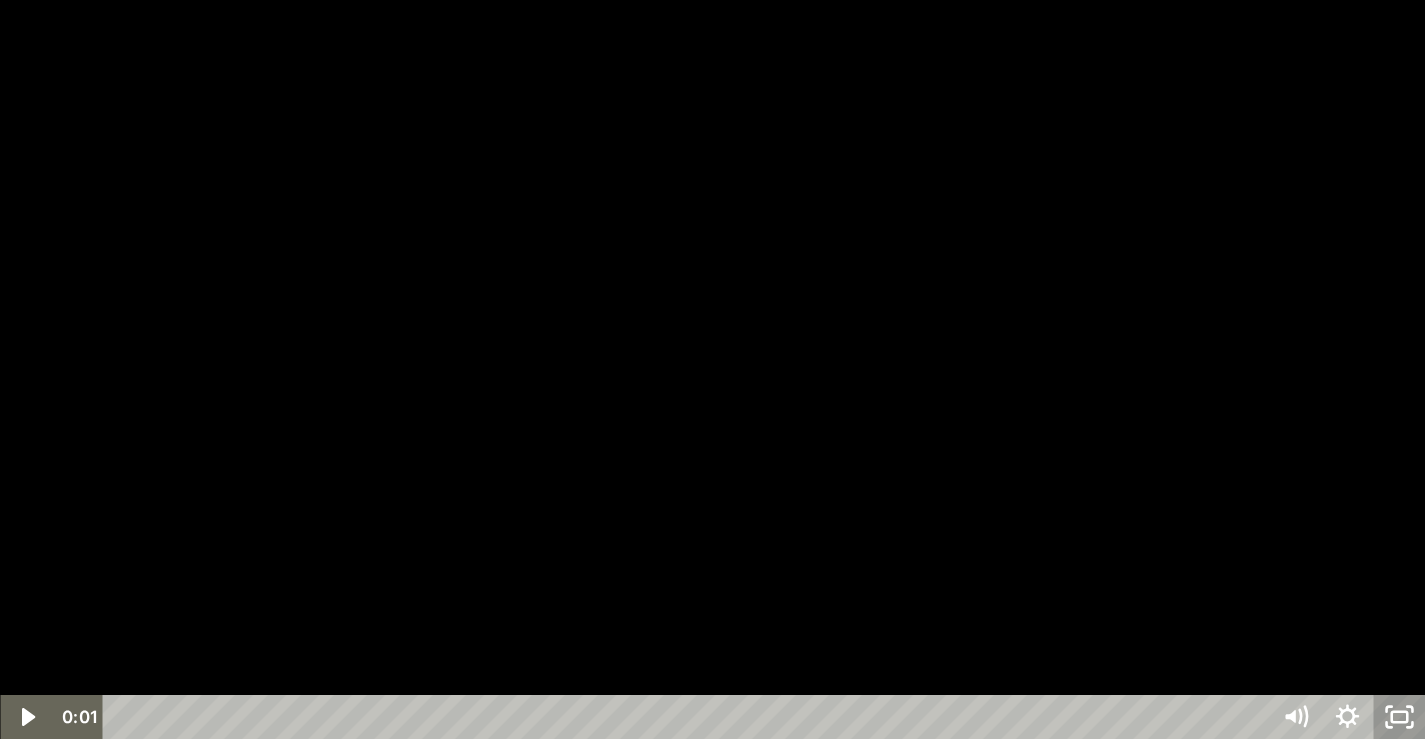 scroll, scrollTop: 706, scrollLeft: 0, axis: vertical 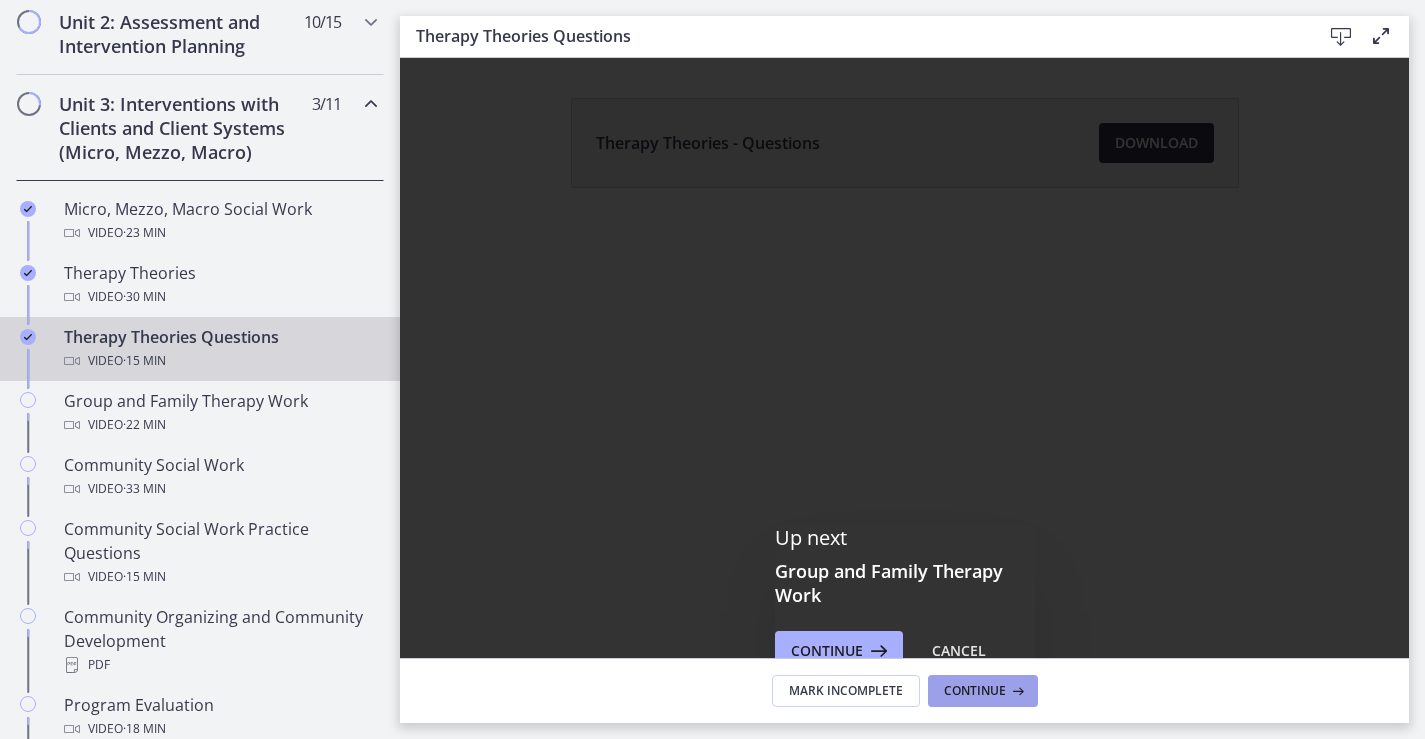 click at bounding box center (1016, 691) 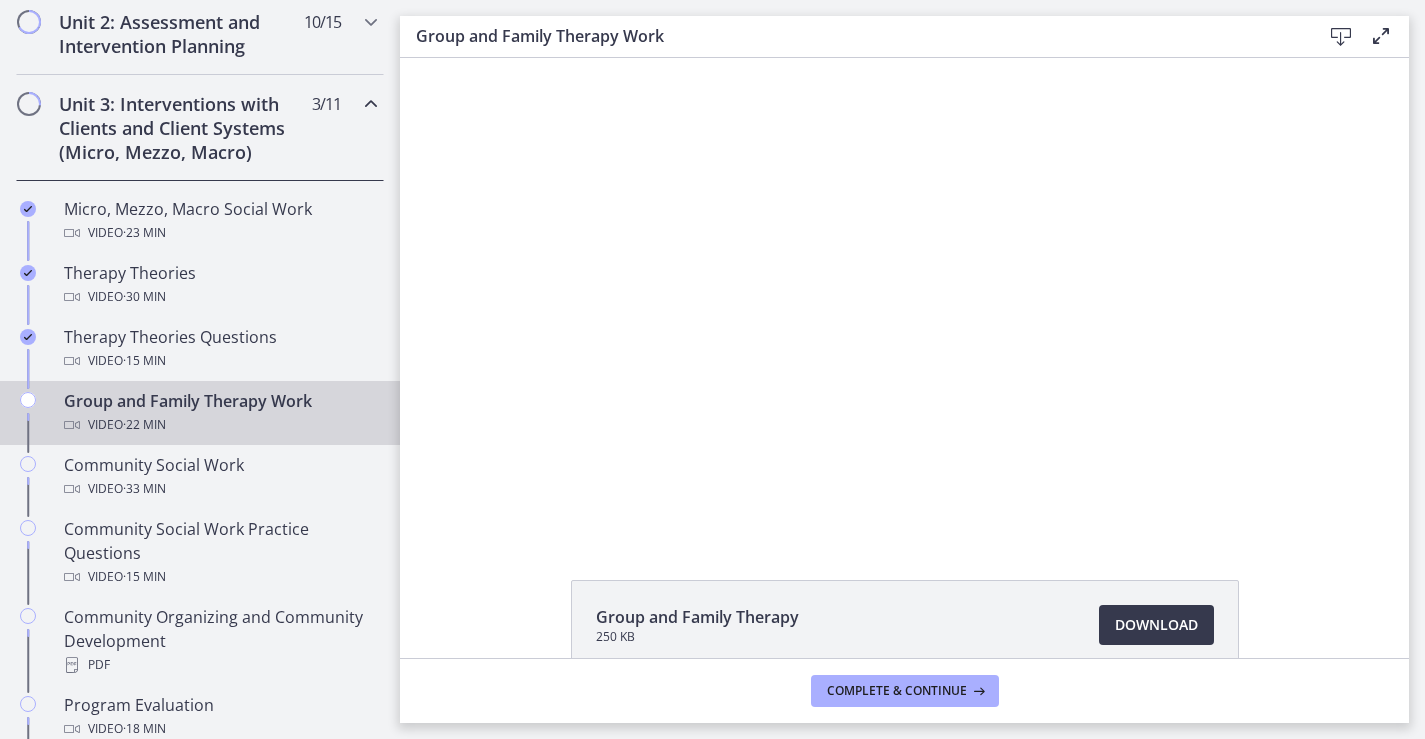scroll, scrollTop: 0, scrollLeft: 0, axis: both 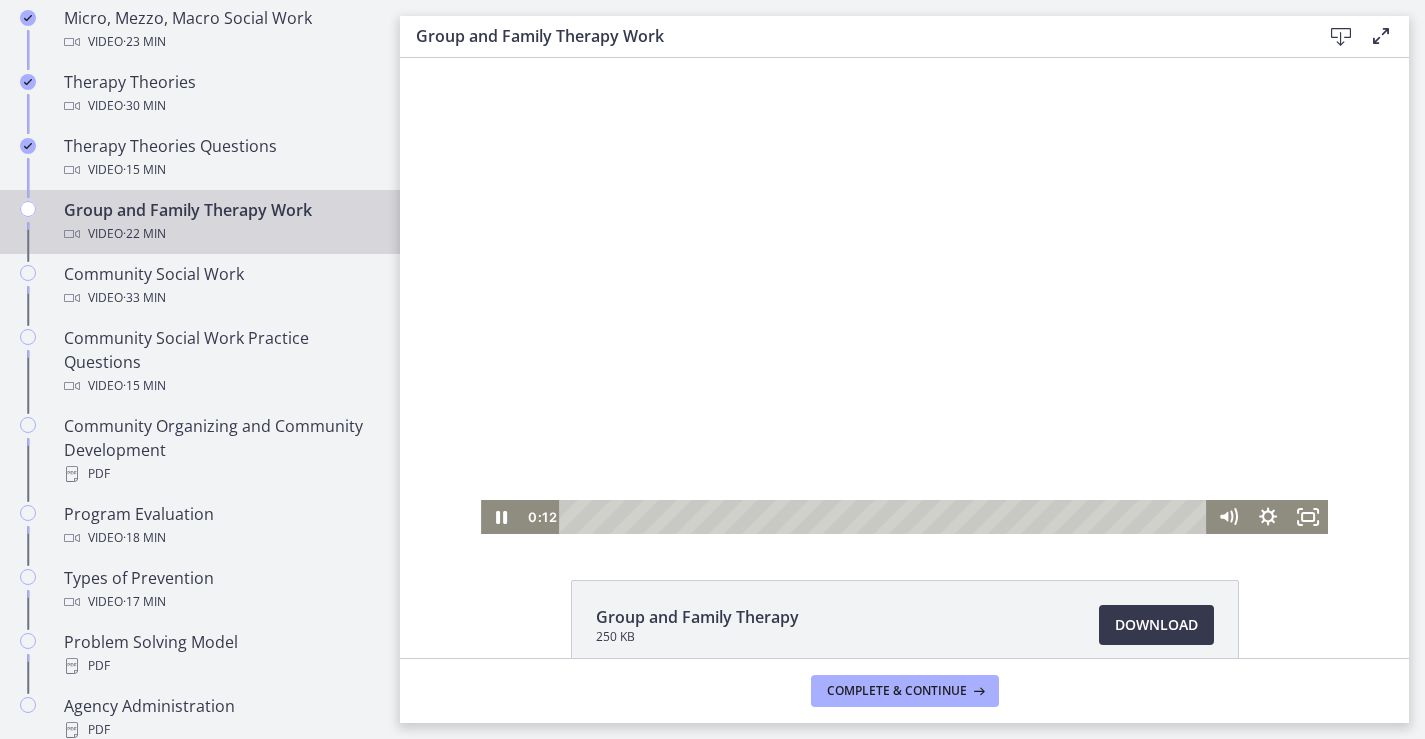 click at bounding box center [904, 296] 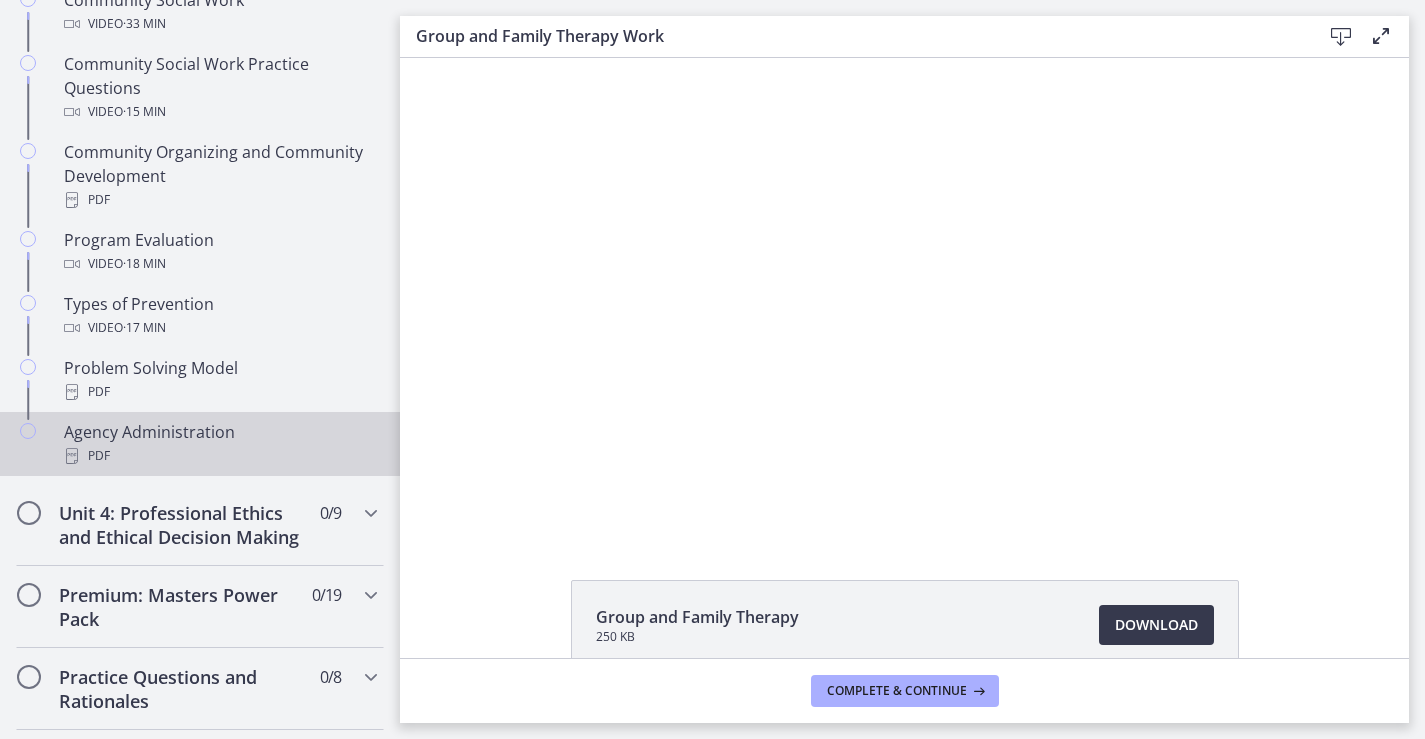 scroll, scrollTop: 1169, scrollLeft: 0, axis: vertical 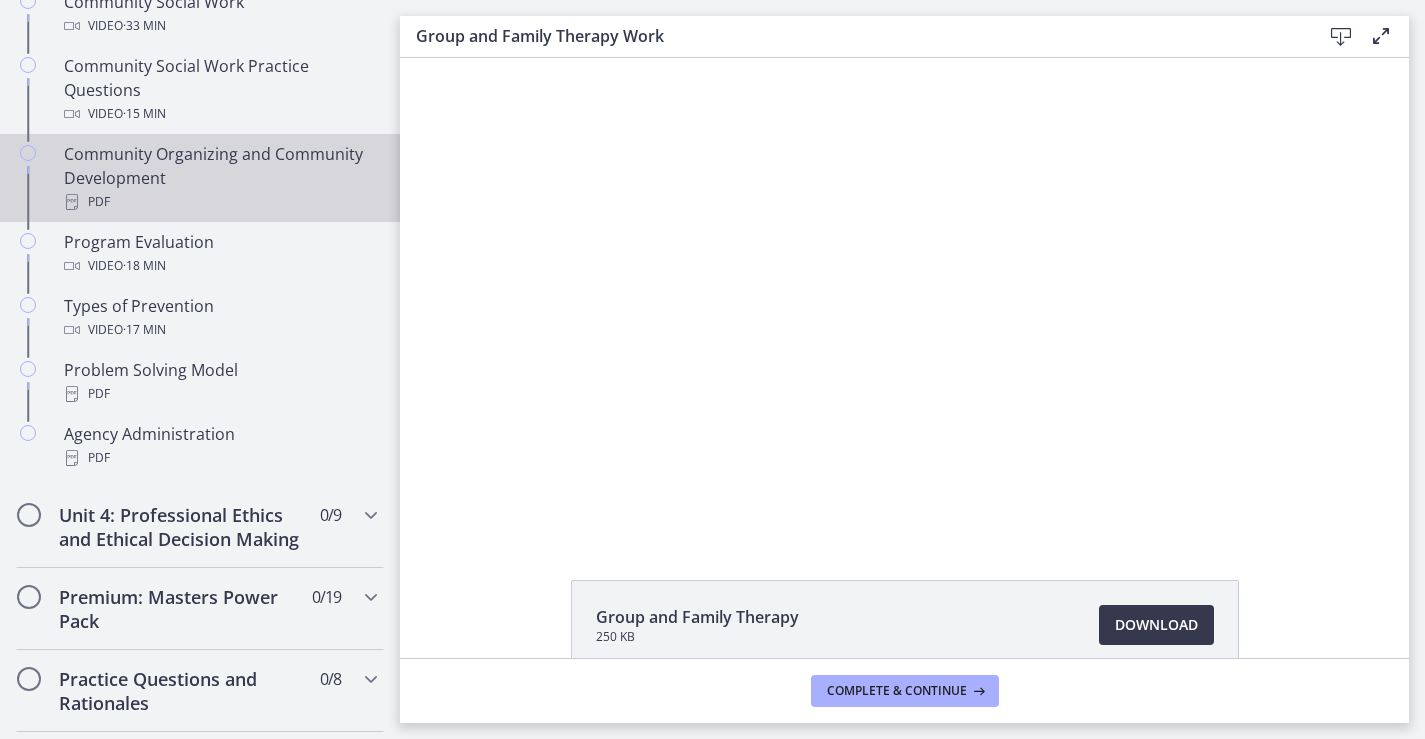 click on "Community Organizing and Community Development
PDF" at bounding box center [220, 178] 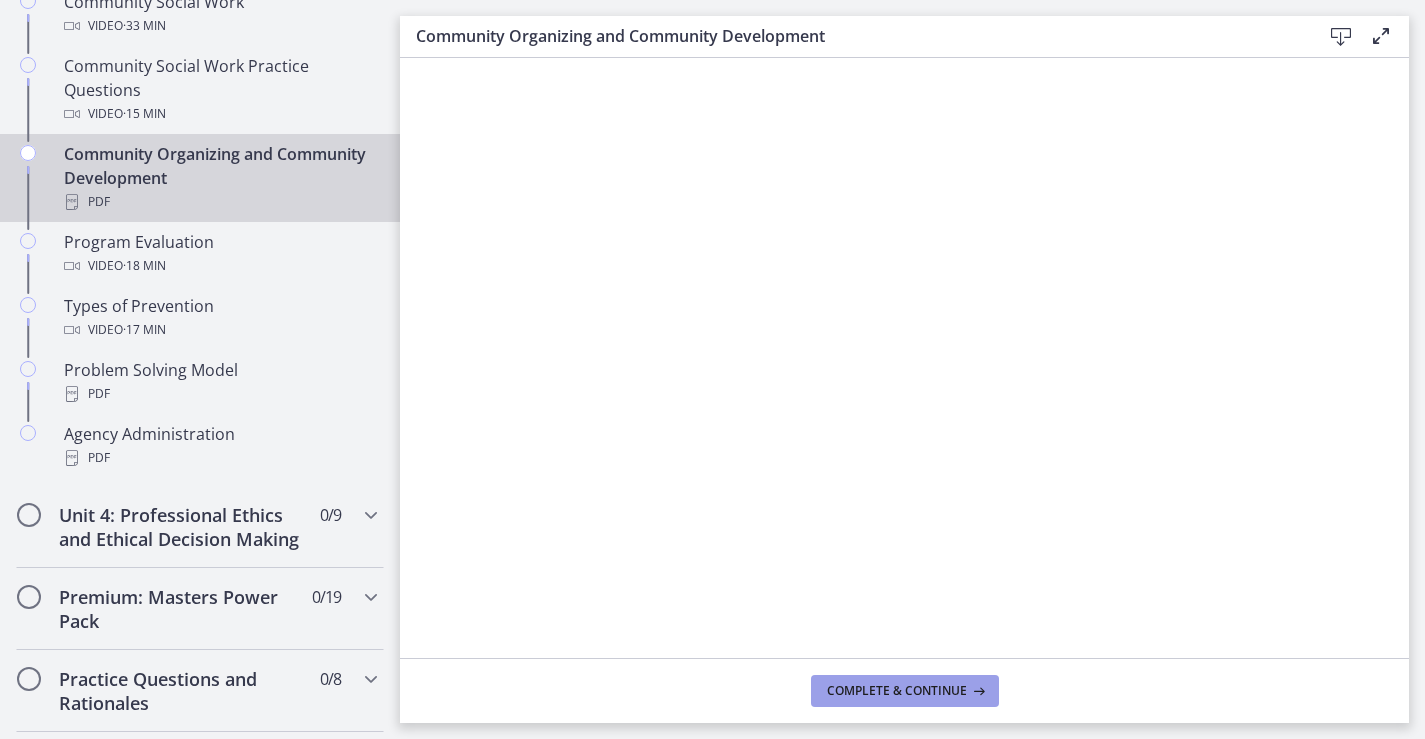 click on "Complete & continue" at bounding box center (897, 691) 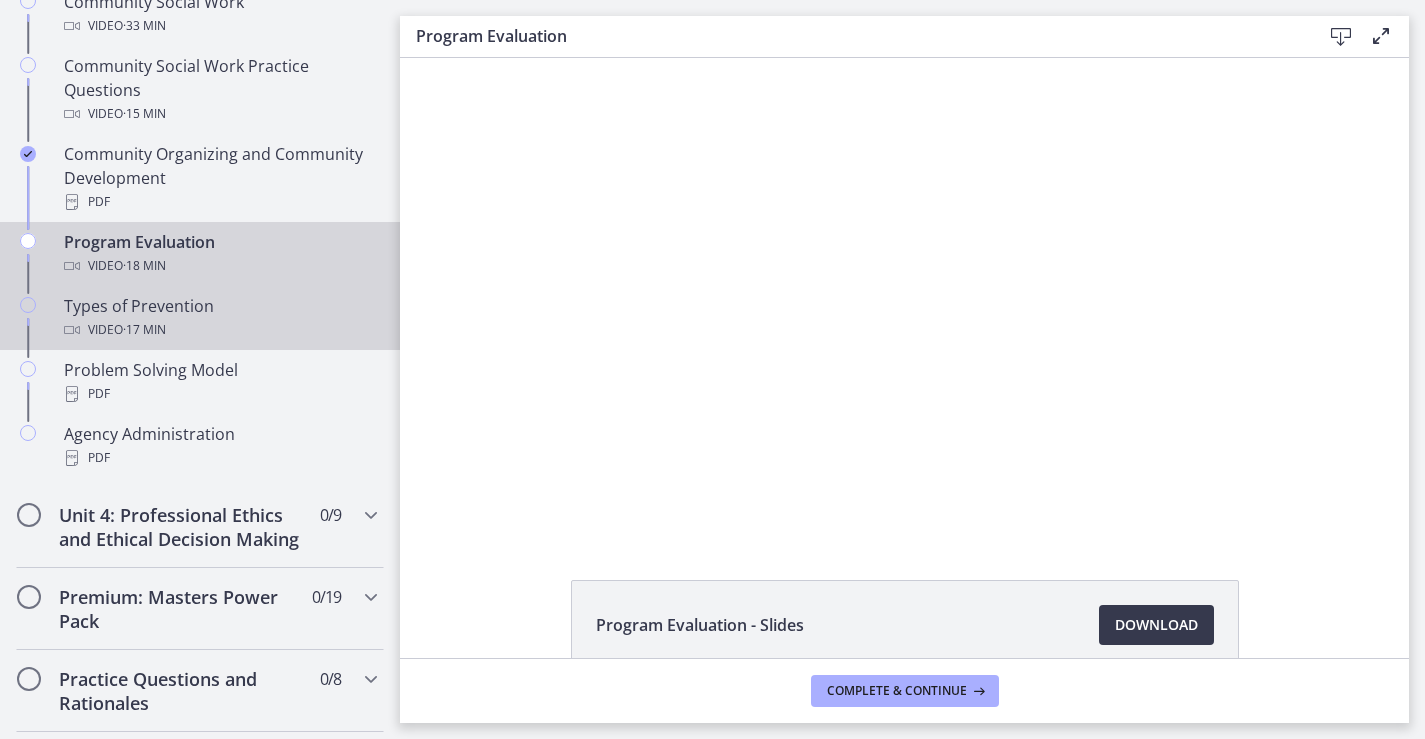 scroll, scrollTop: 0, scrollLeft: 0, axis: both 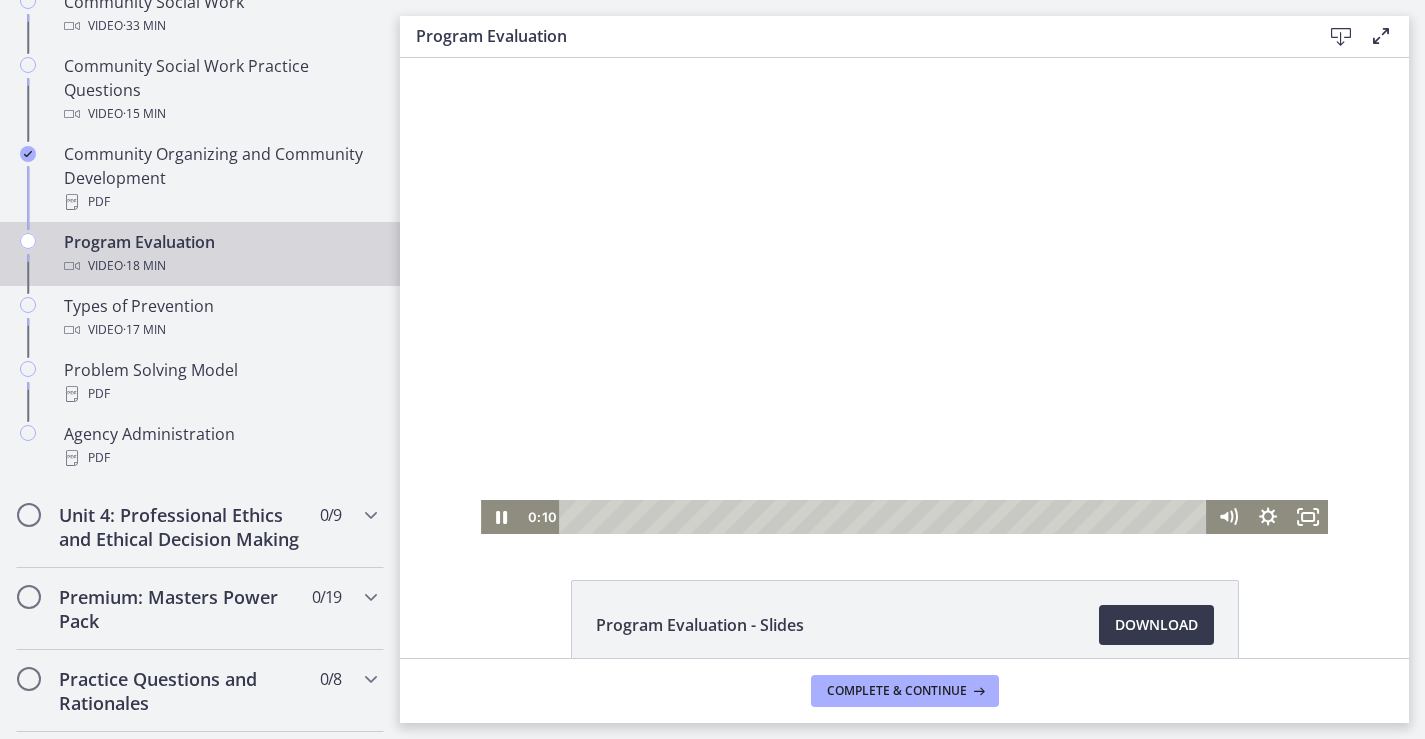 click at bounding box center (885, 517) 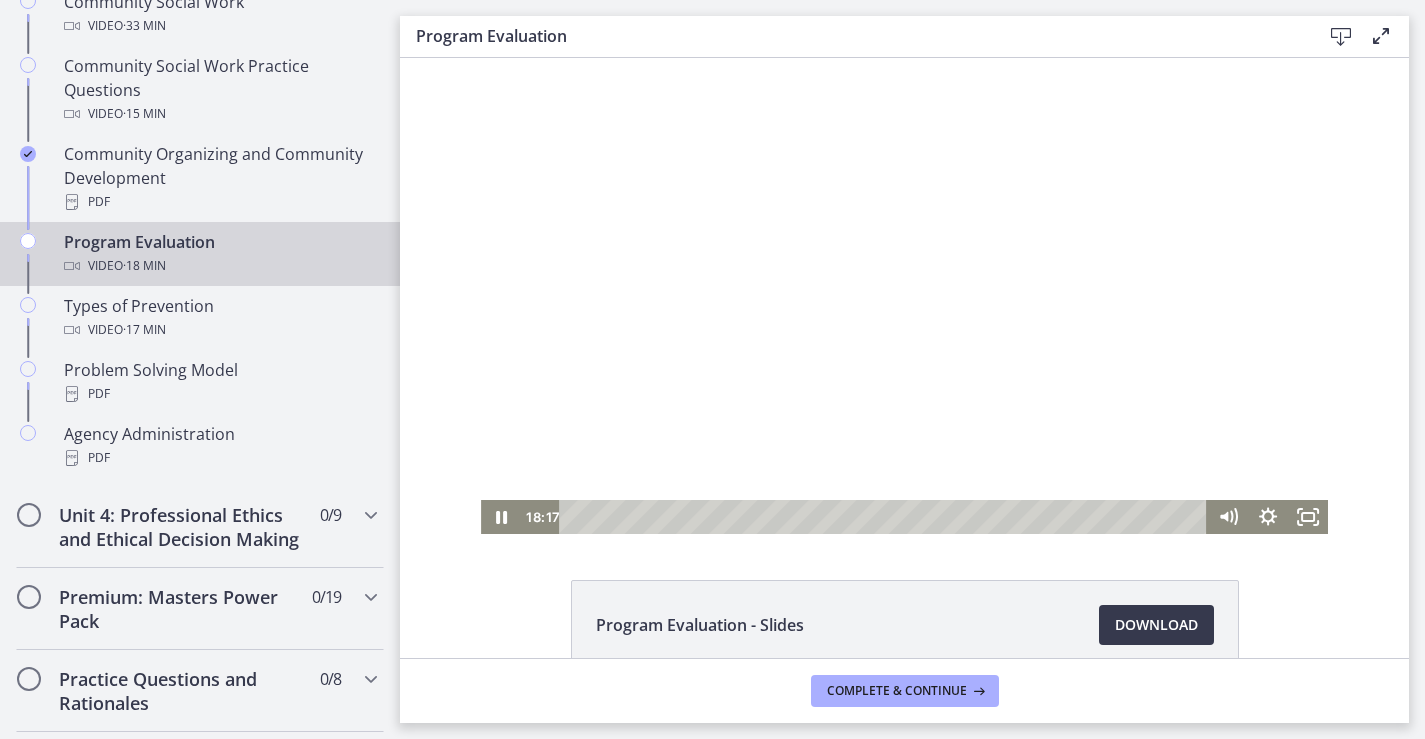 click at bounding box center (1192, 516) 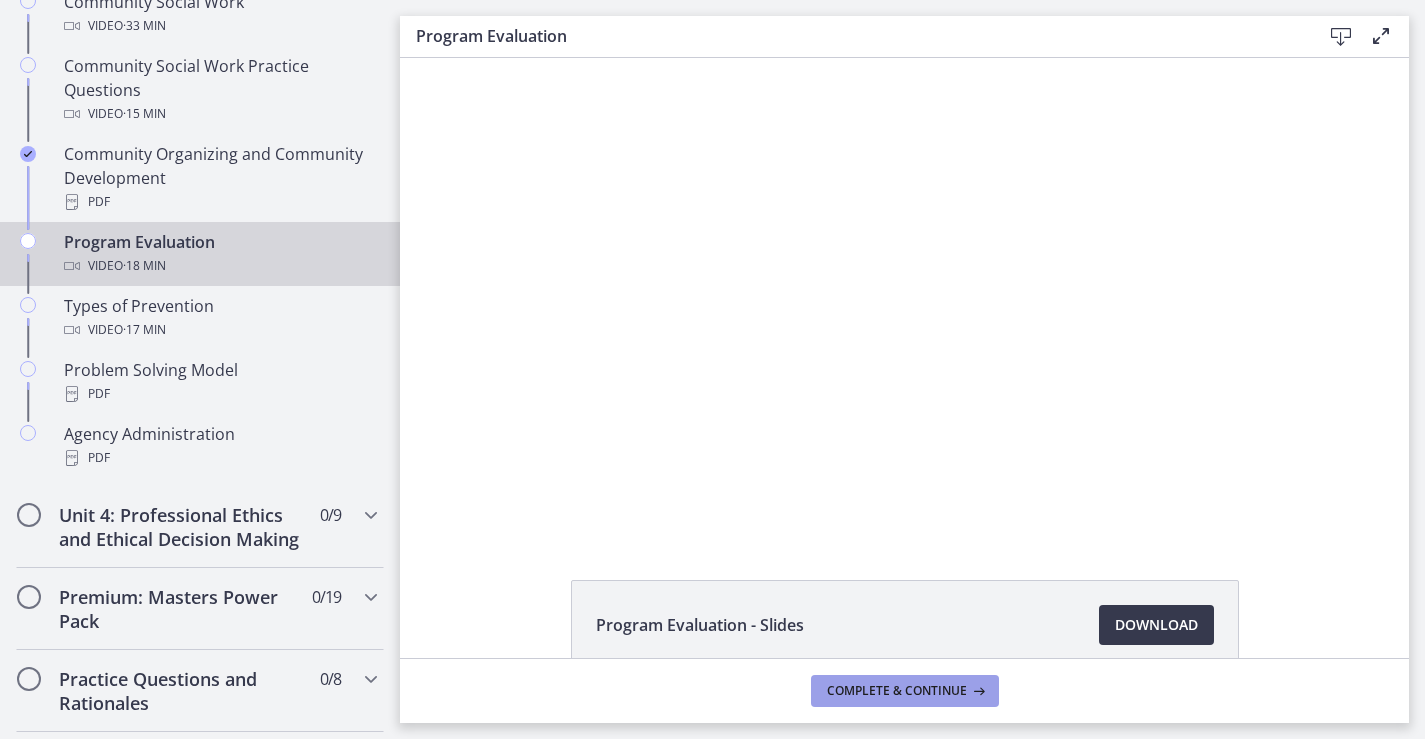 click on "Complete & continue" at bounding box center [905, 691] 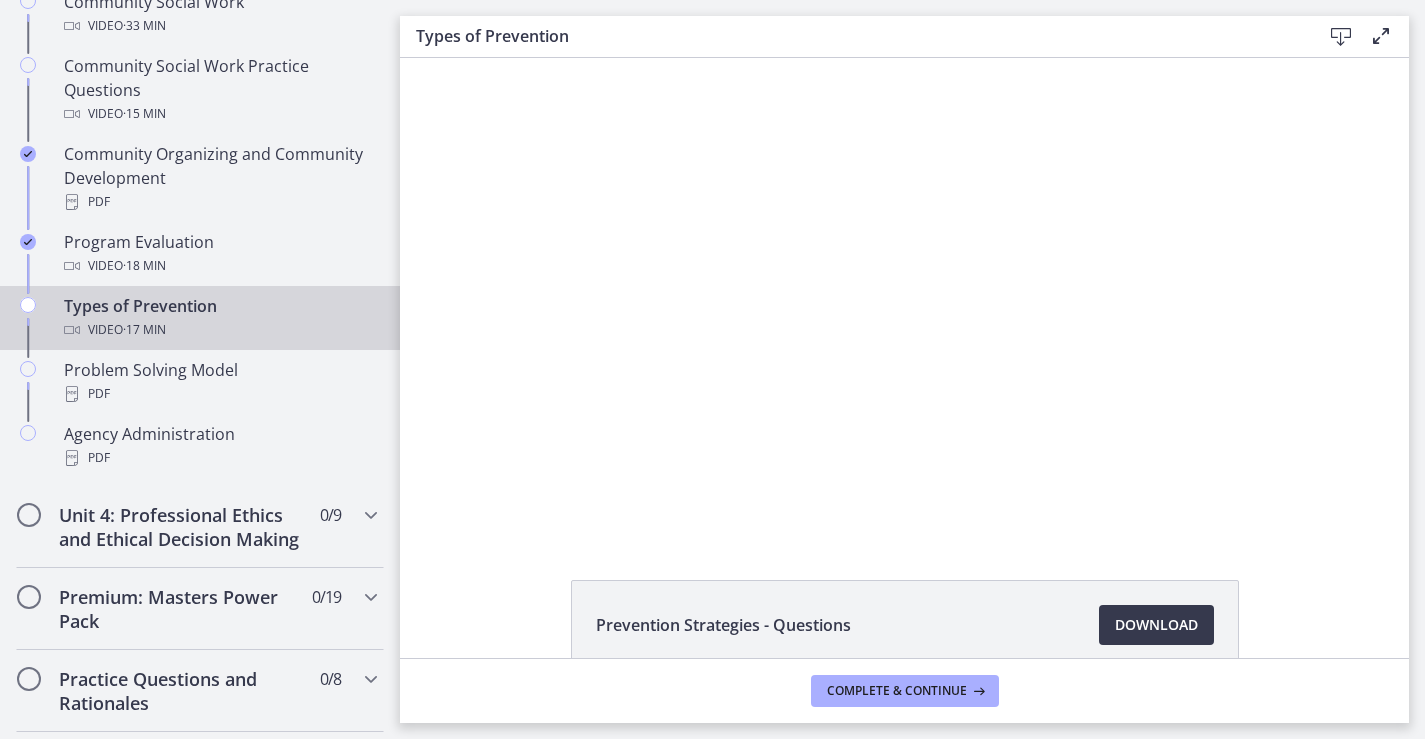 scroll, scrollTop: 0, scrollLeft: 0, axis: both 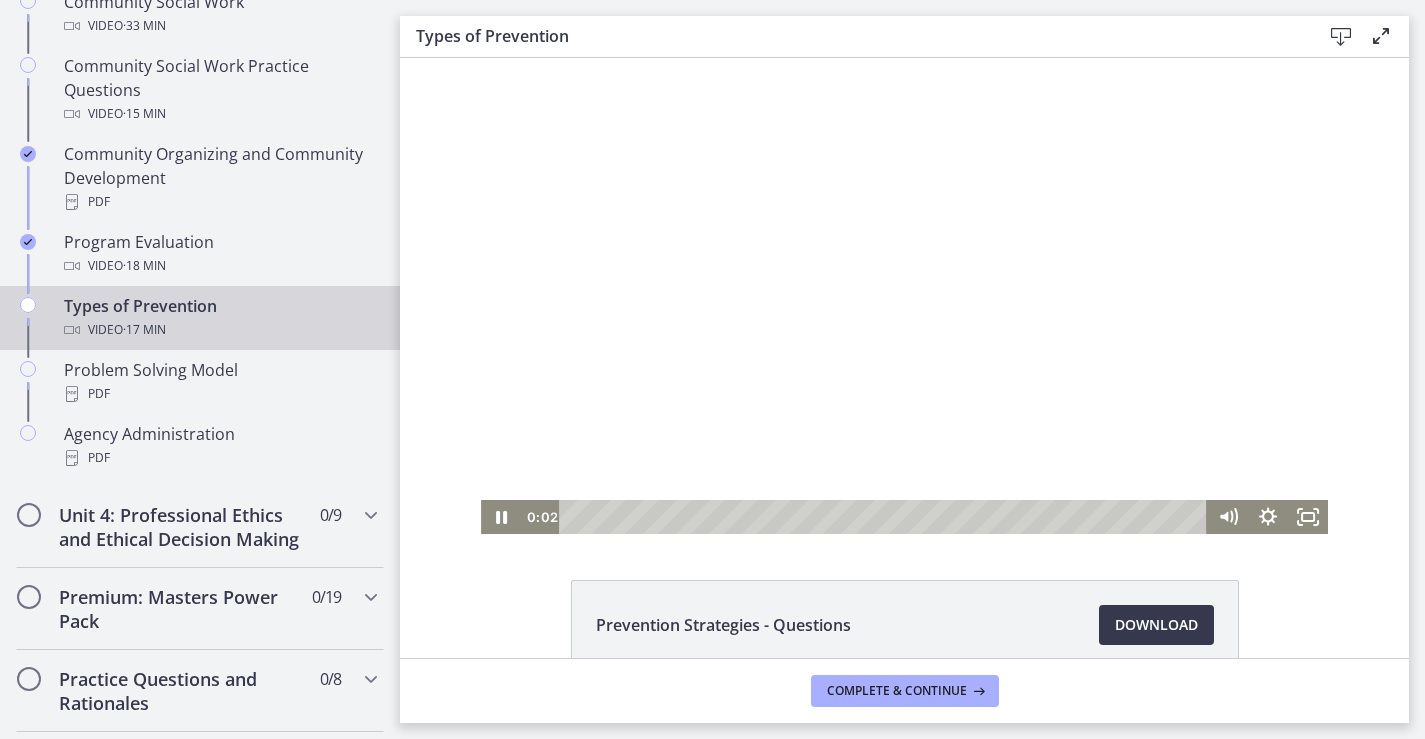click at bounding box center [885, 517] 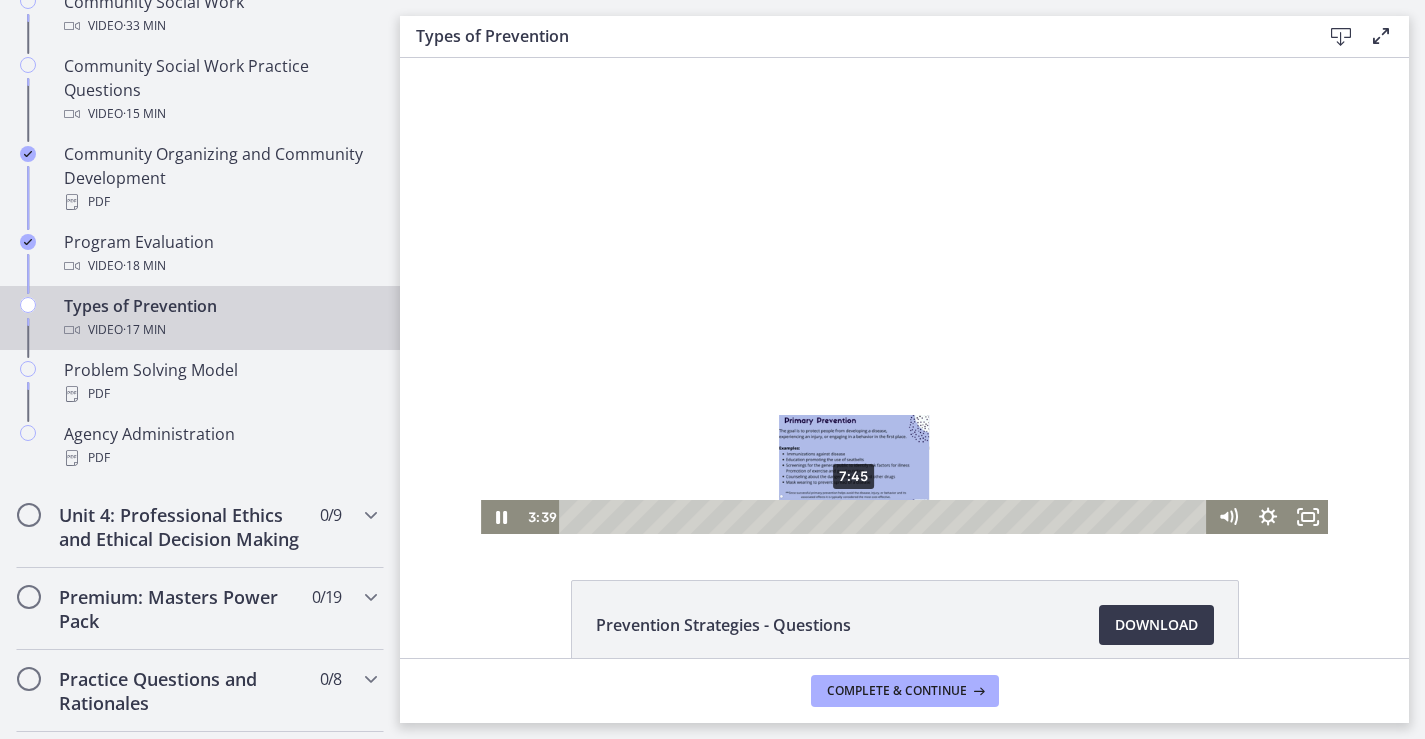 click on "7:45" at bounding box center [885, 517] 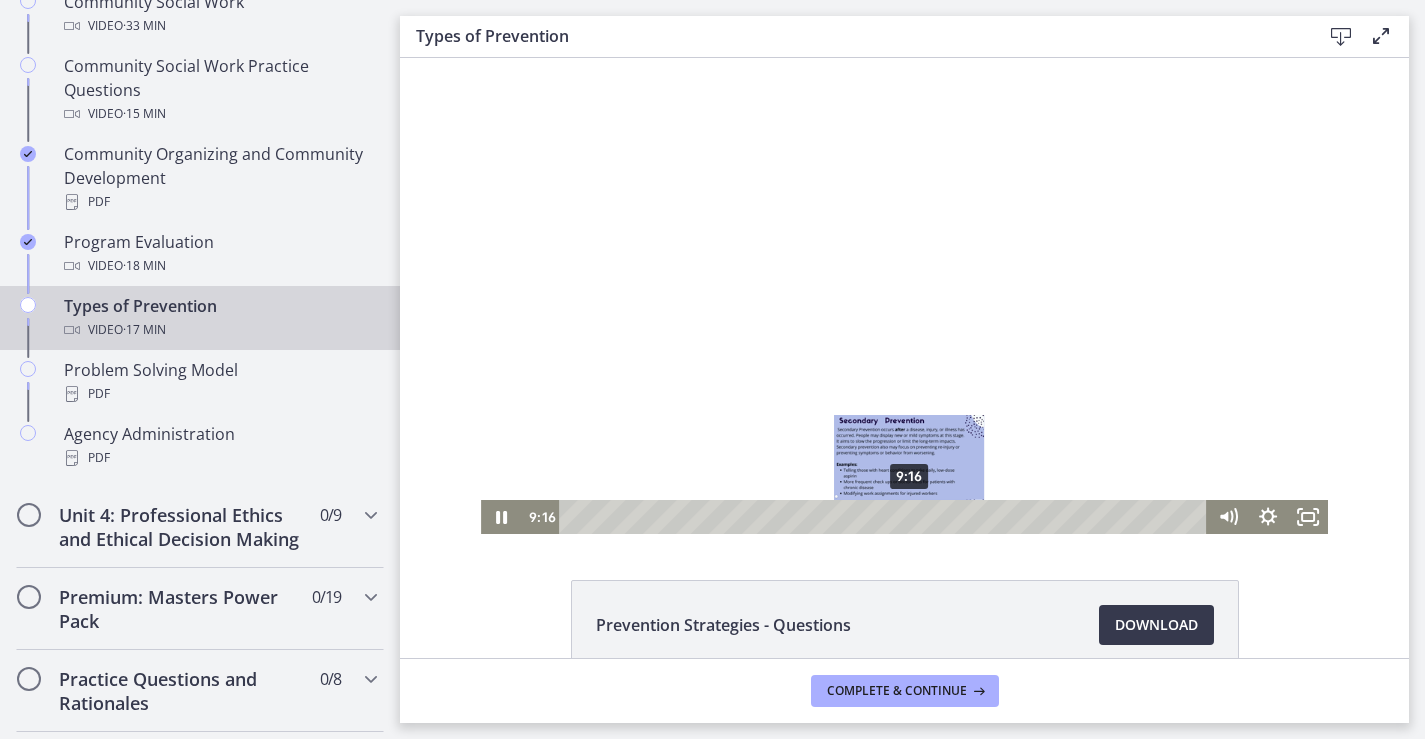 click on "9:16" at bounding box center (885, 517) 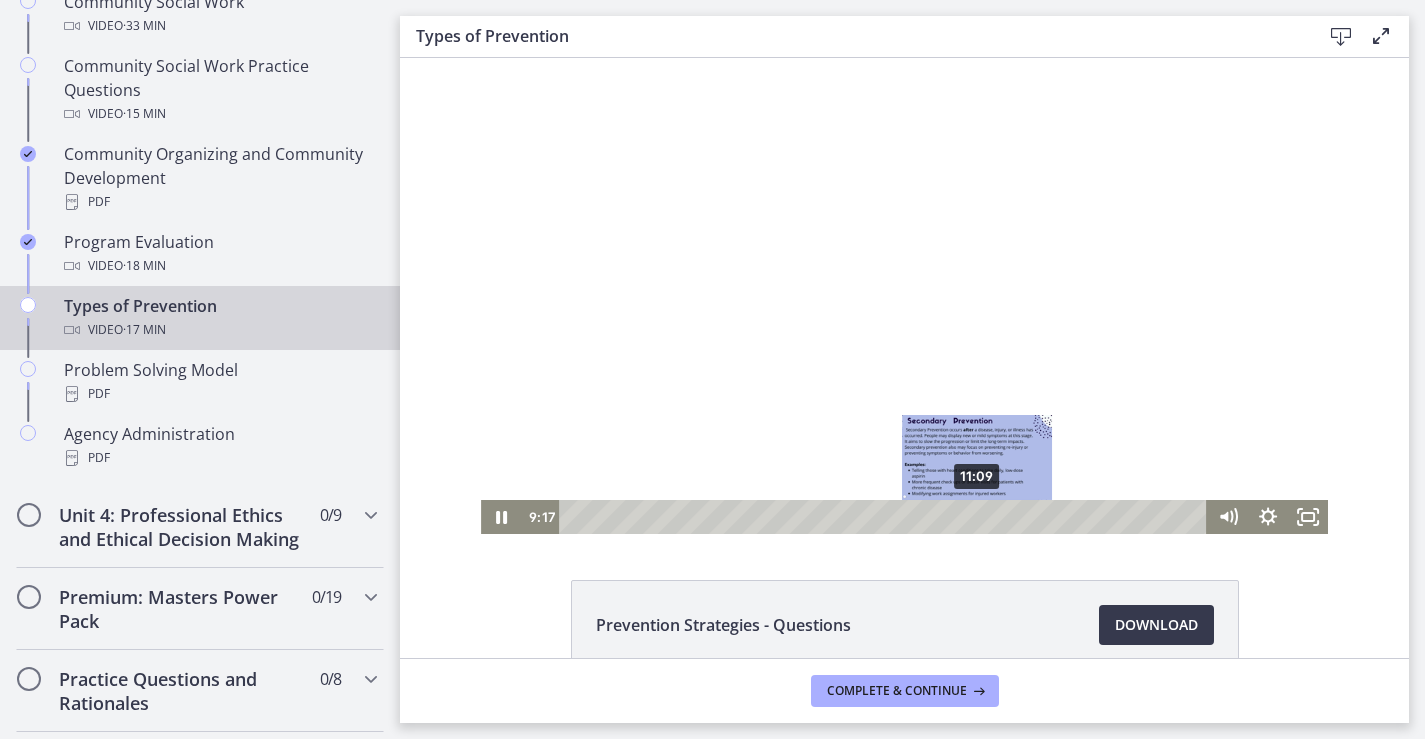 click on "11:09" at bounding box center [885, 517] 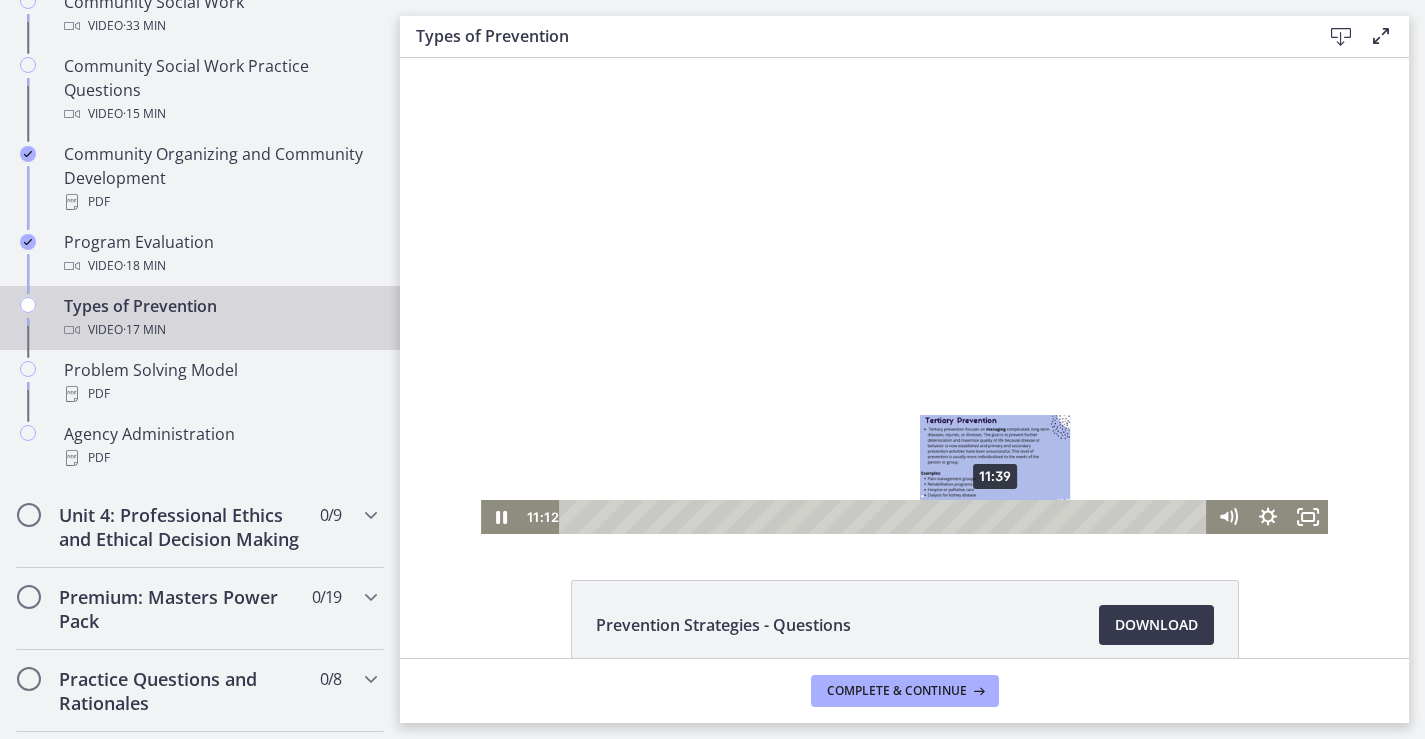 click on "11:39" at bounding box center [885, 517] 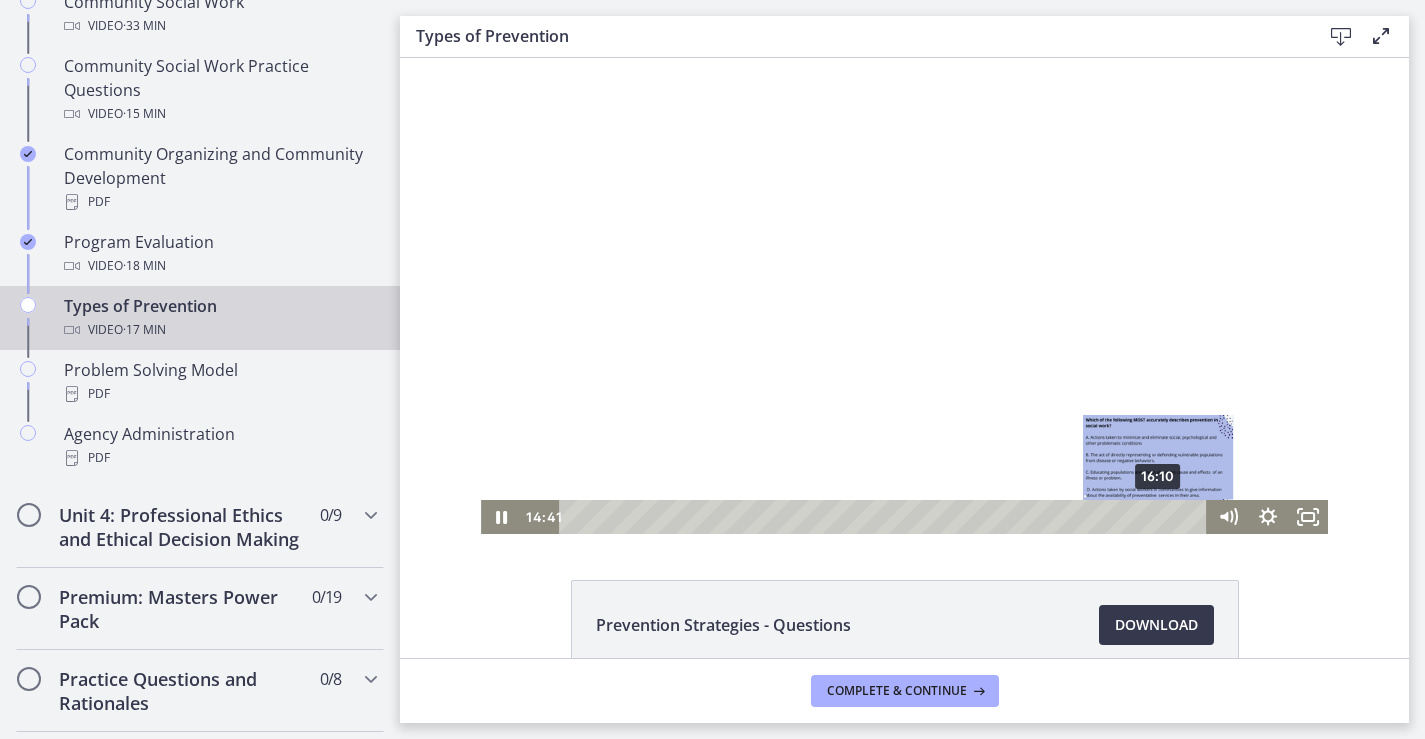click on "16:10" at bounding box center [885, 517] 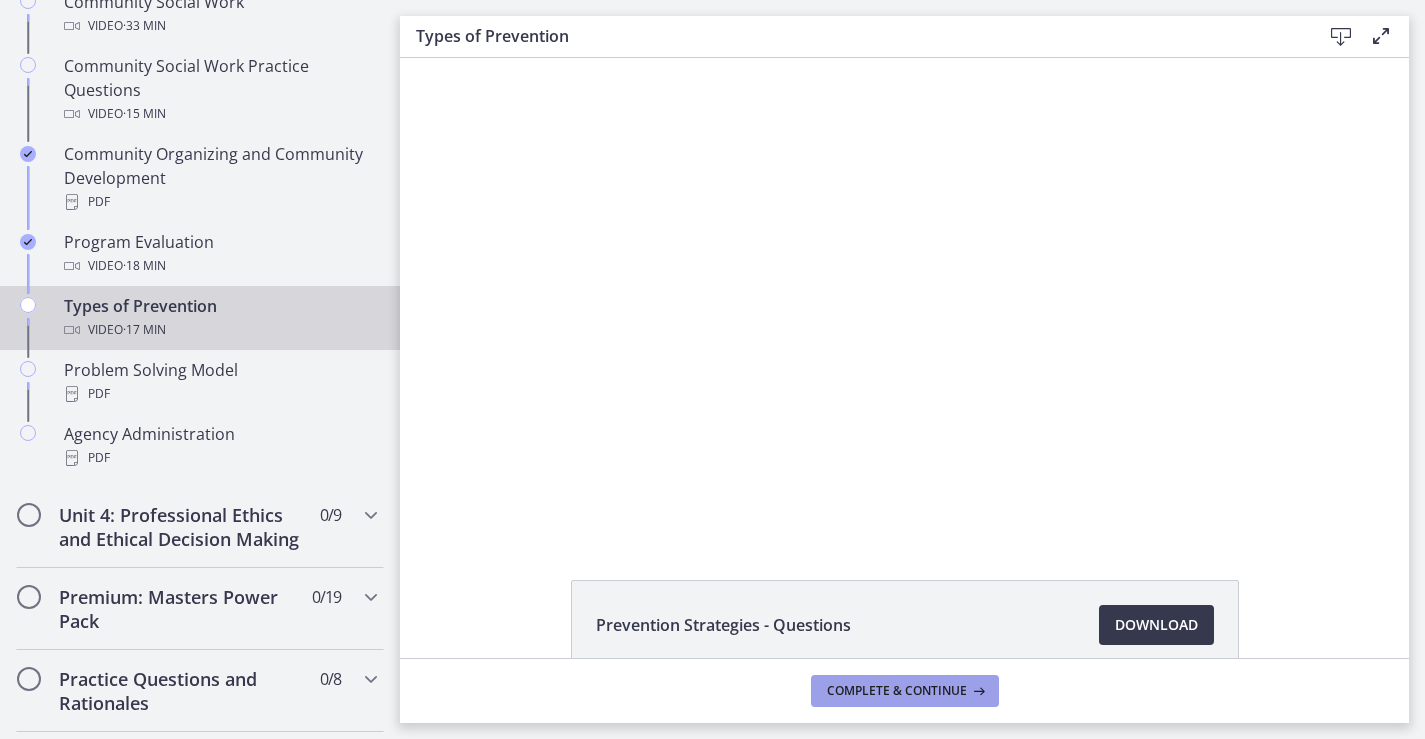 click on "Complete & continue" at bounding box center (905, 691) 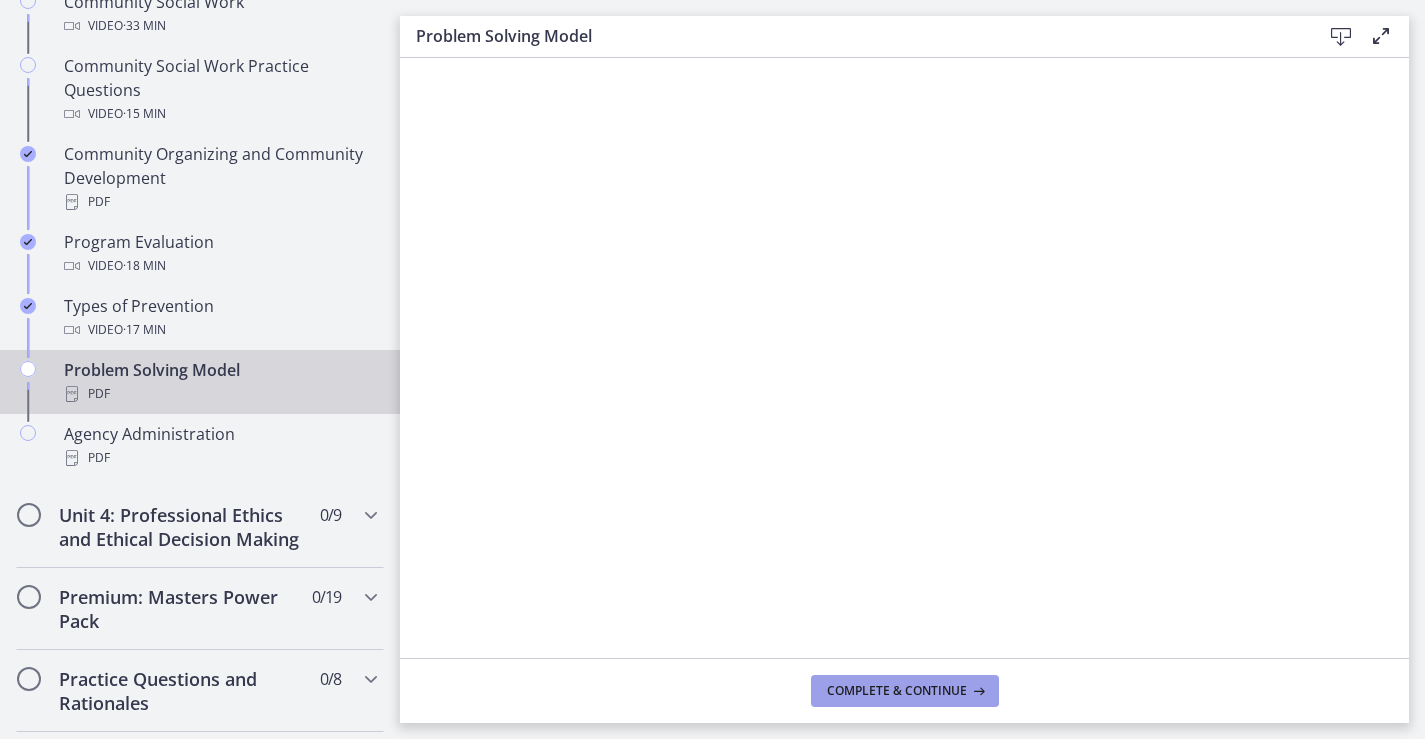click on "Complete & continue" at bounding box center (905, 691) 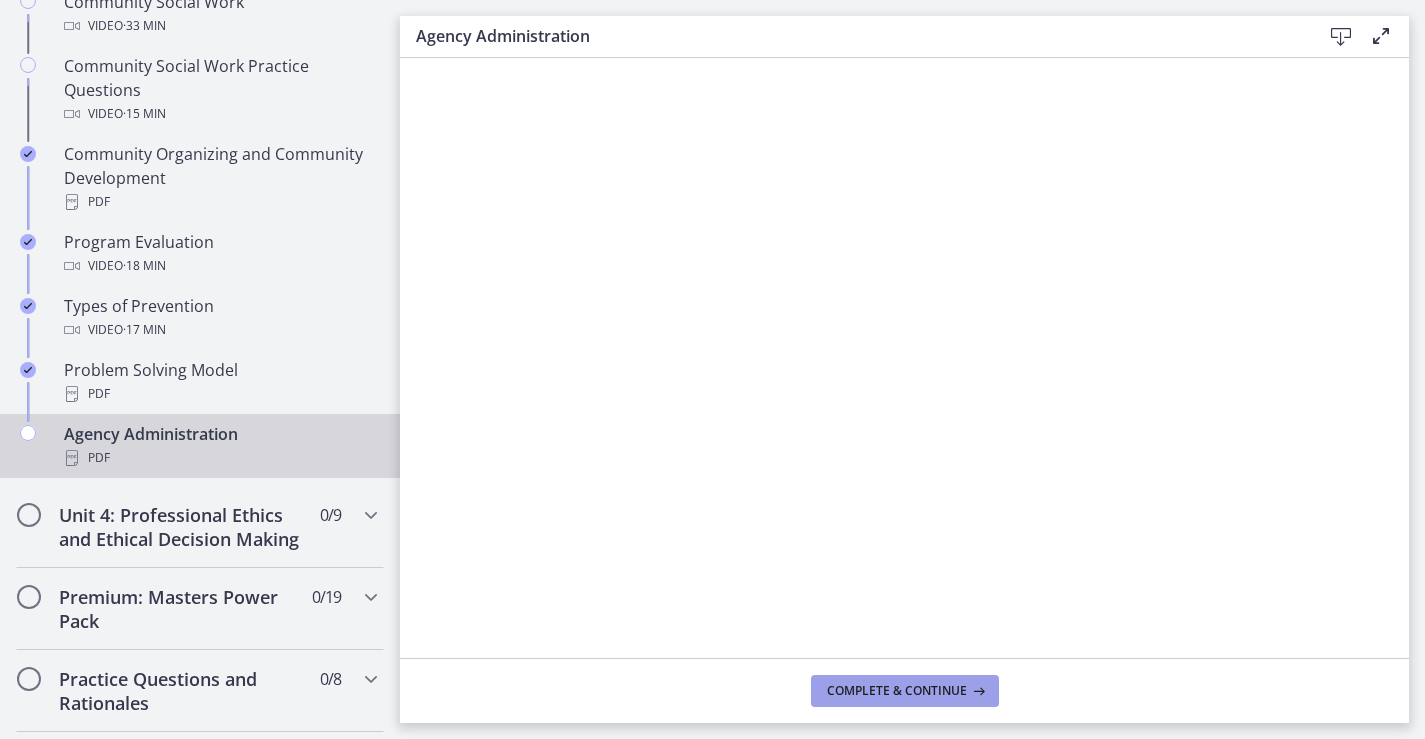 click on "Complete & continue" at bounding box center [897, 691] 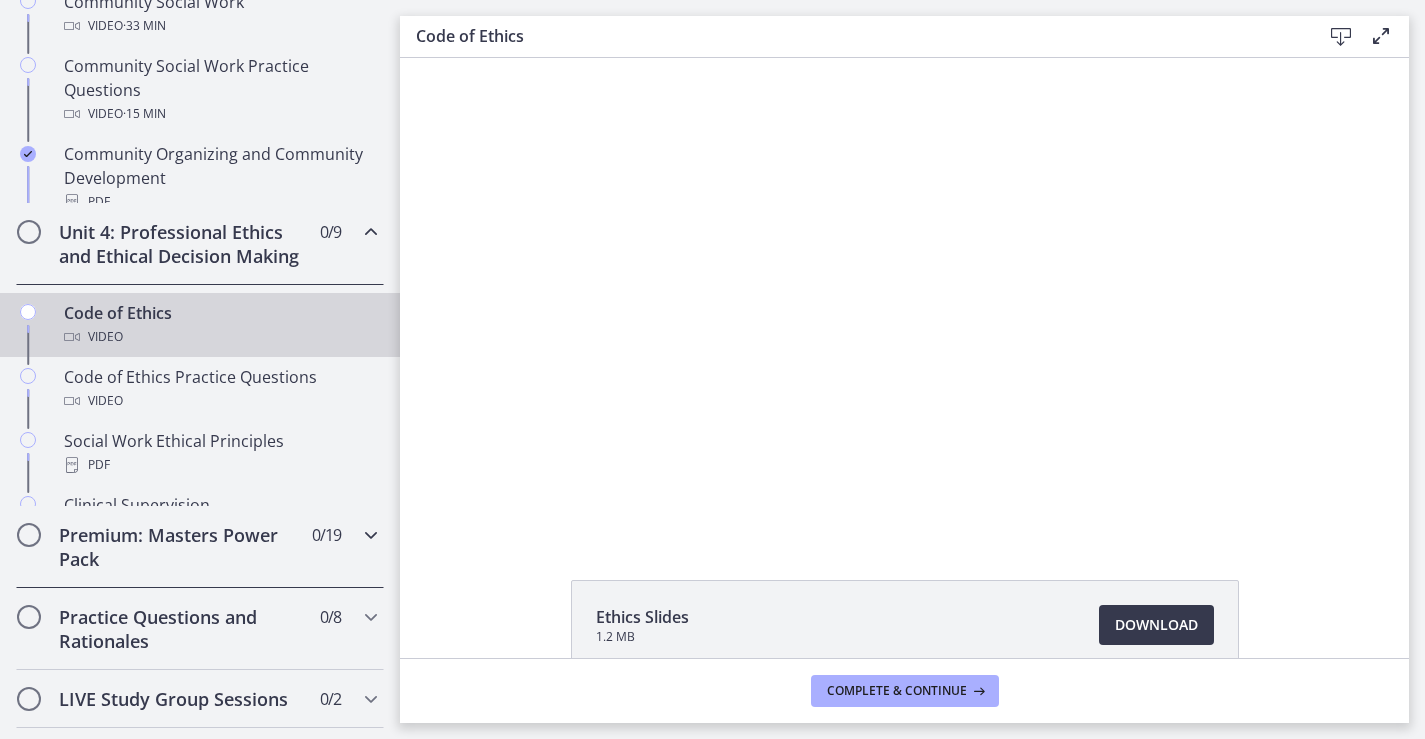 scroll, scrollTop: 0, scrollLeft: 0, axis: both 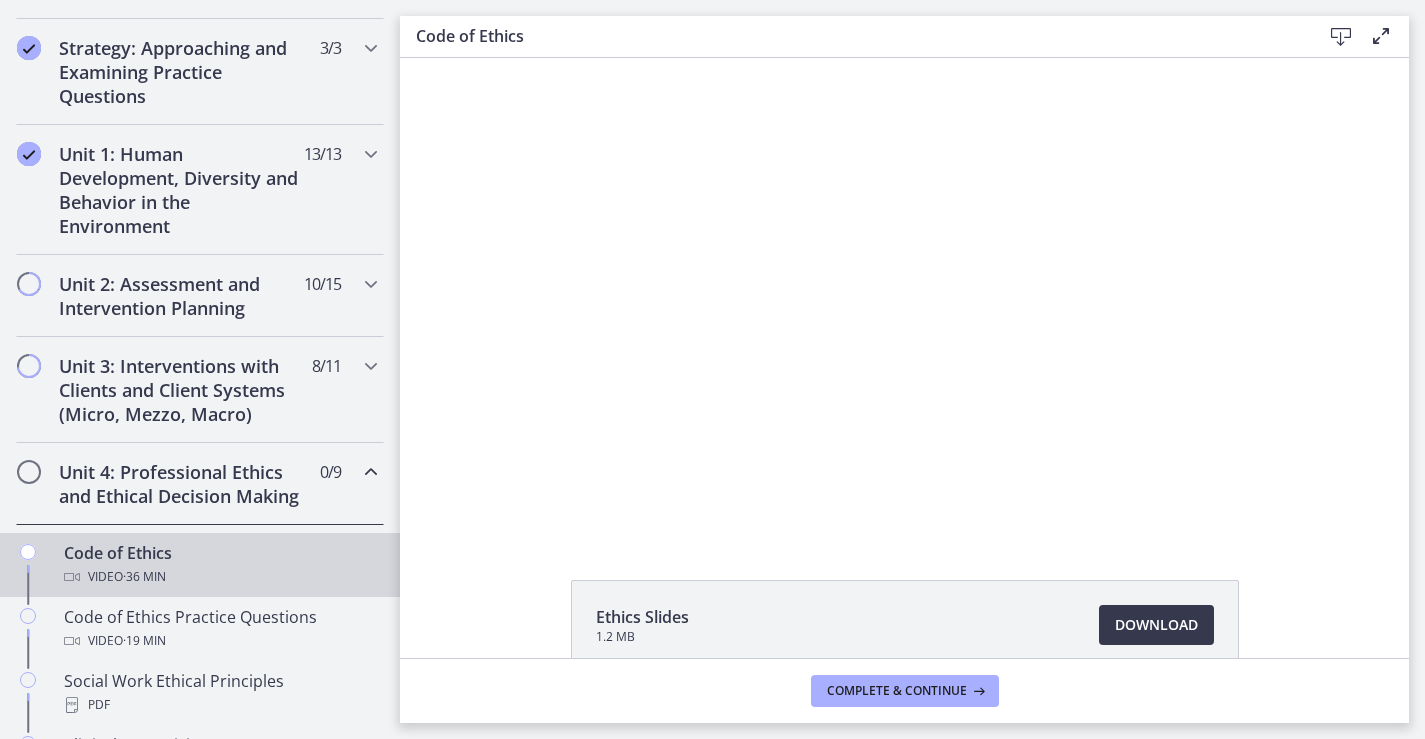 click on "Unit 4: Professional Ethics and Ethical Decision Making" at bounding box center [181, 484] 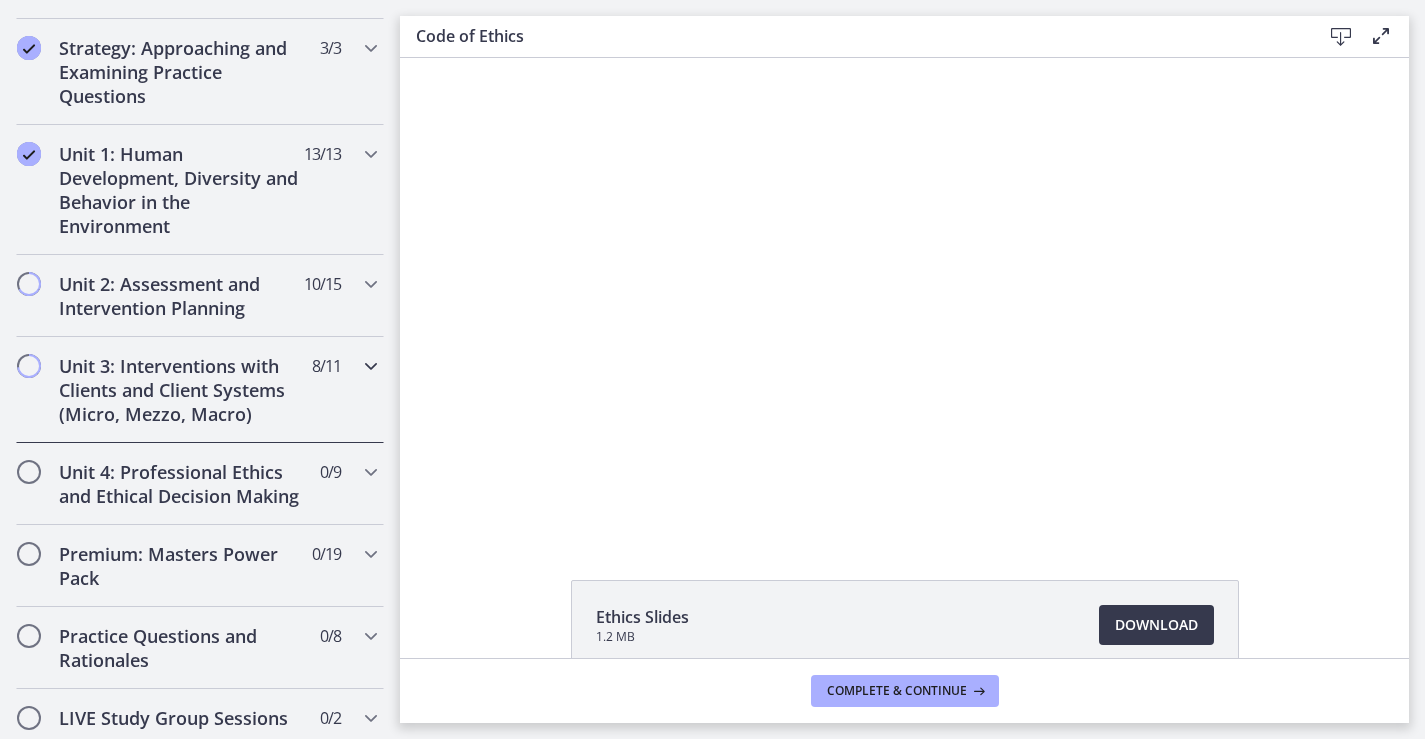 click on "Unit 3: Interventions with Clients and Client Systems (Micro, Mezzo, Macro)" at bounding box center (181, 390) 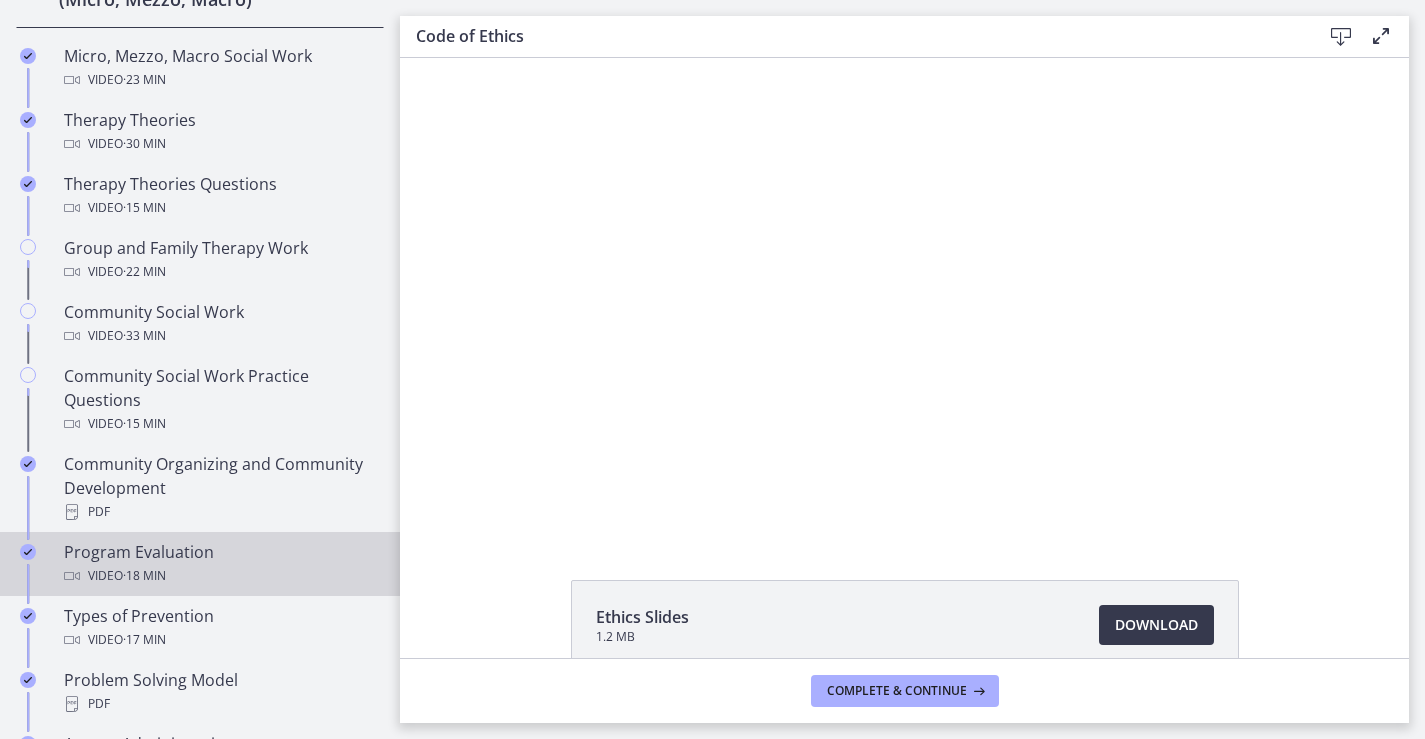scroll, scrollTop: 740, scrollLeft: 0, axis: vertical 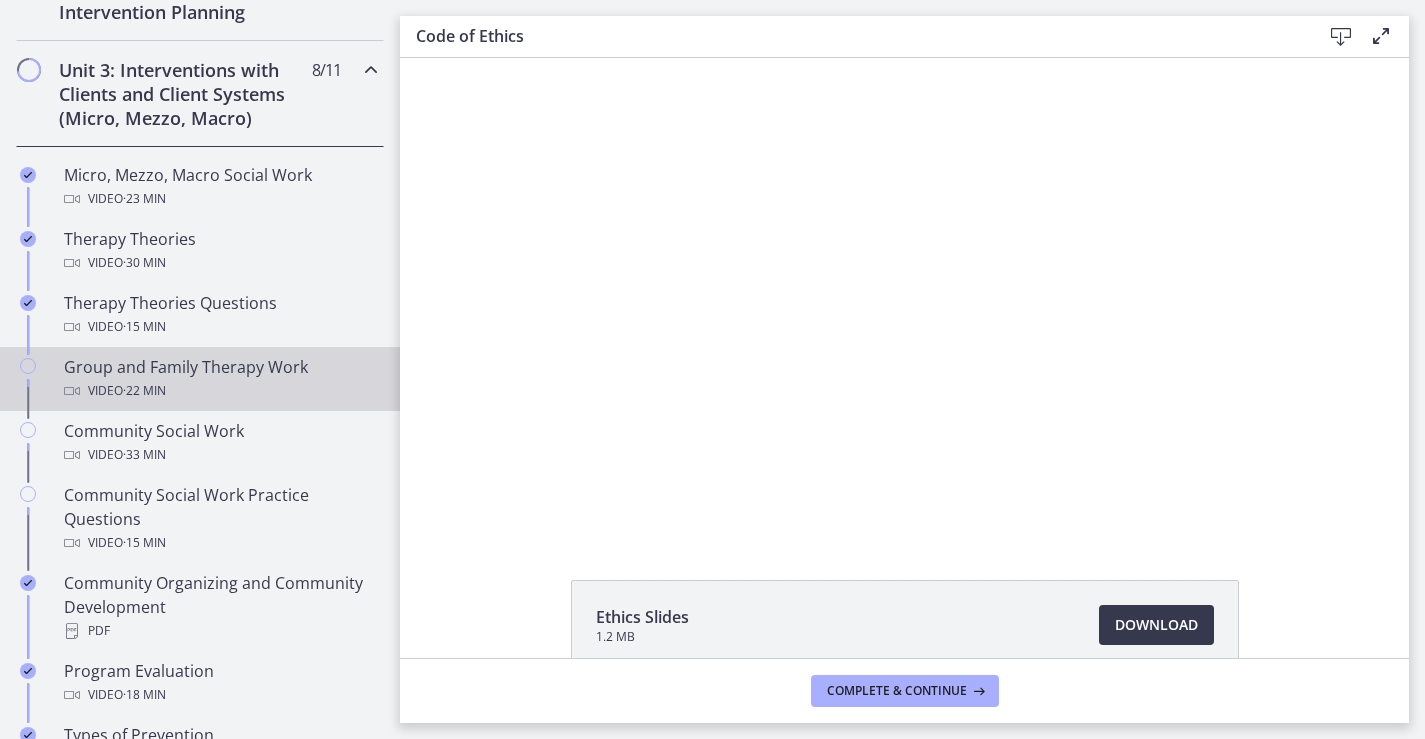 click on "Video
·  22 min" at bounding box center [220, 391] 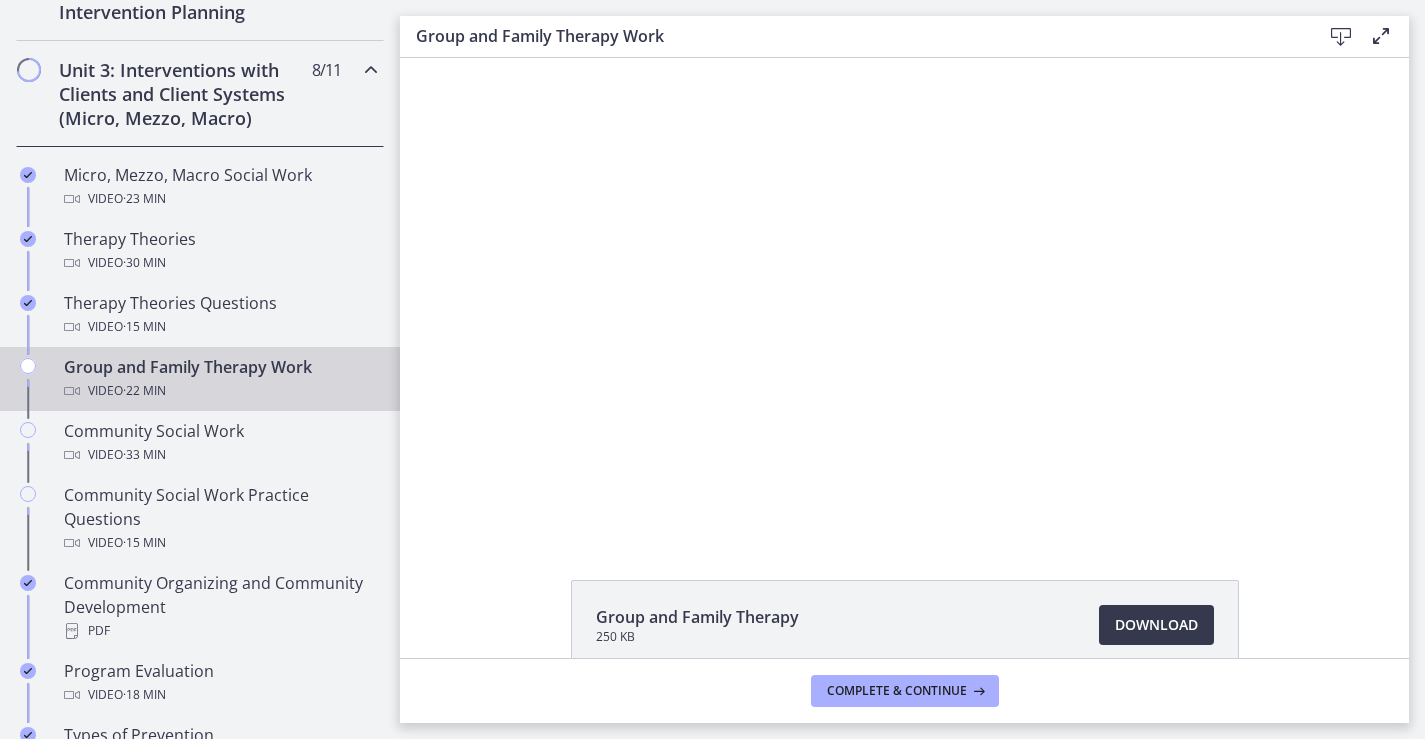 scroll, scrollTop: 0, scrollLeft: 0, axis: both 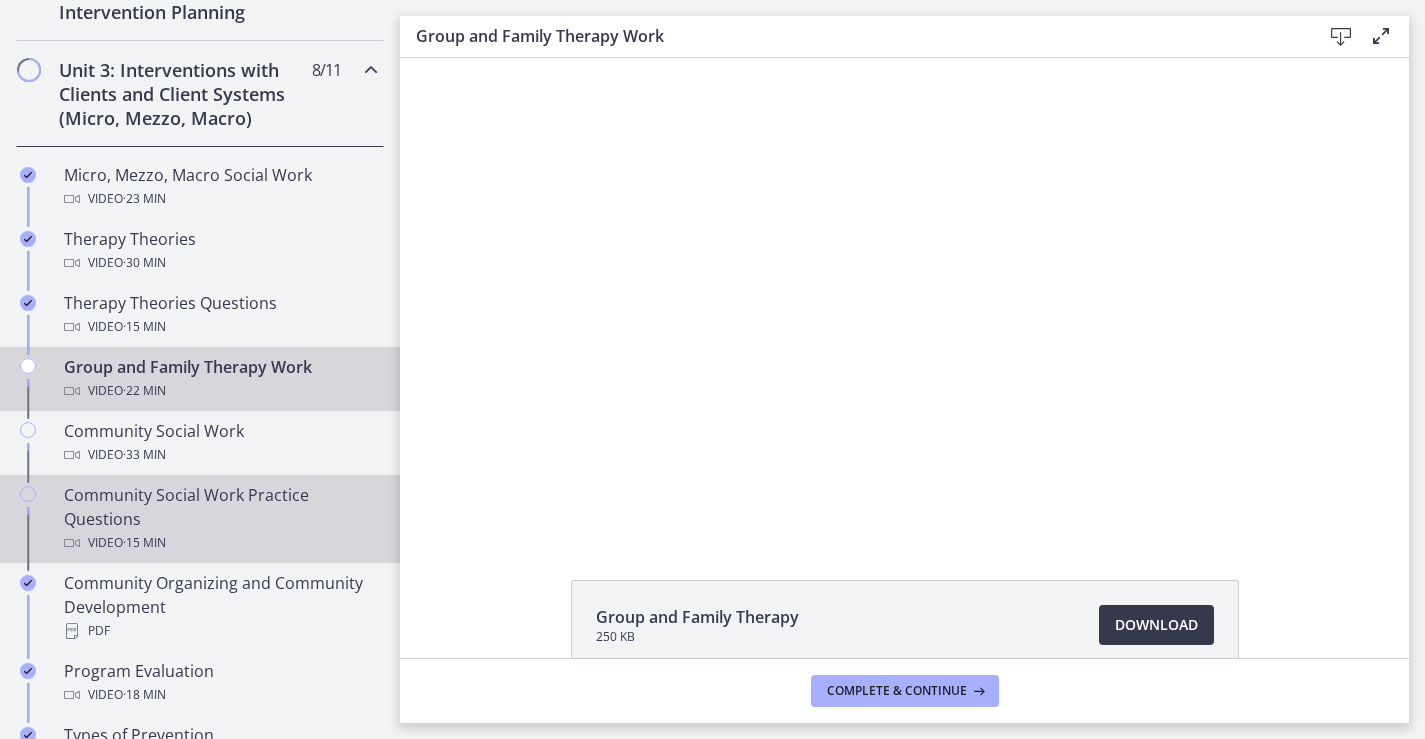 click on "Video
·  15 min" at bounding box center [220, 543] 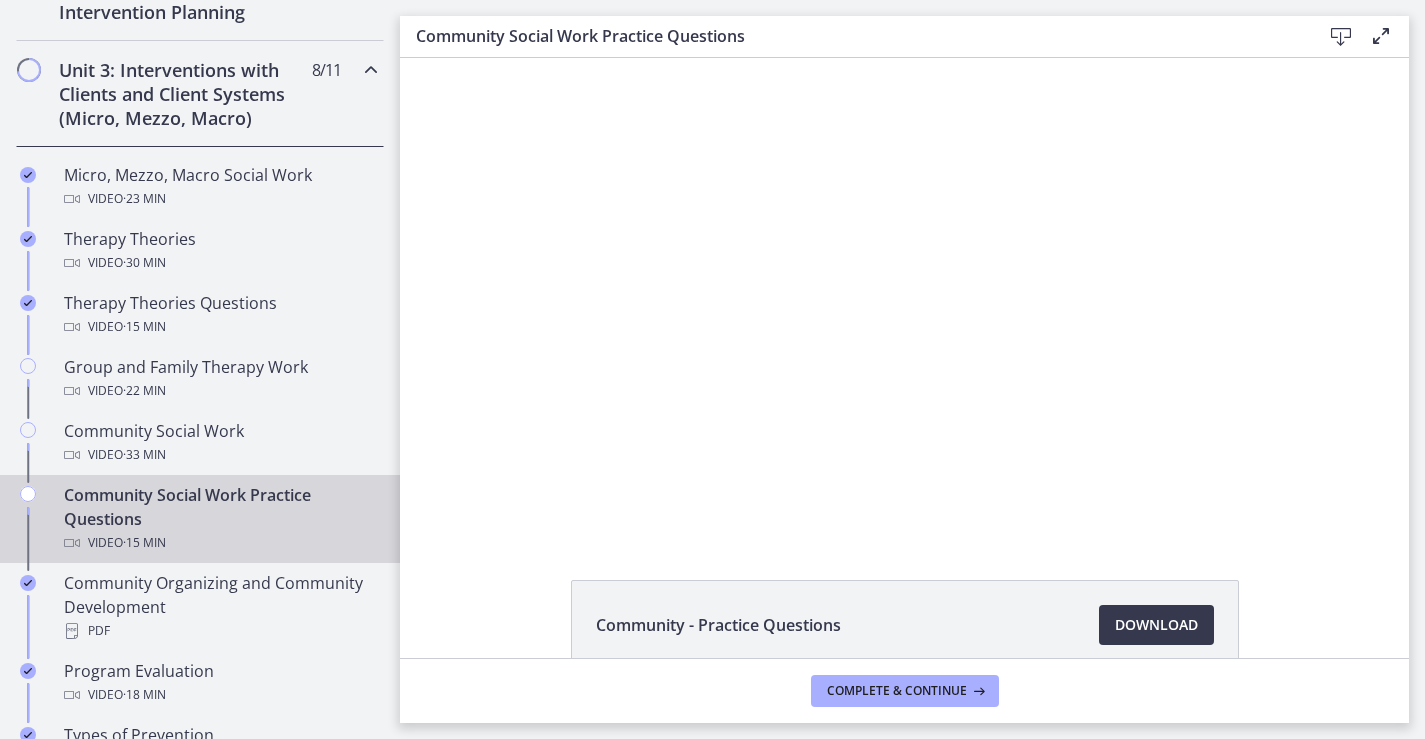 scroll, scrollTop: 0, scrollLeft: 0, axis: both 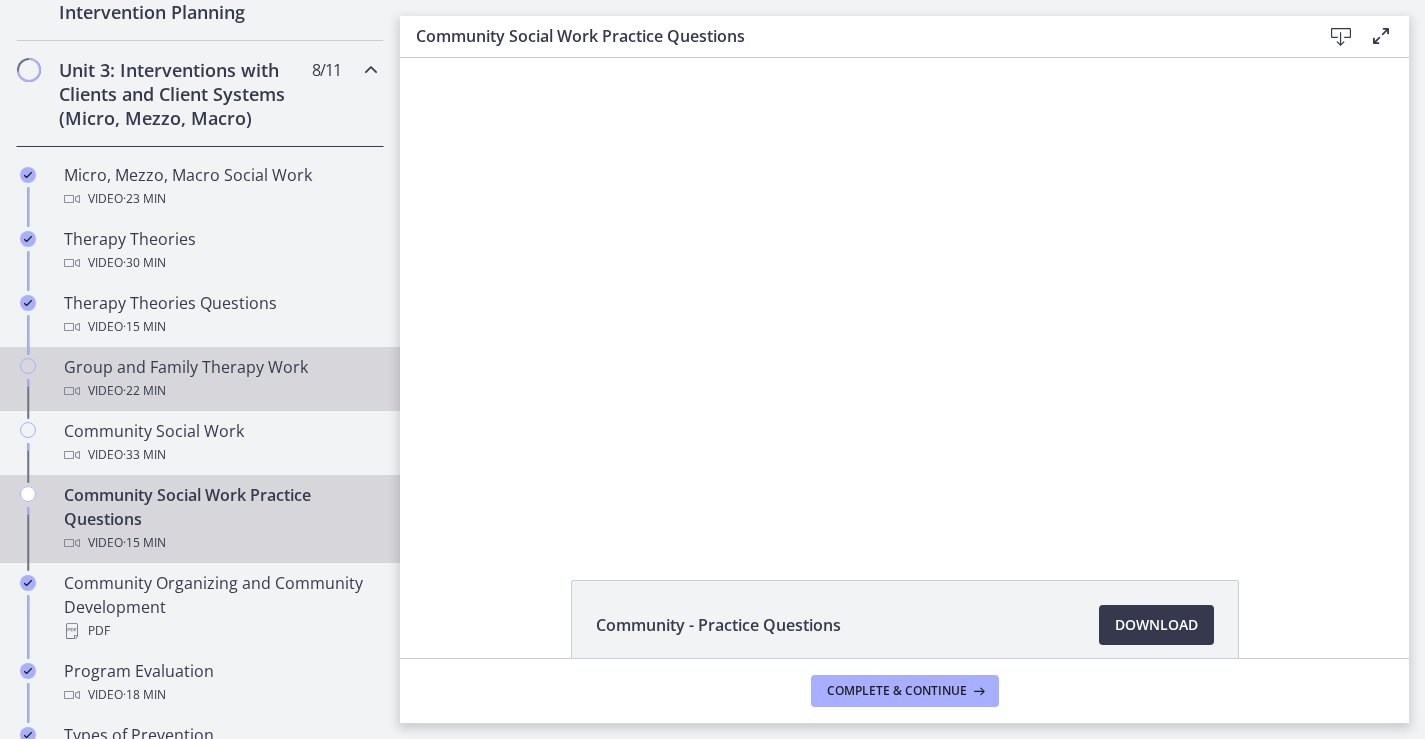 click on "Group and Family Therapy Work
Video
·  22 min" at bounding box center (220, 379) 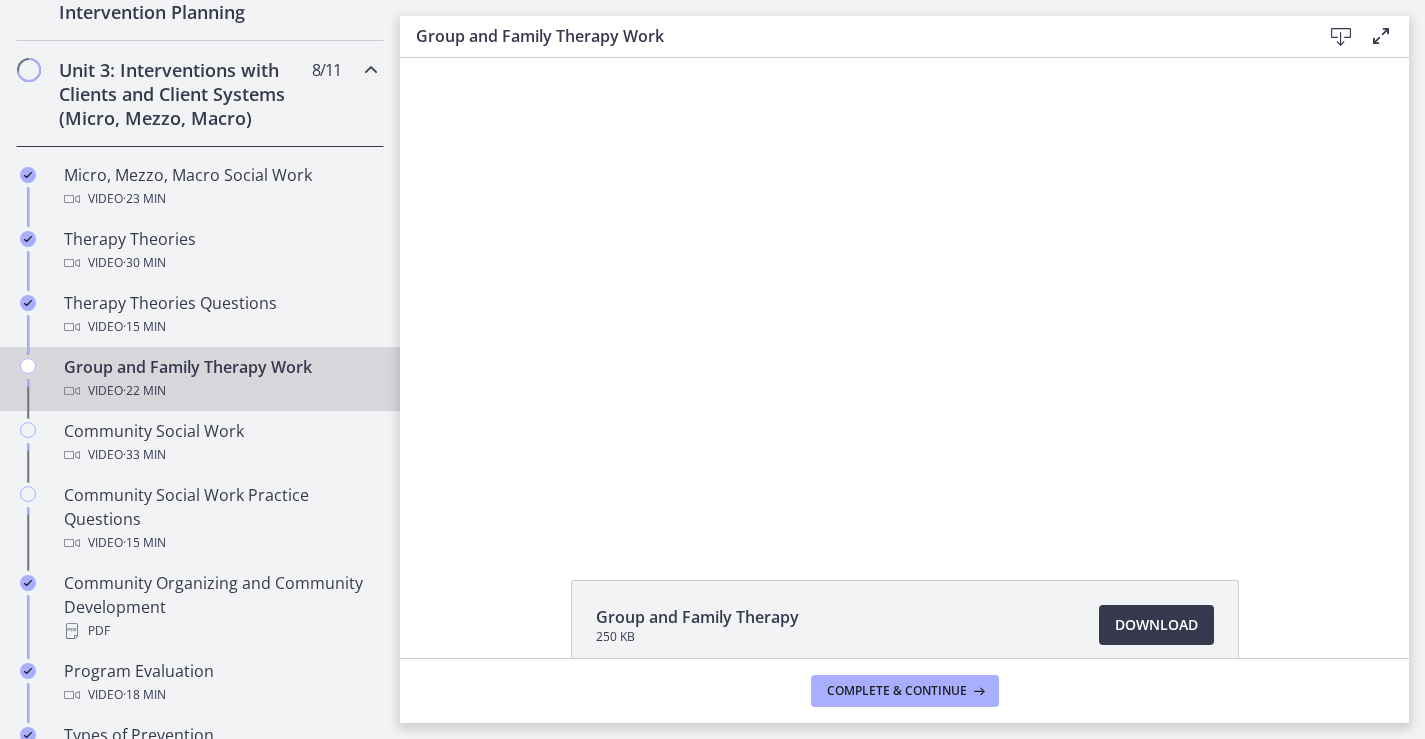 scroll, scrollTop: 0, scrollLeft: 0, axis: both 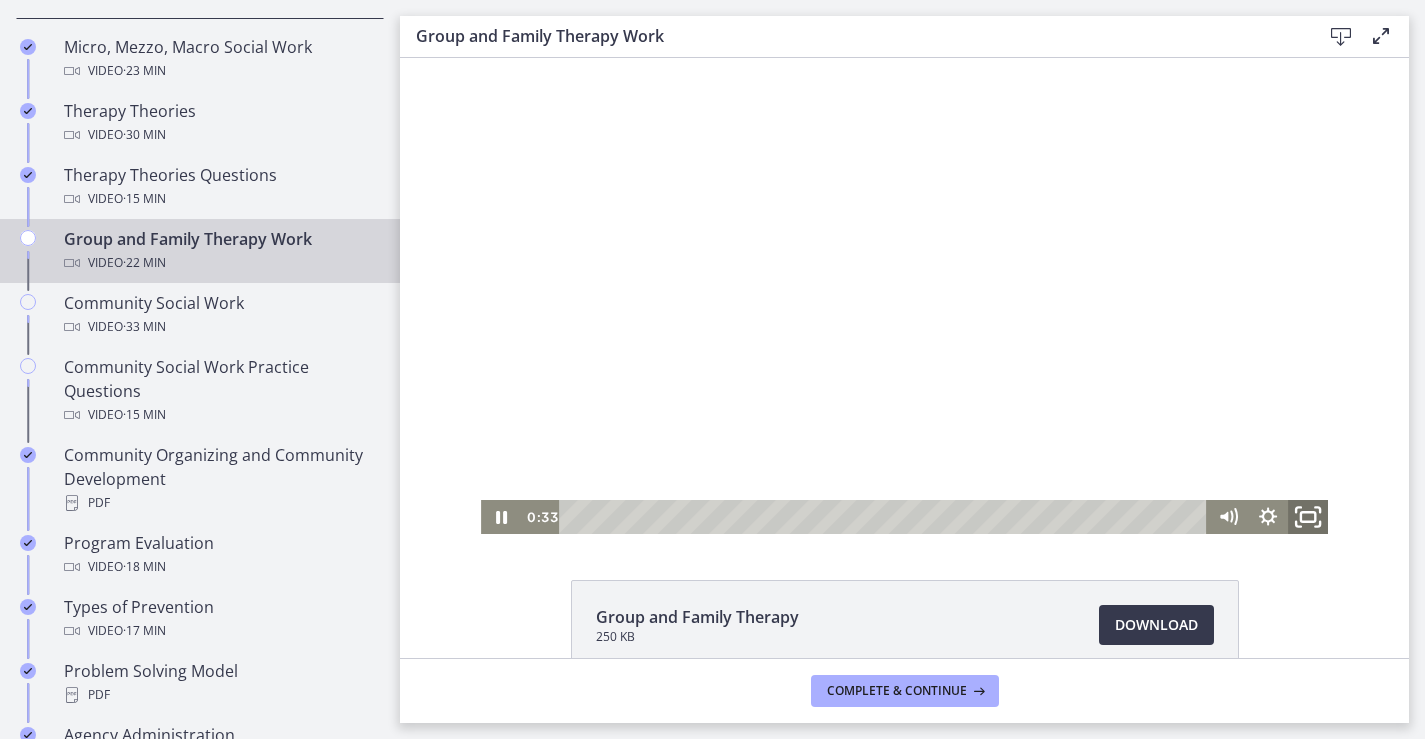 click 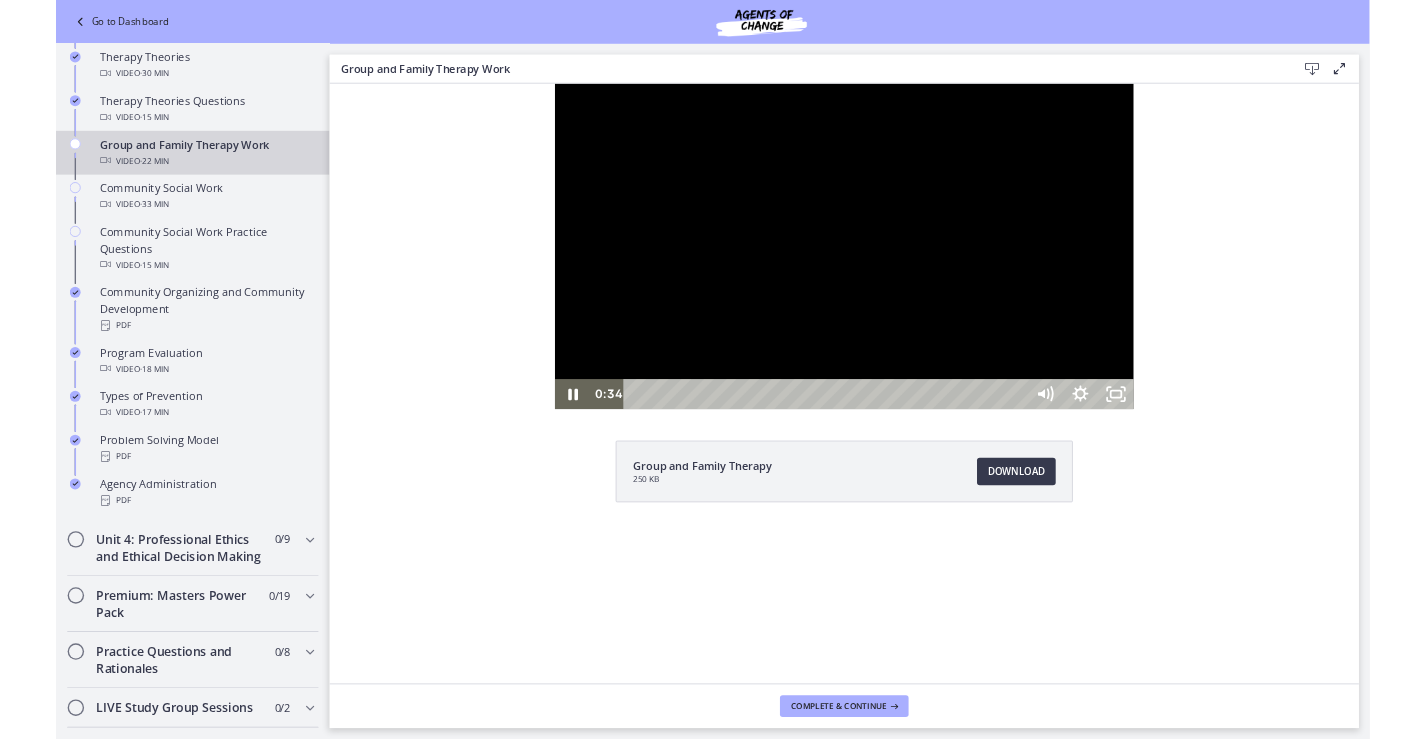 scroll, scrollTop: 776, scrollLeft: 0, axis: vertical 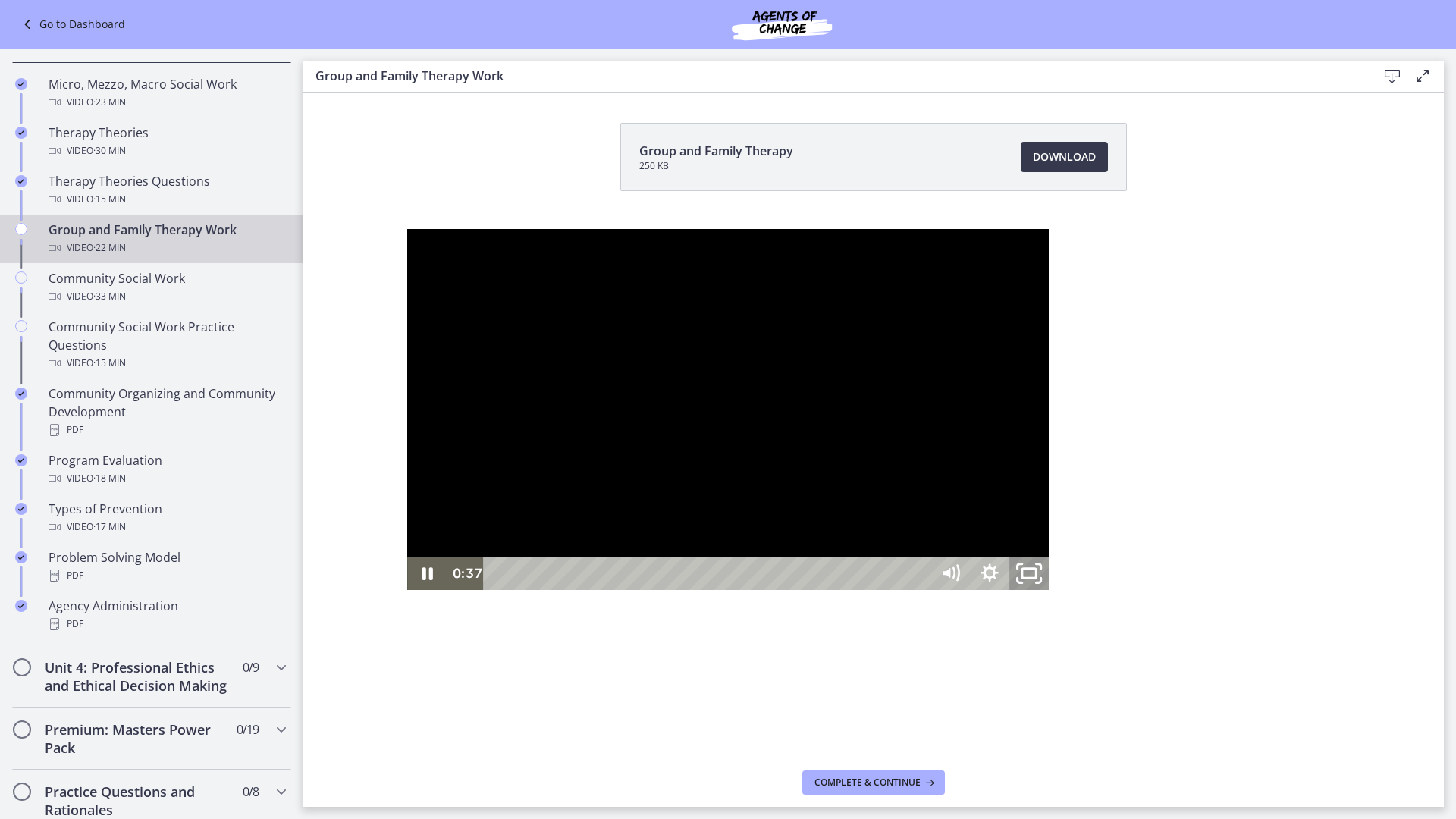 click 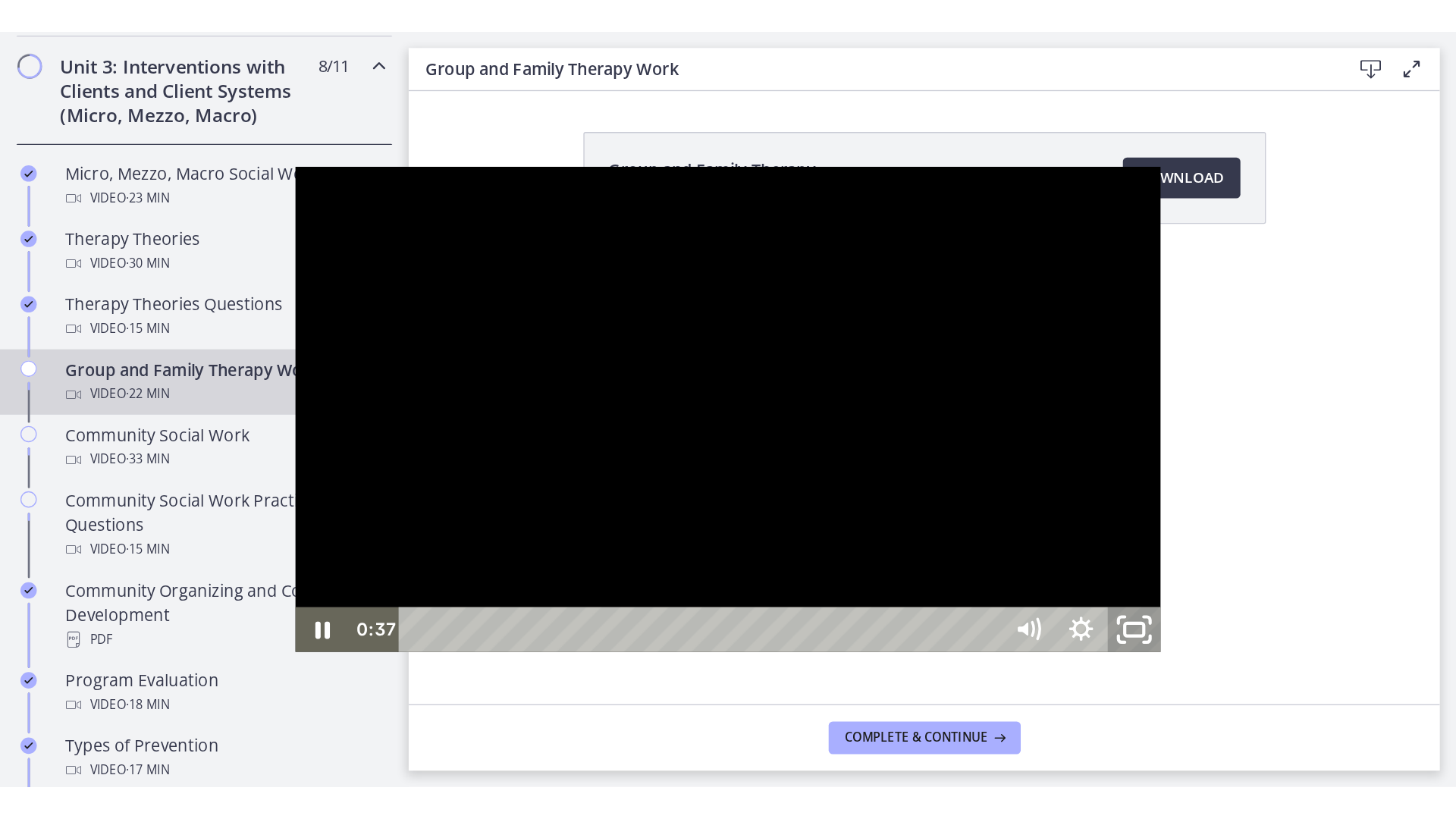 scroll, scrollTop: 658, scrollLeft: 0, axis: vertical 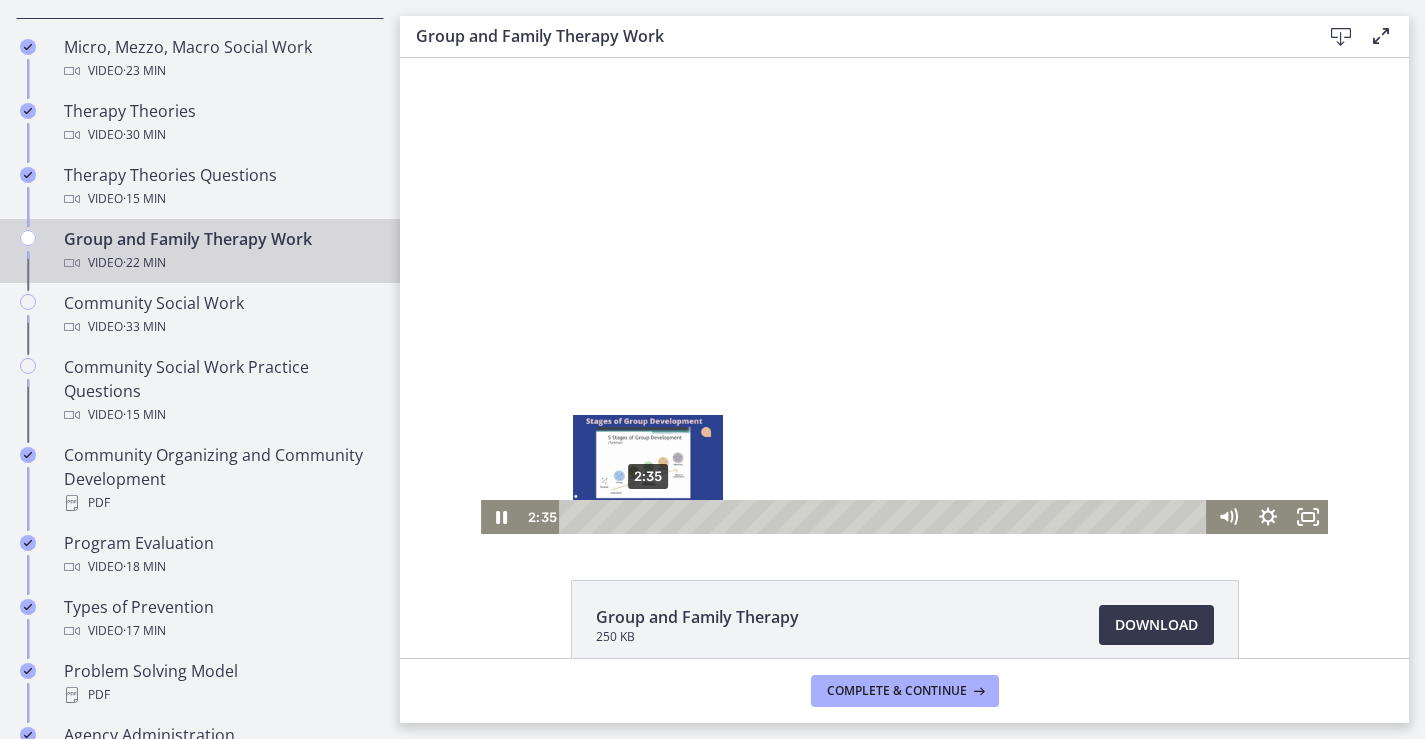 click on "2:35" at bounding box center [885, 517] 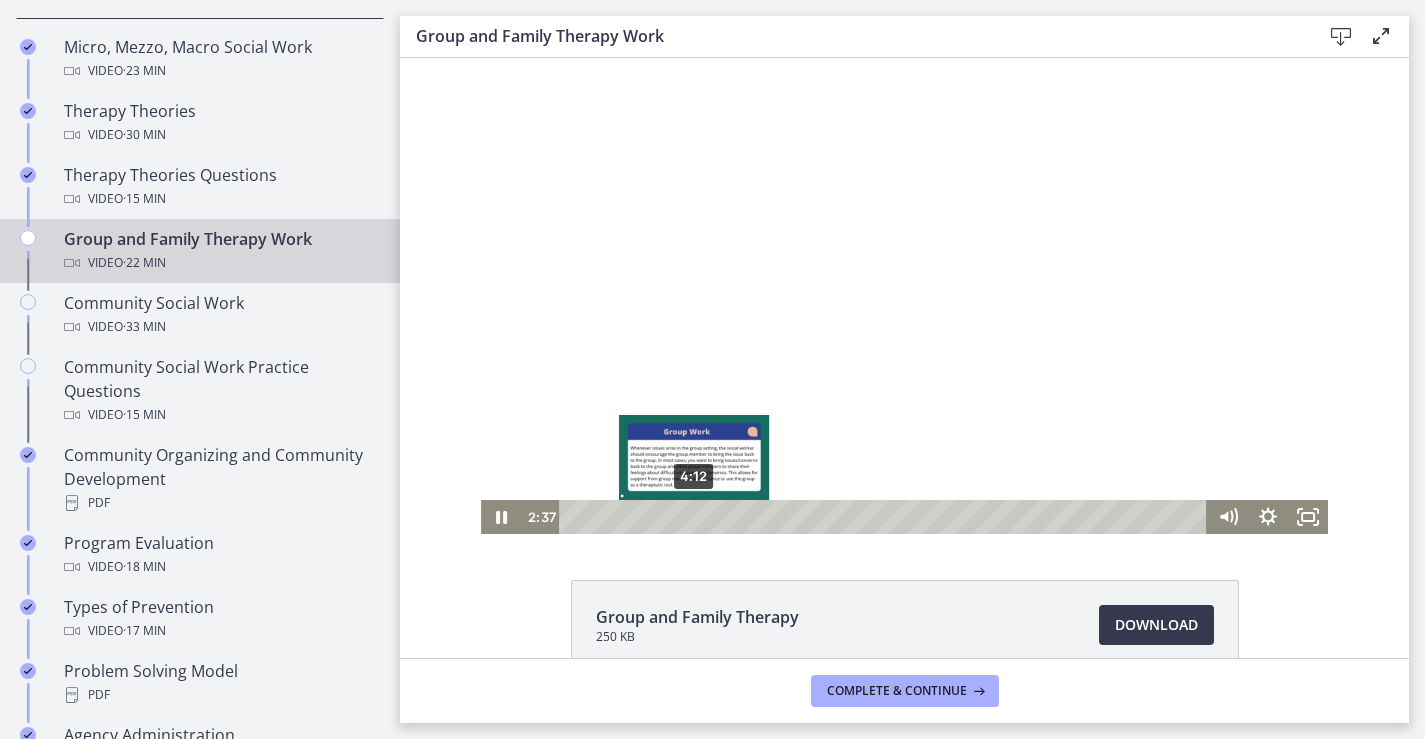 click on "4:12" at bounding box center [885, 517] 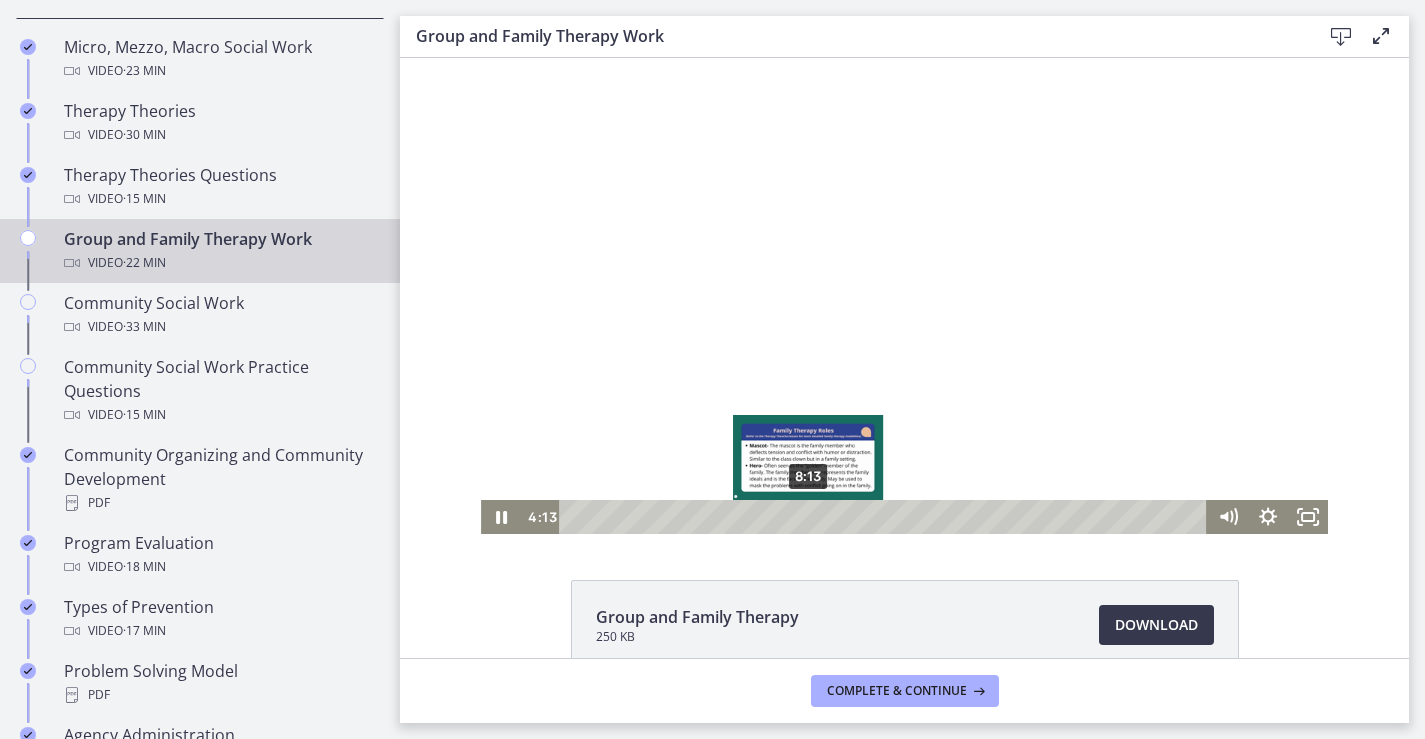 click on "8:13" at bounding box center (885, 517) 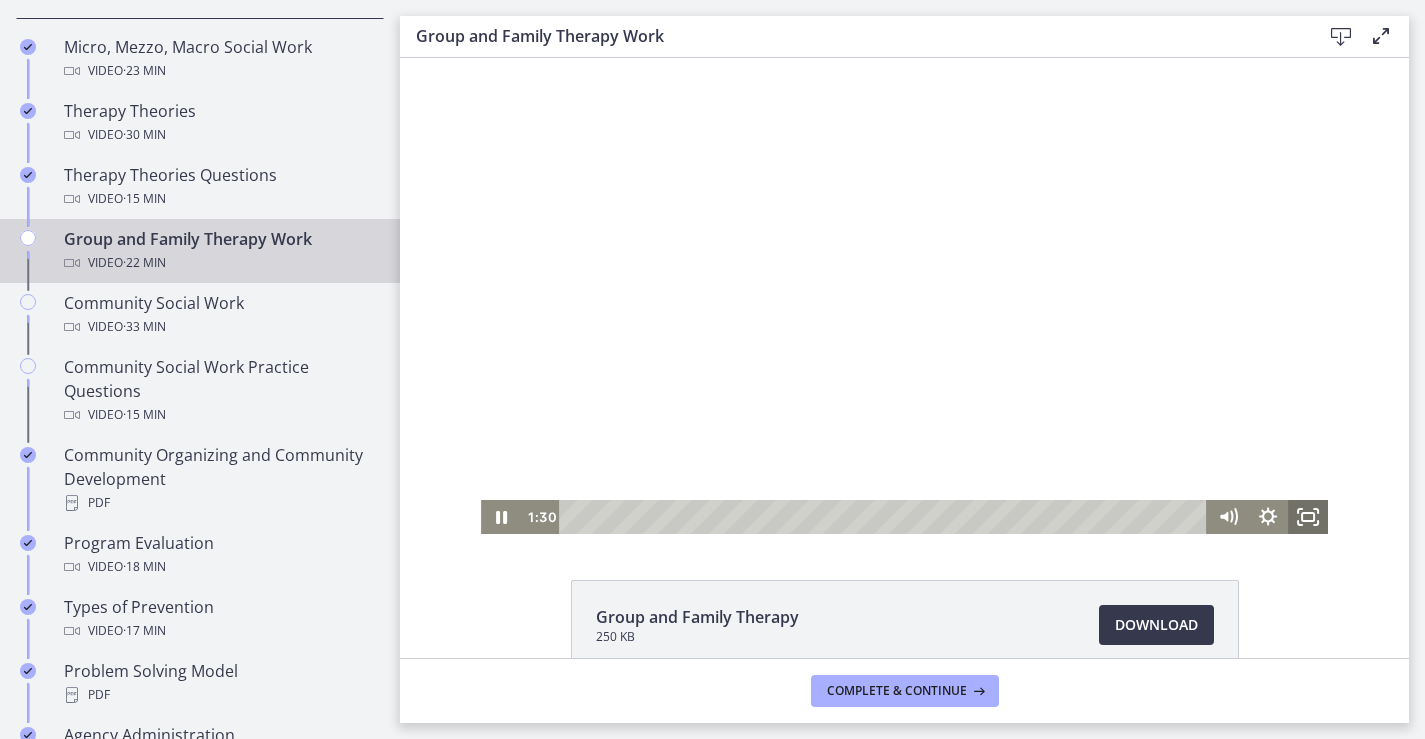 click 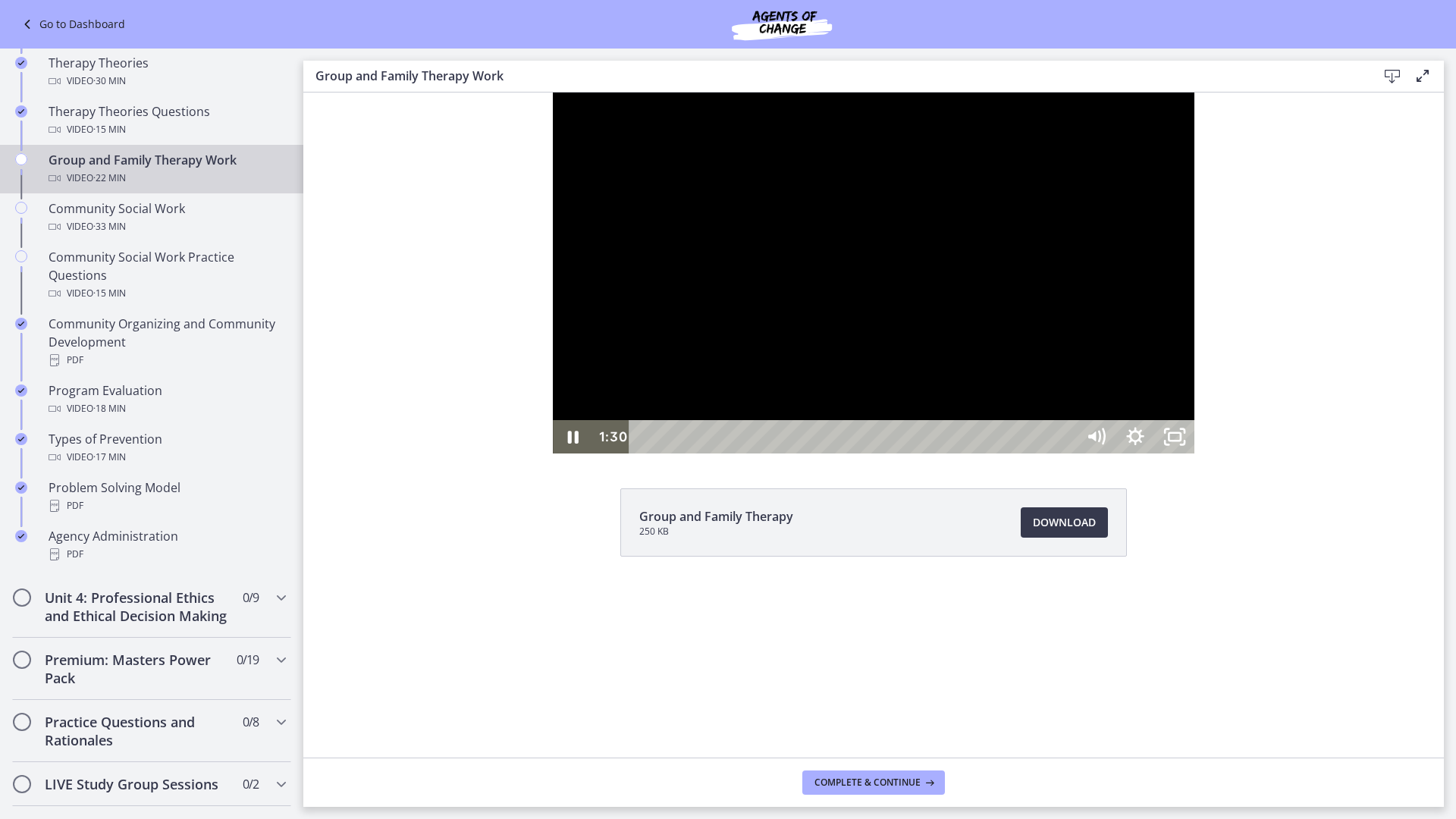 scroll, scrollTop: 588, scrollLeft: 0, axis: vertical 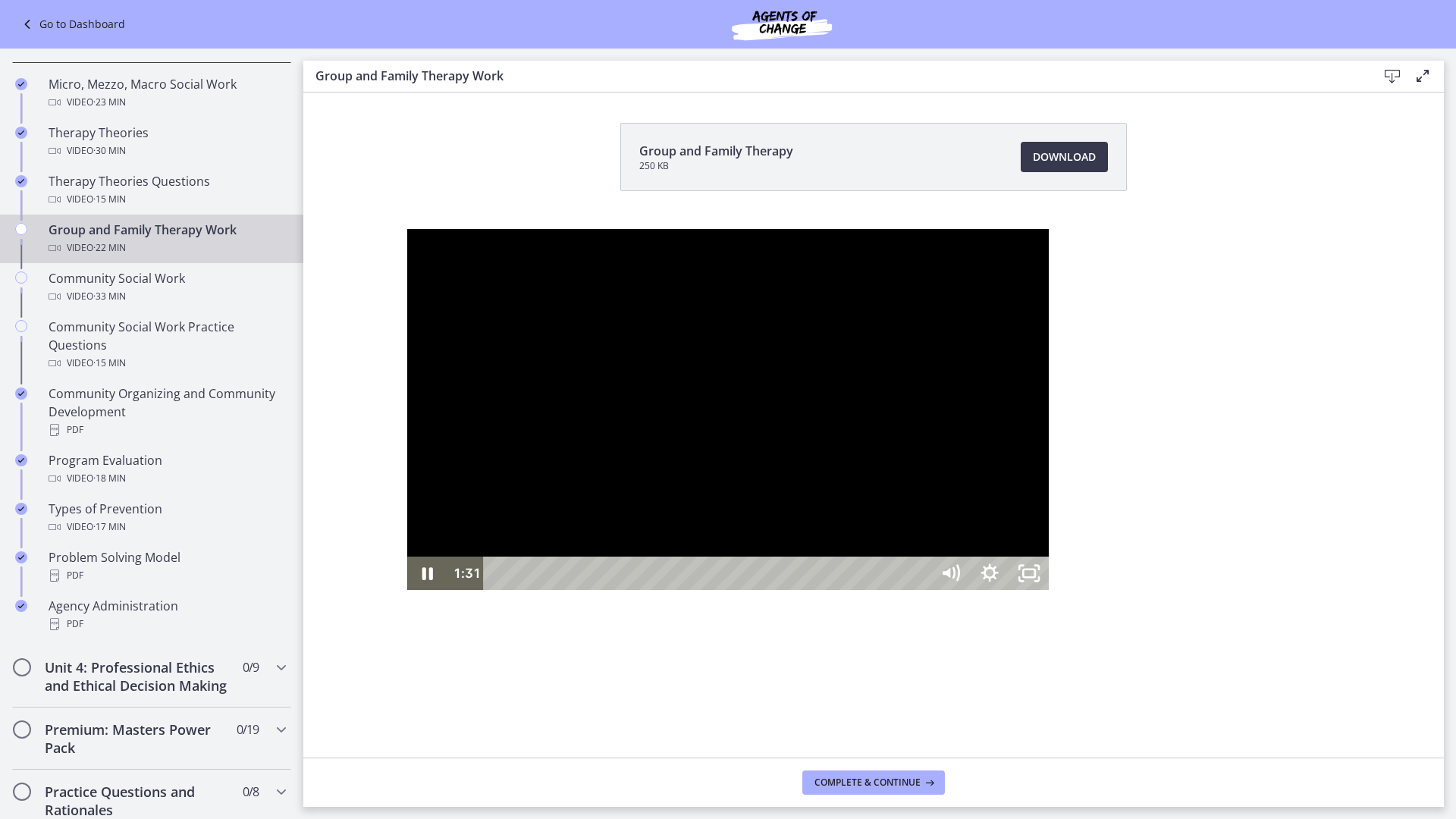 click at bounding box center (728, 410) 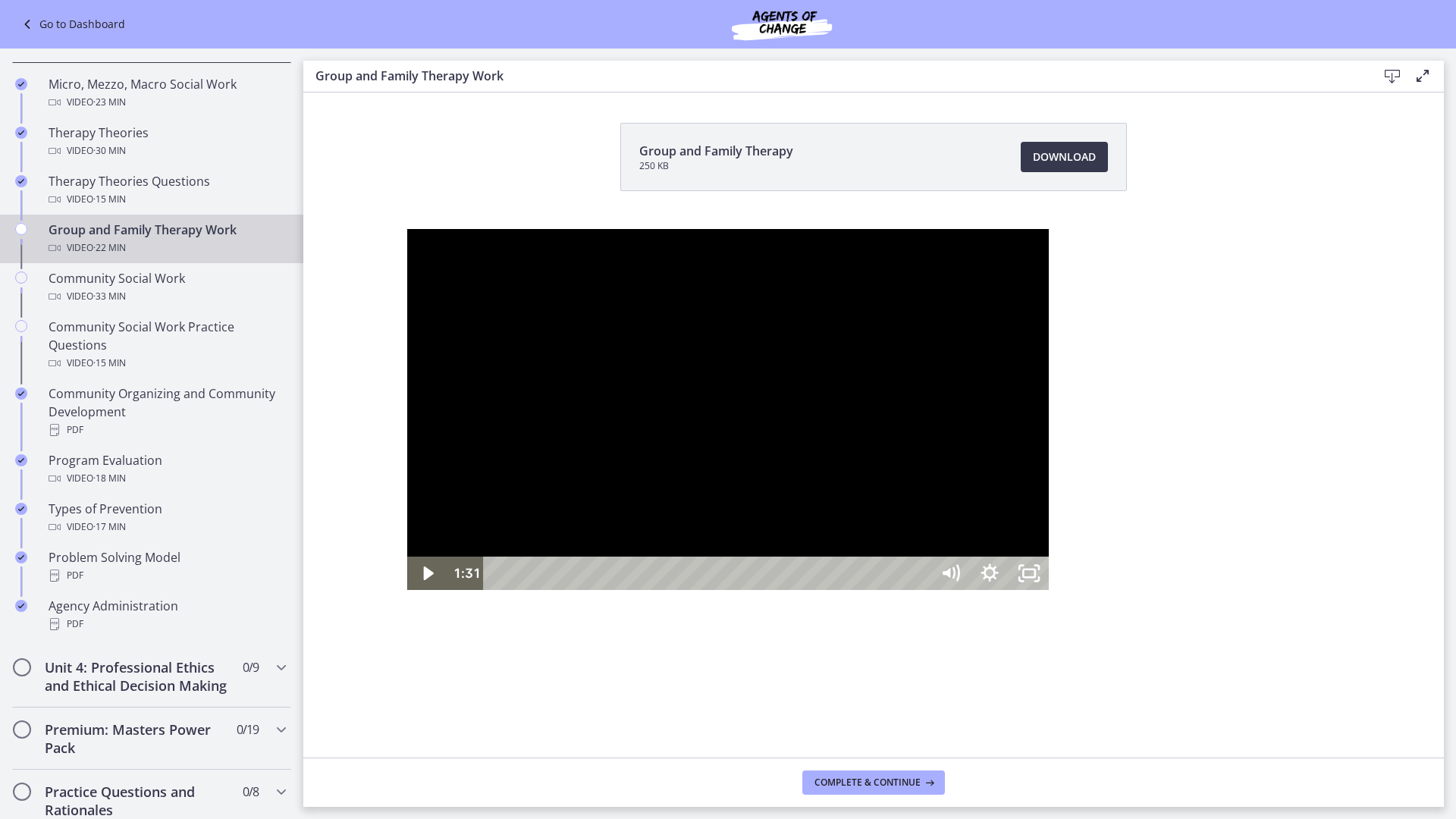 type 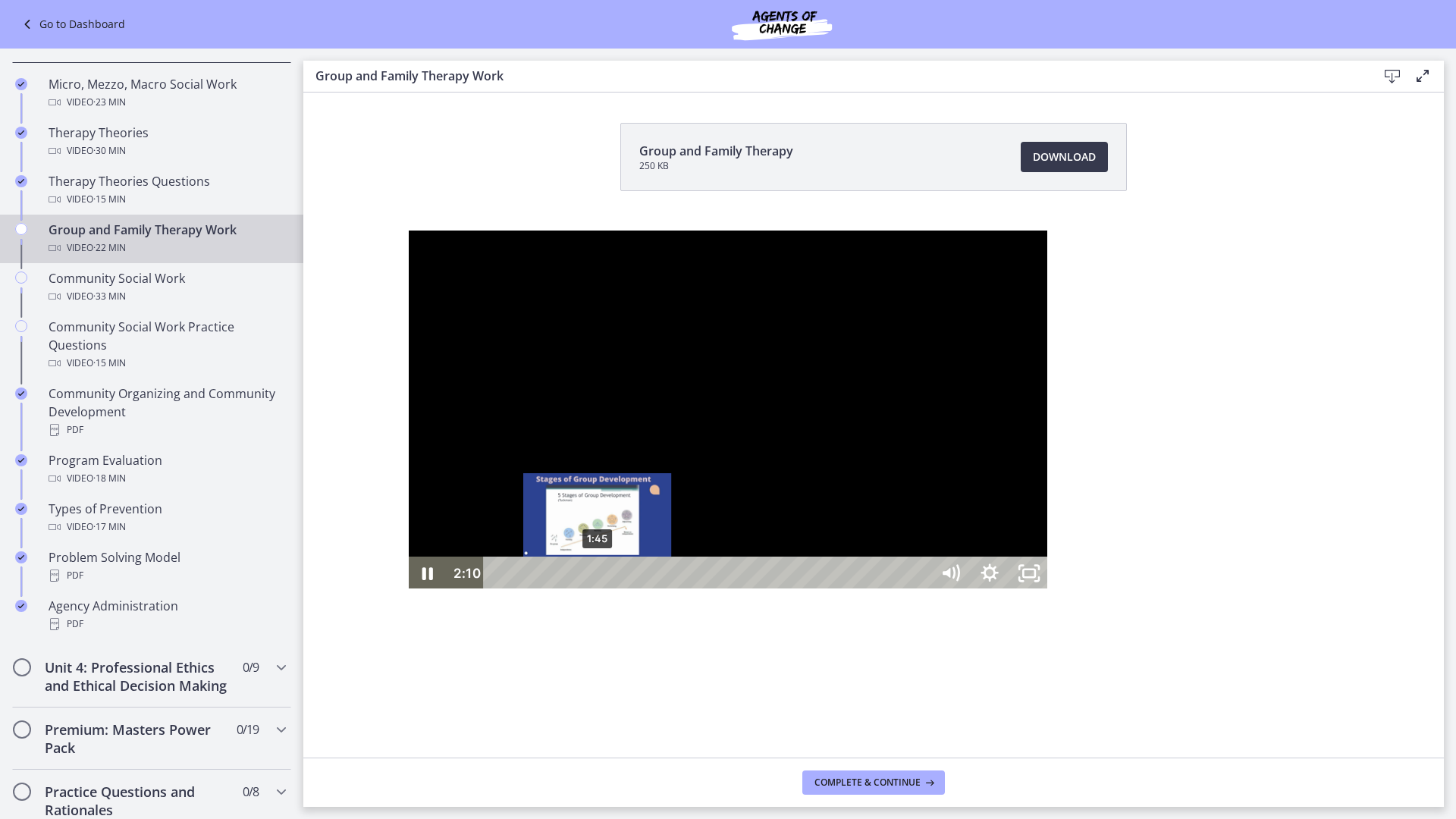 click on "1:45" at bounding box center [709, 573] 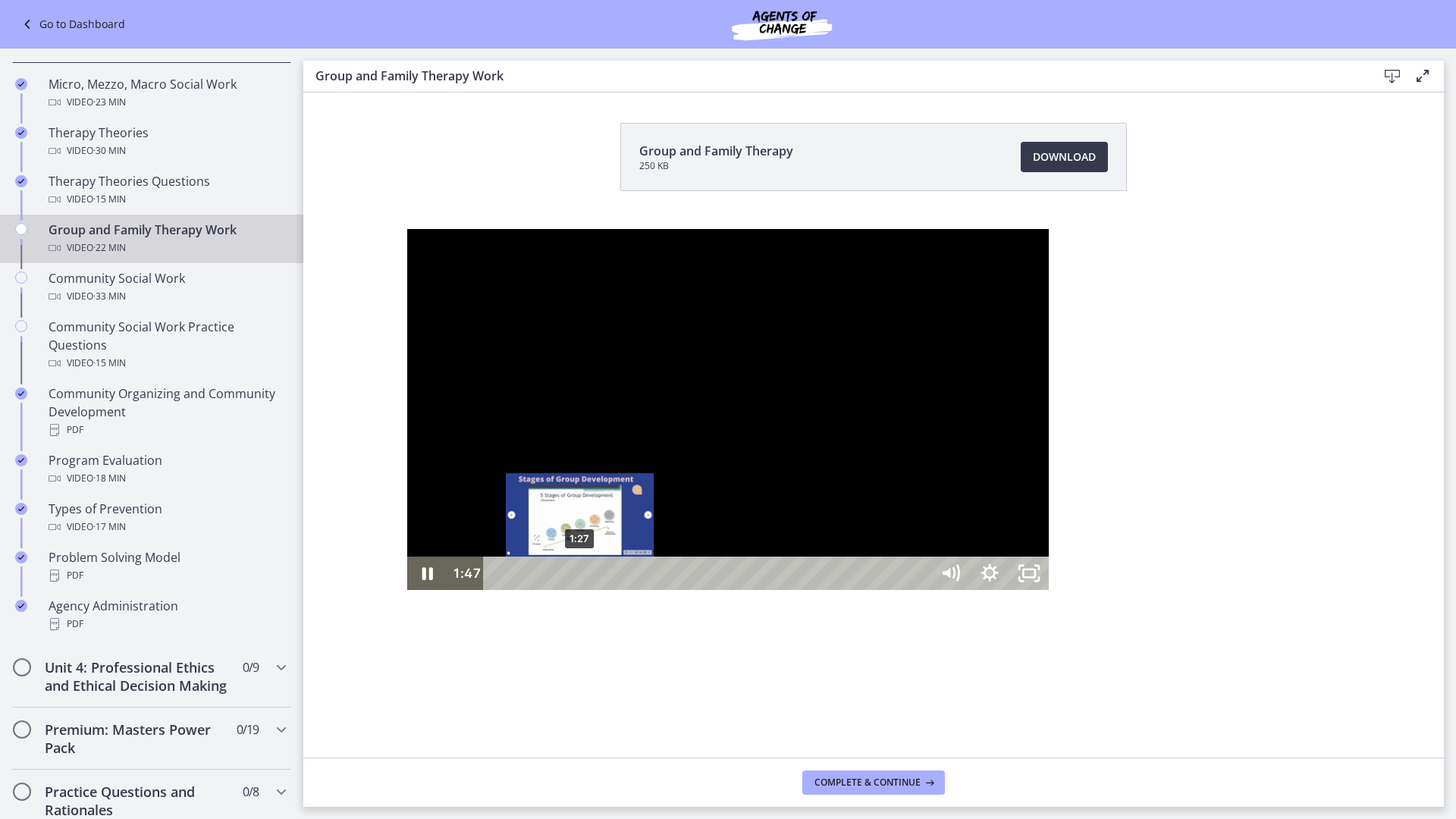 click on "1:27" at bounding box center (709, 573) 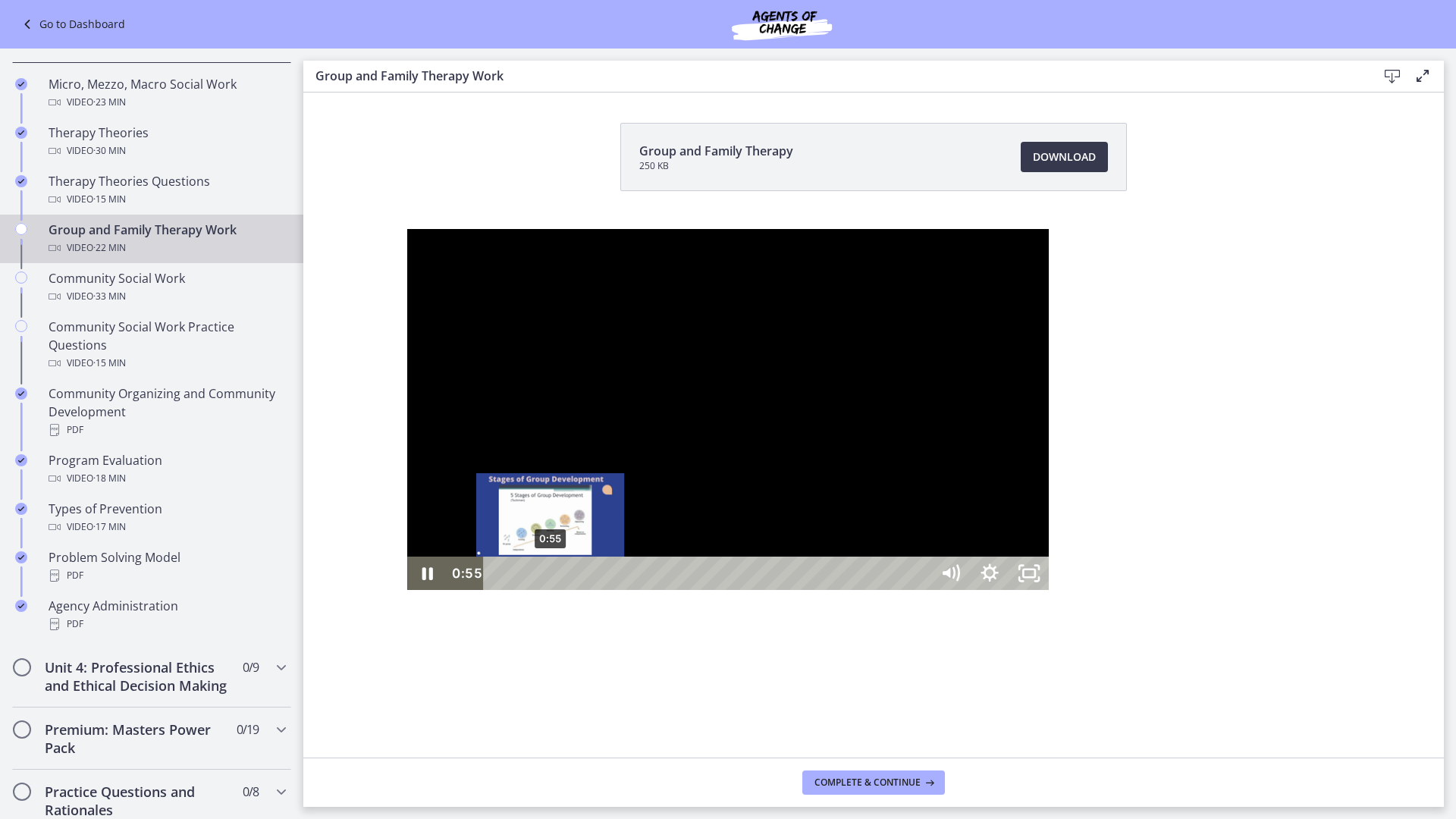 click on "0:55" at bounding box center [709, 573] 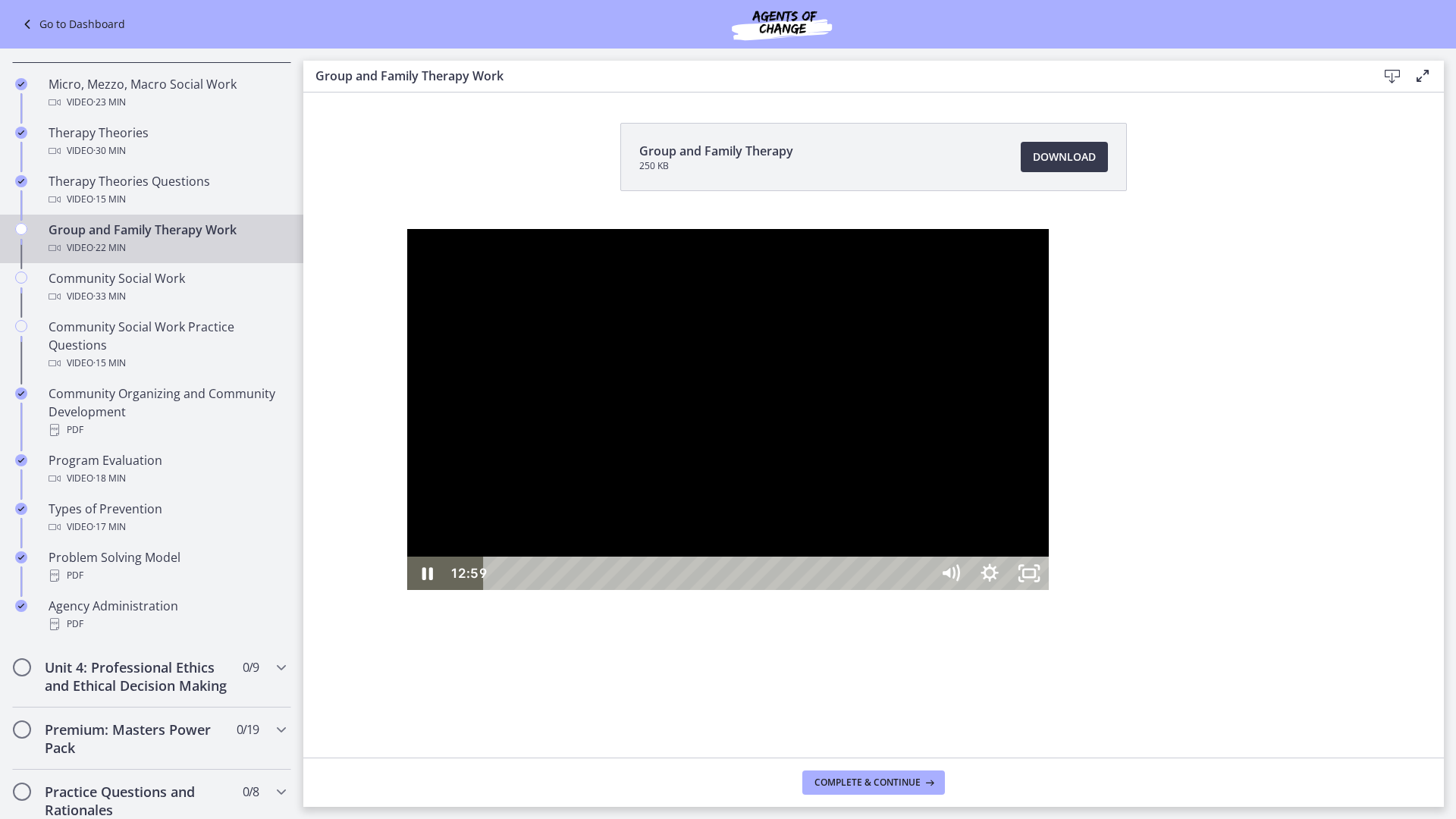 click at bounding box center [728, 410] 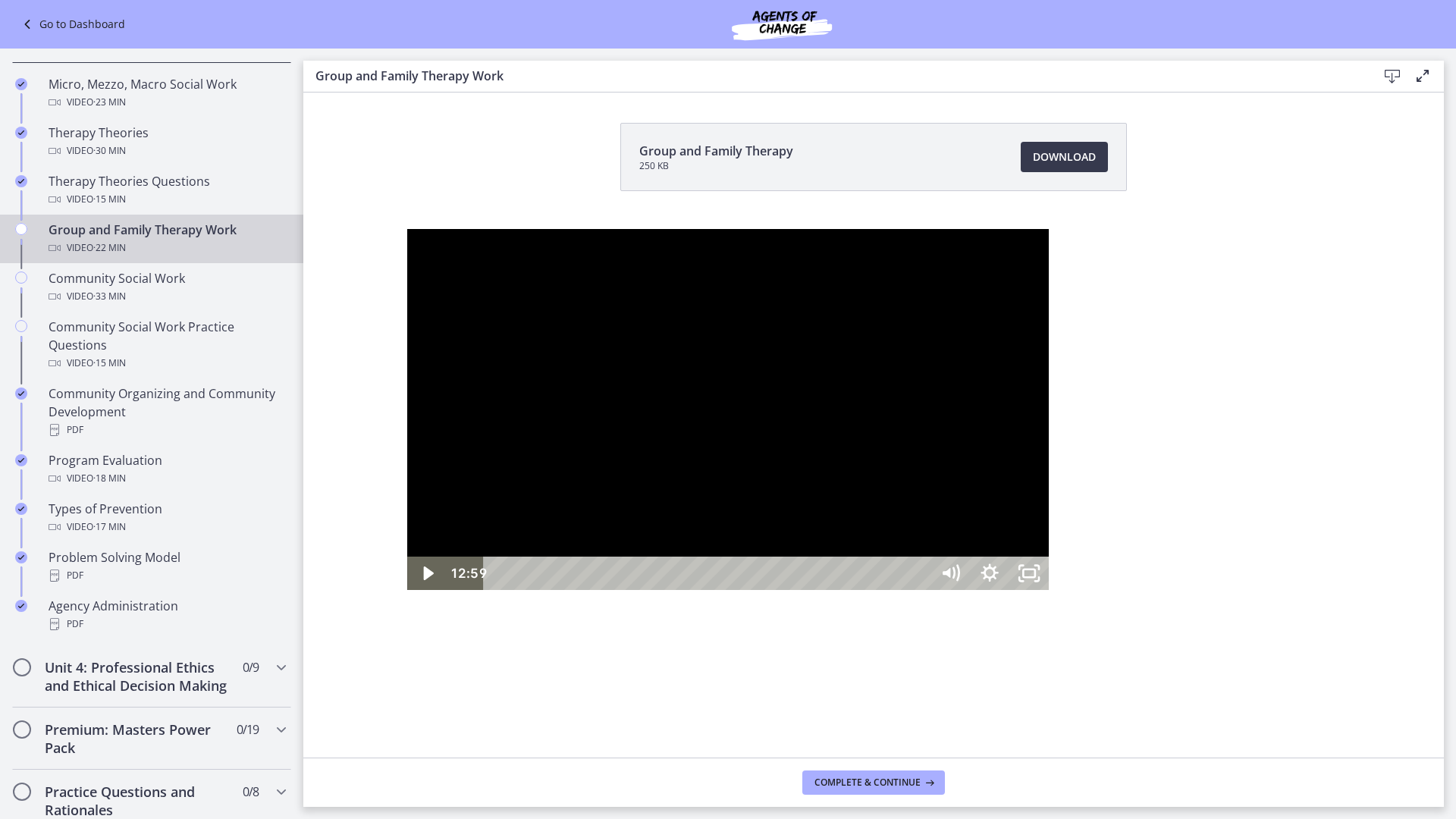 click at bounding box center (728, 410) 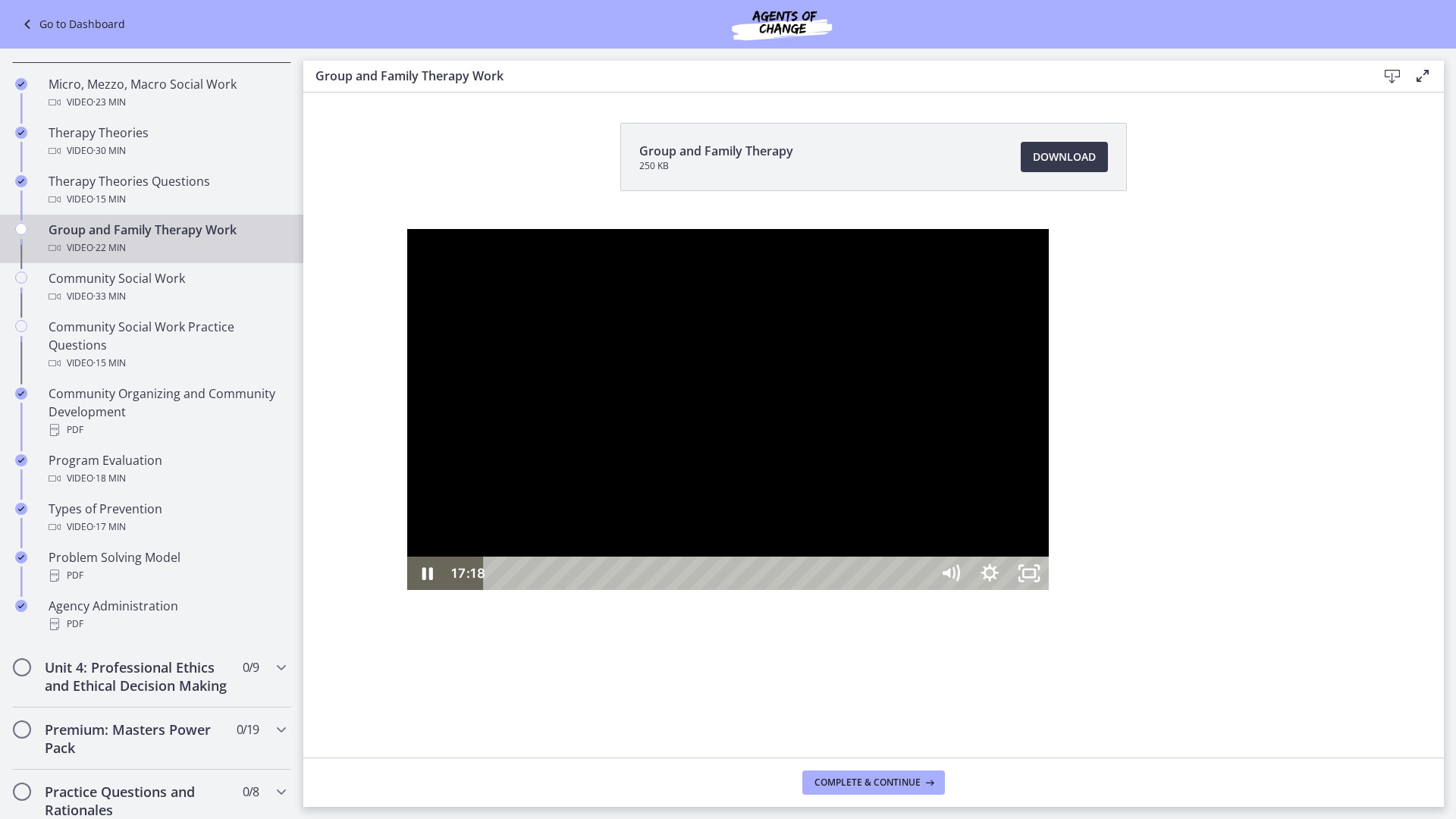 click at bounding box center (728, 410) 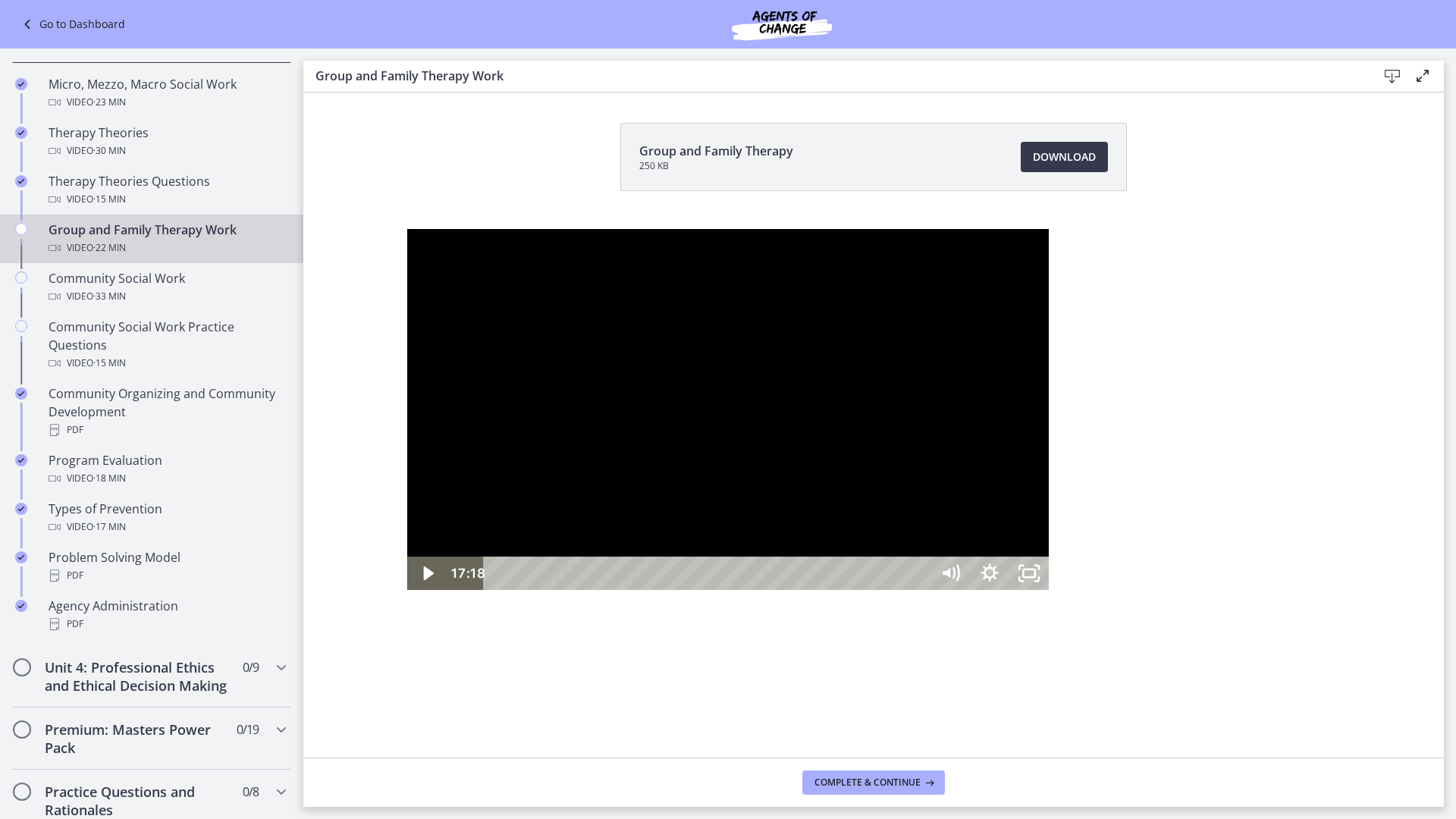 click at bounding box center [728, 410] 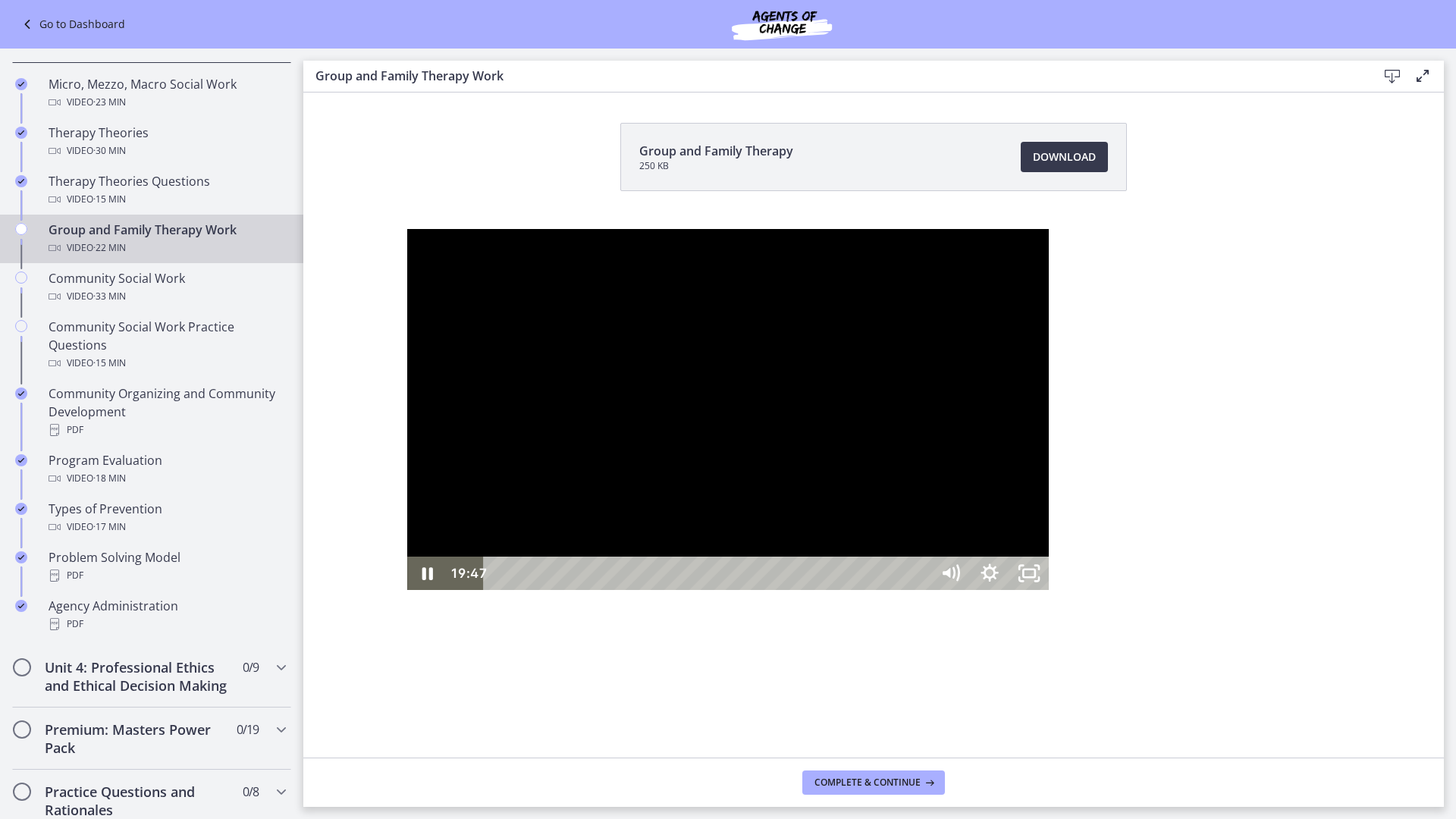 click at bounding box center (728, 410) 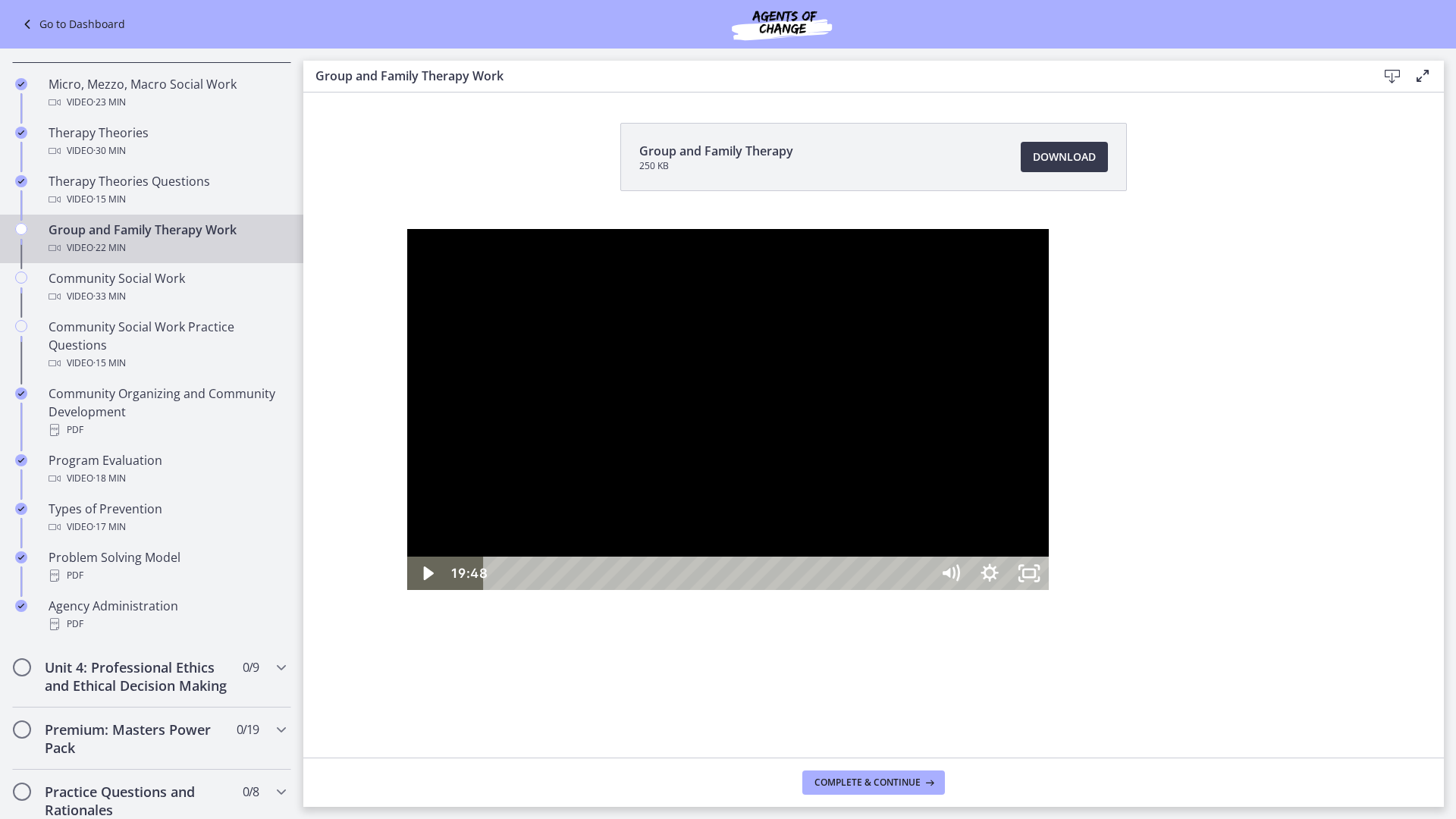 click at bounding box center [407, 229] 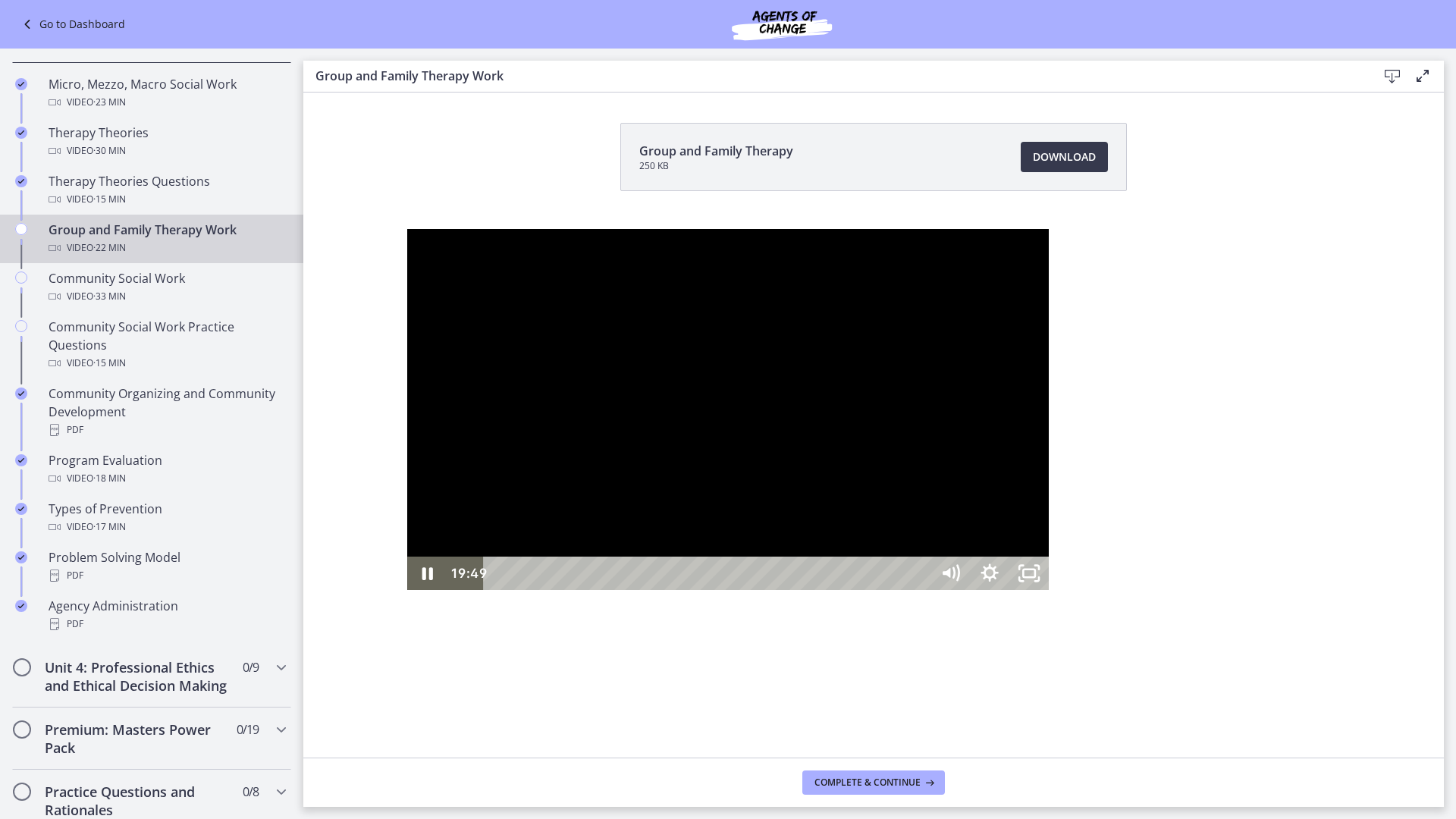 click at bounding box center [407, 229] 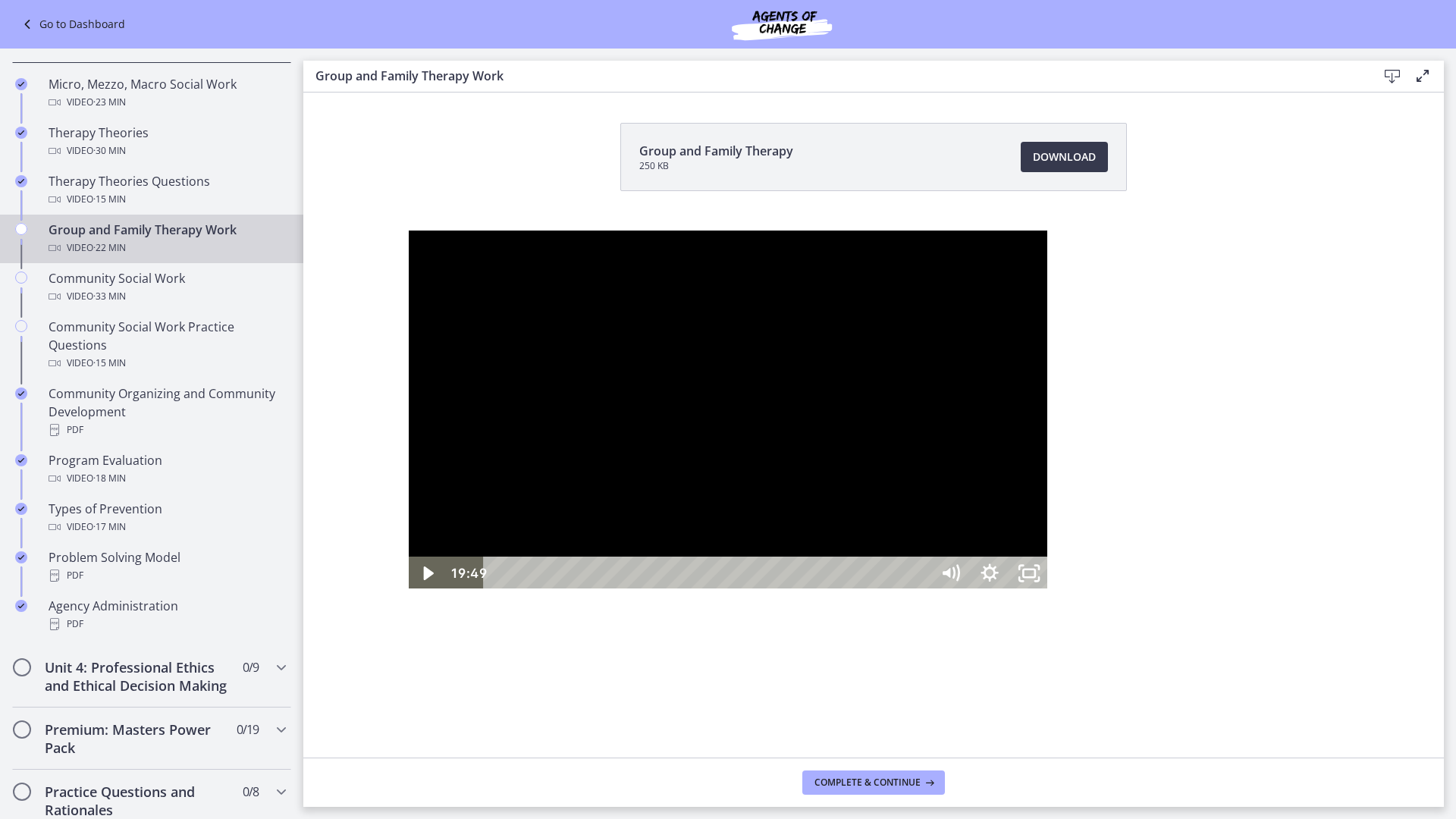 click at bounding box center (728, 410) 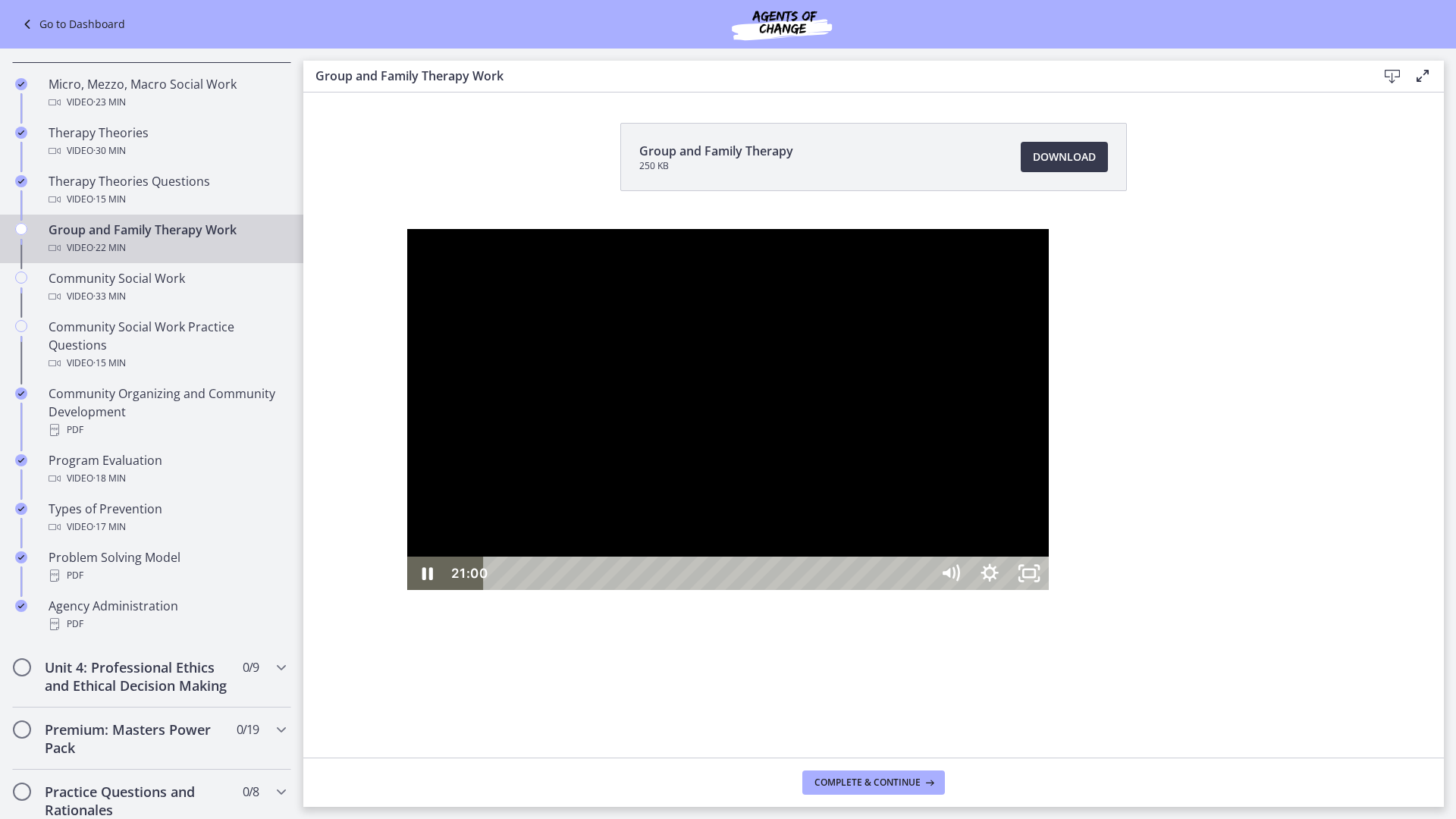 click on "21:00" at bounding box center (709, 573) 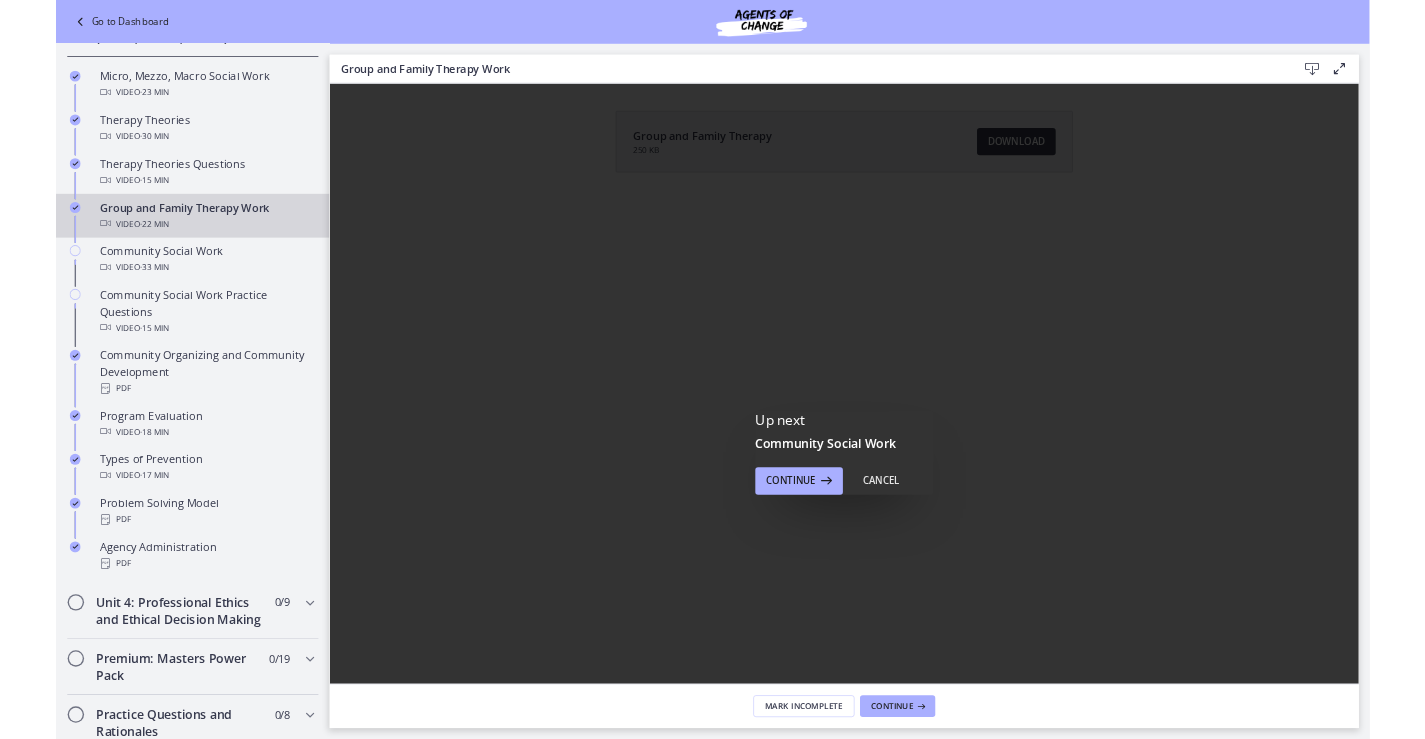 scroll, scrollTop: 0, scrollLeft: 0, axis: both 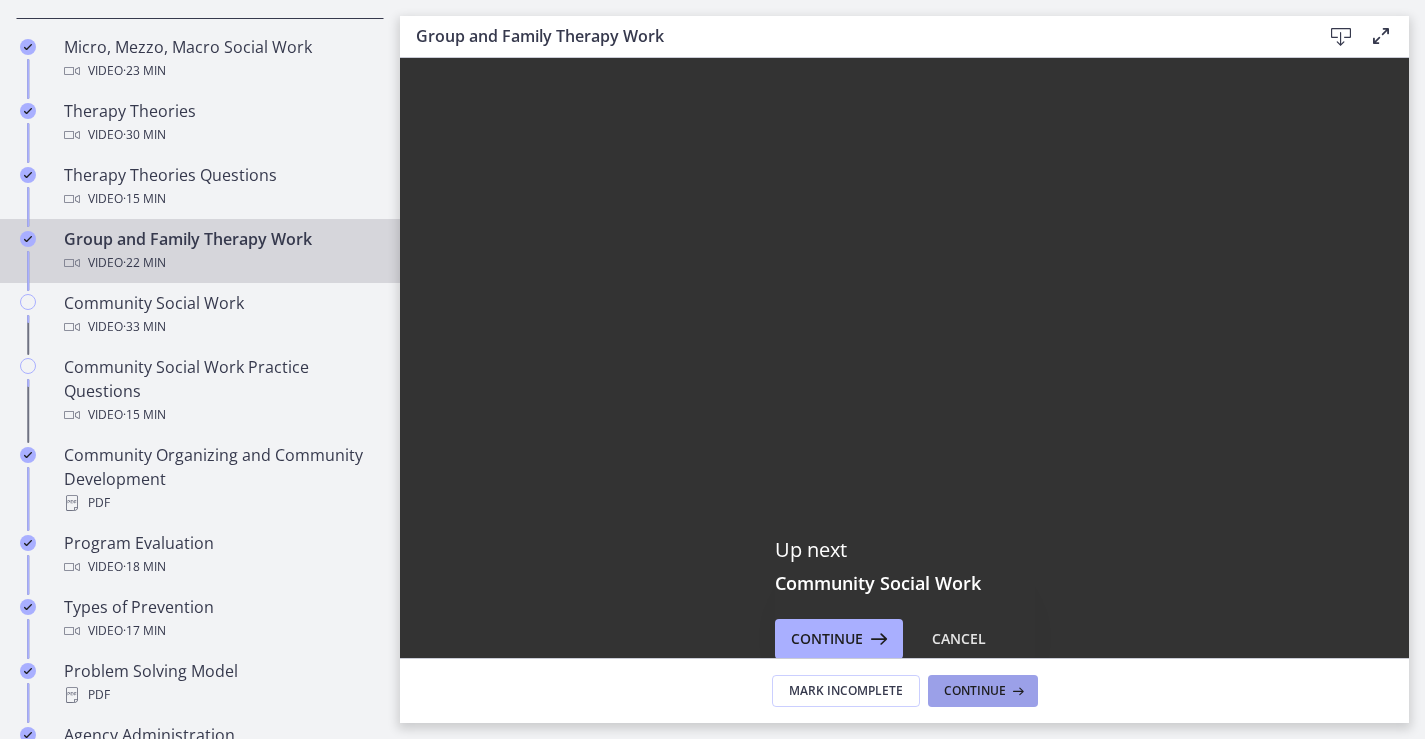 click on "Continue" at bounding box center [975, 691] 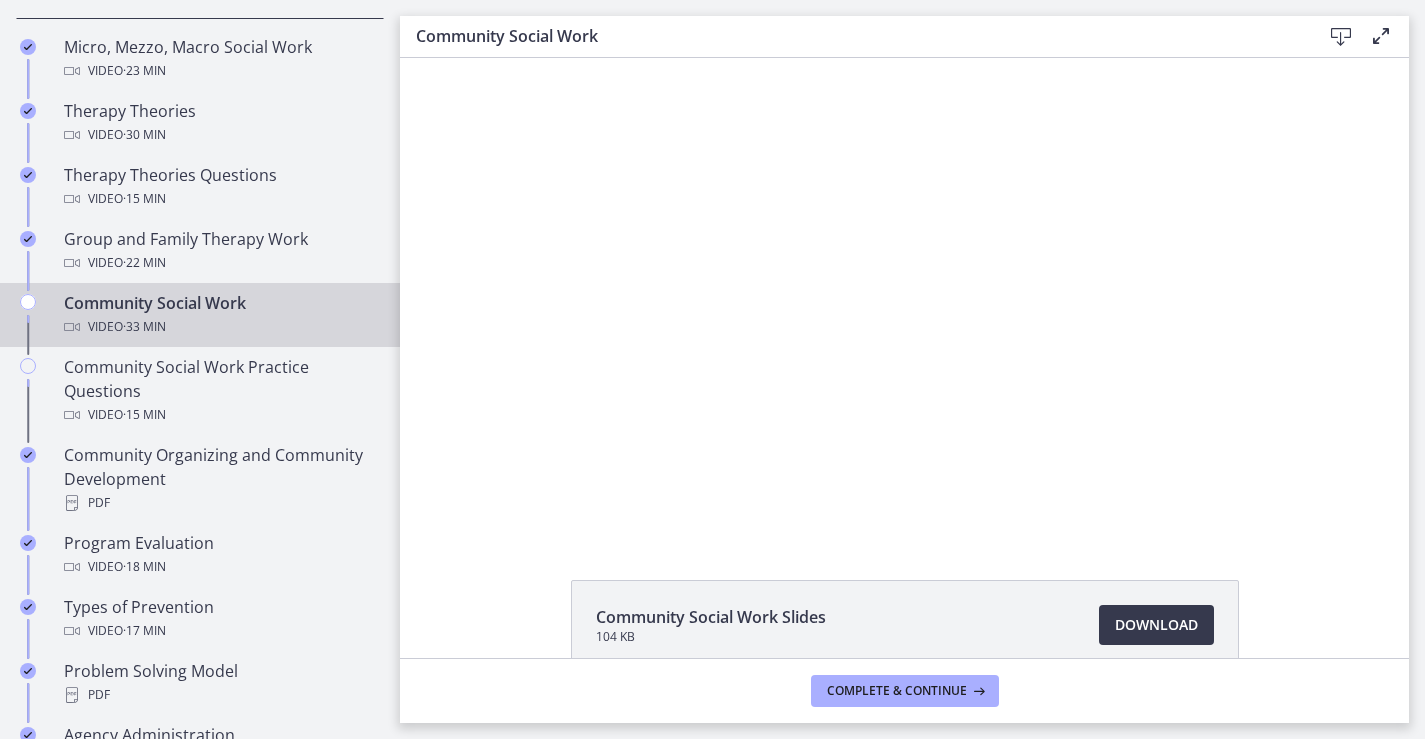scroll, scrollTop: 0, scrollLeft: 0, axis: both 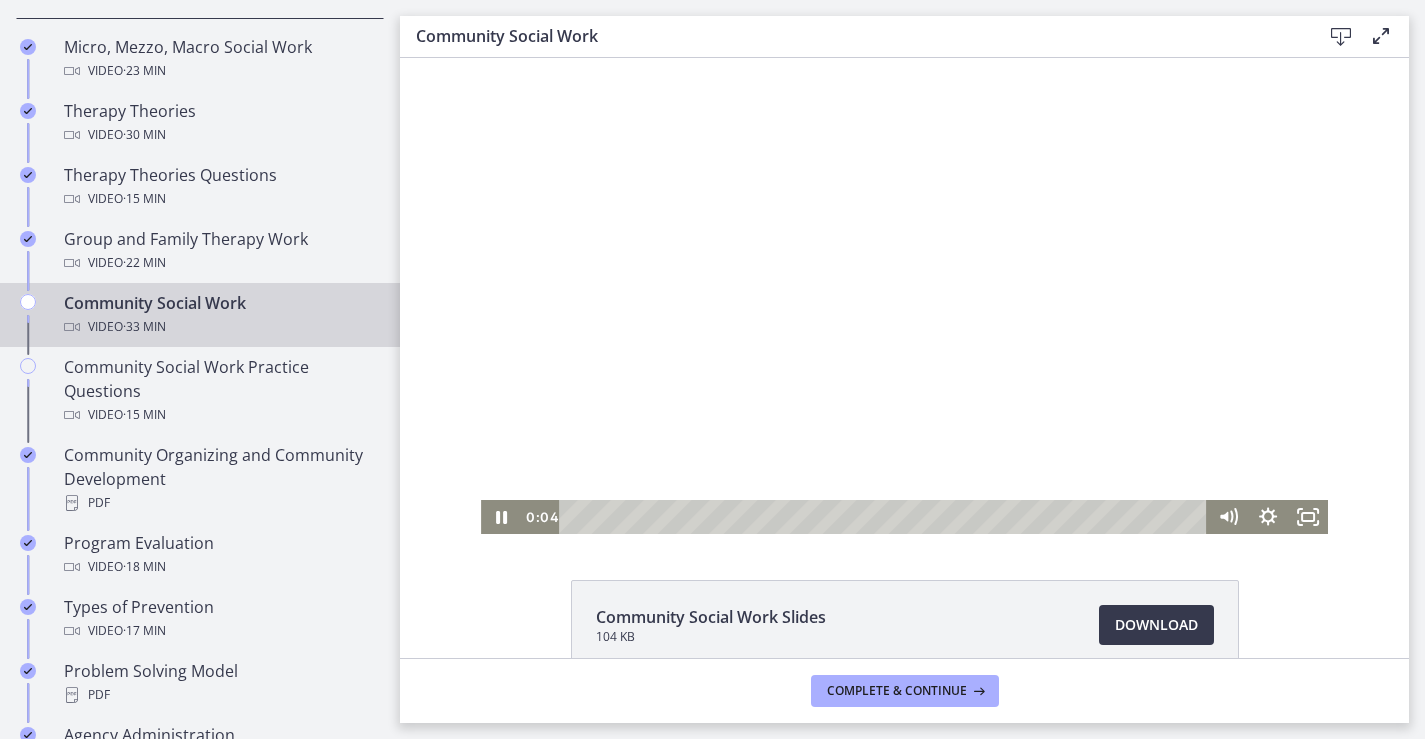 click at bounding box center [904, 296] 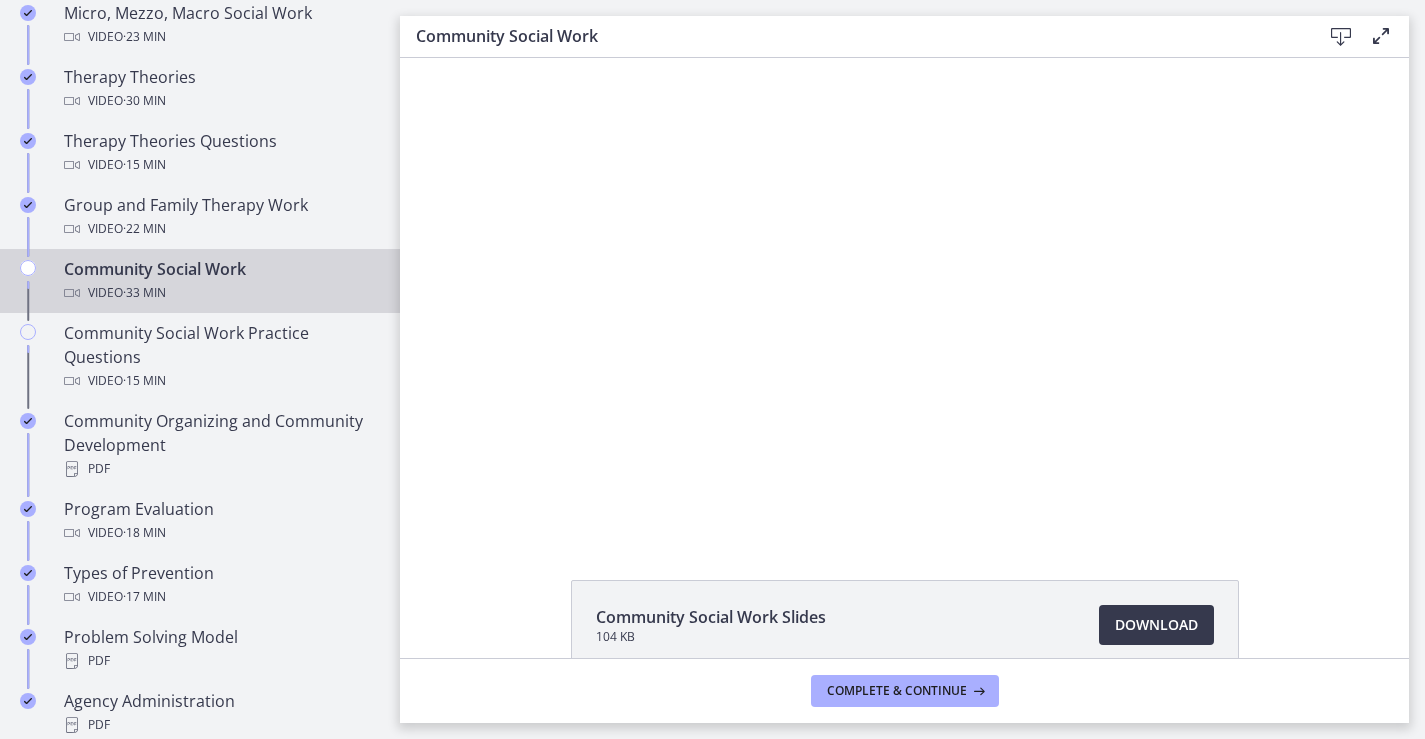 scroll, scrollTop: 882, scrollLeft: 0, axis: vertical 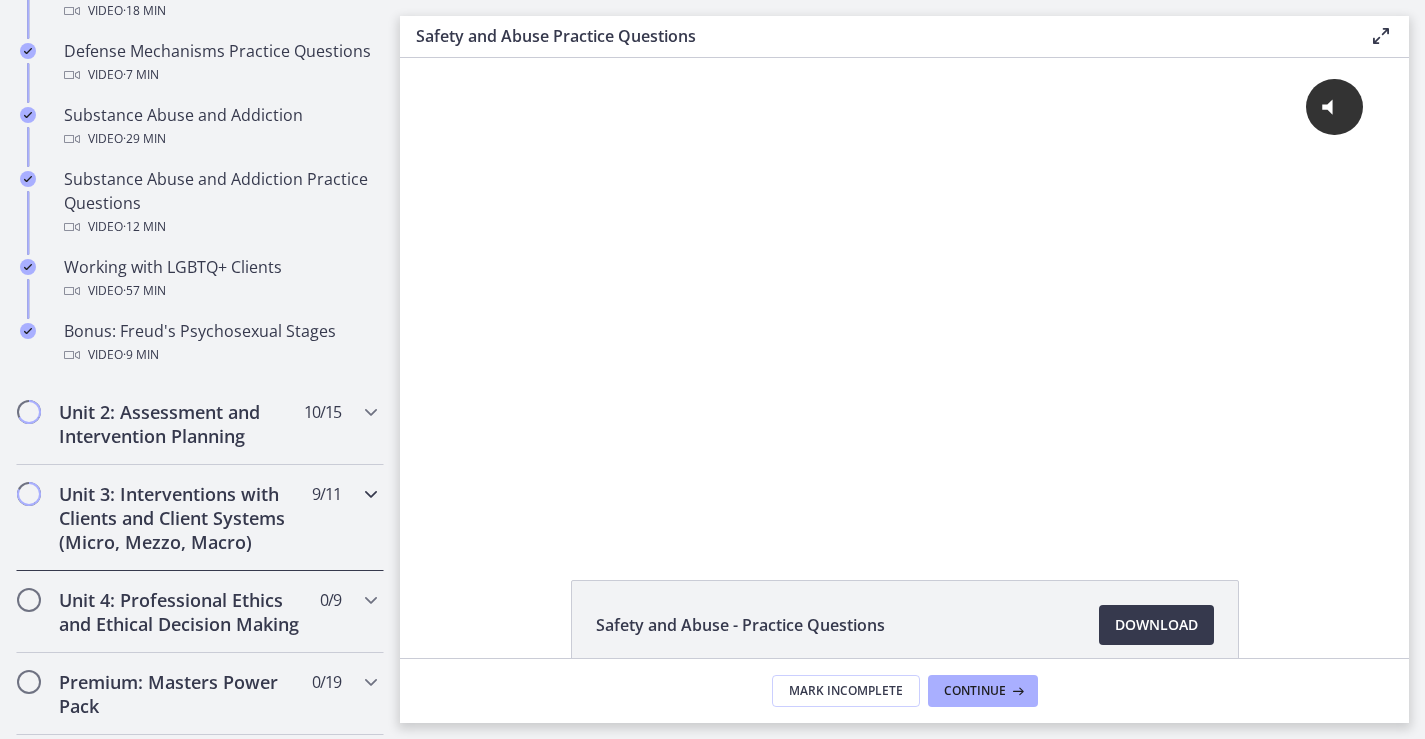click on "Unit 3: Interventions with Clients and Client Systems (Micro, Mezzo, Macro)" at bounding box center [181, 518] 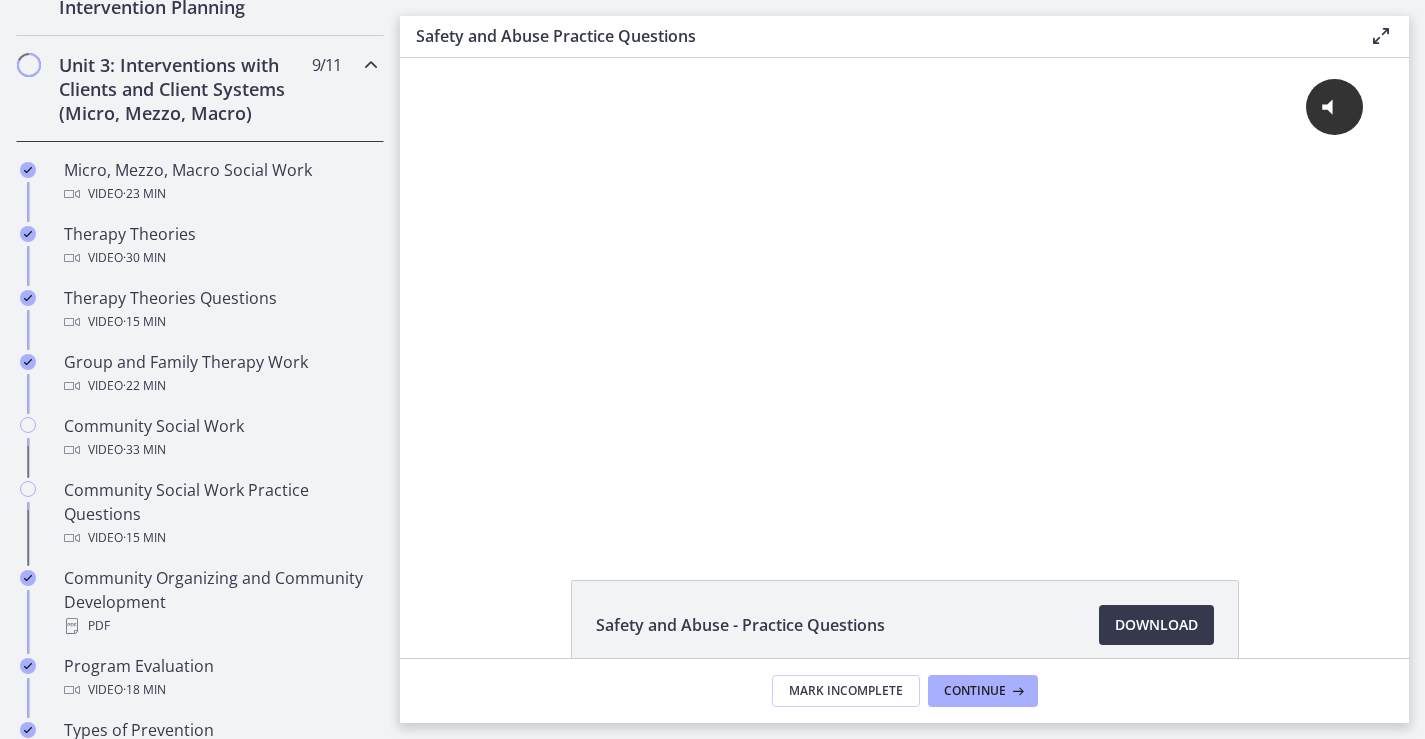 scroll, scrollTop: 740, scrollLeft: 0, axis: vertical 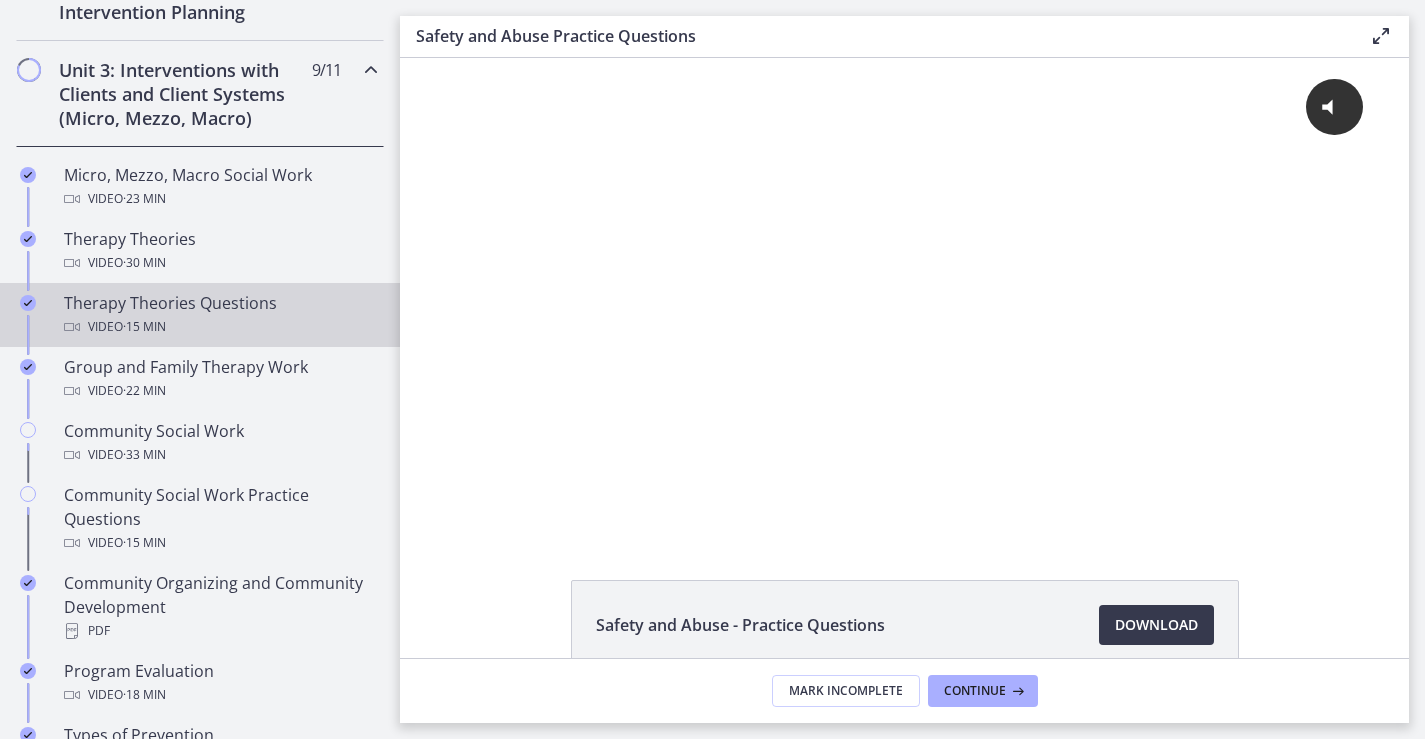 click on "Video
·  15 min" at bounding box center [220, 327] 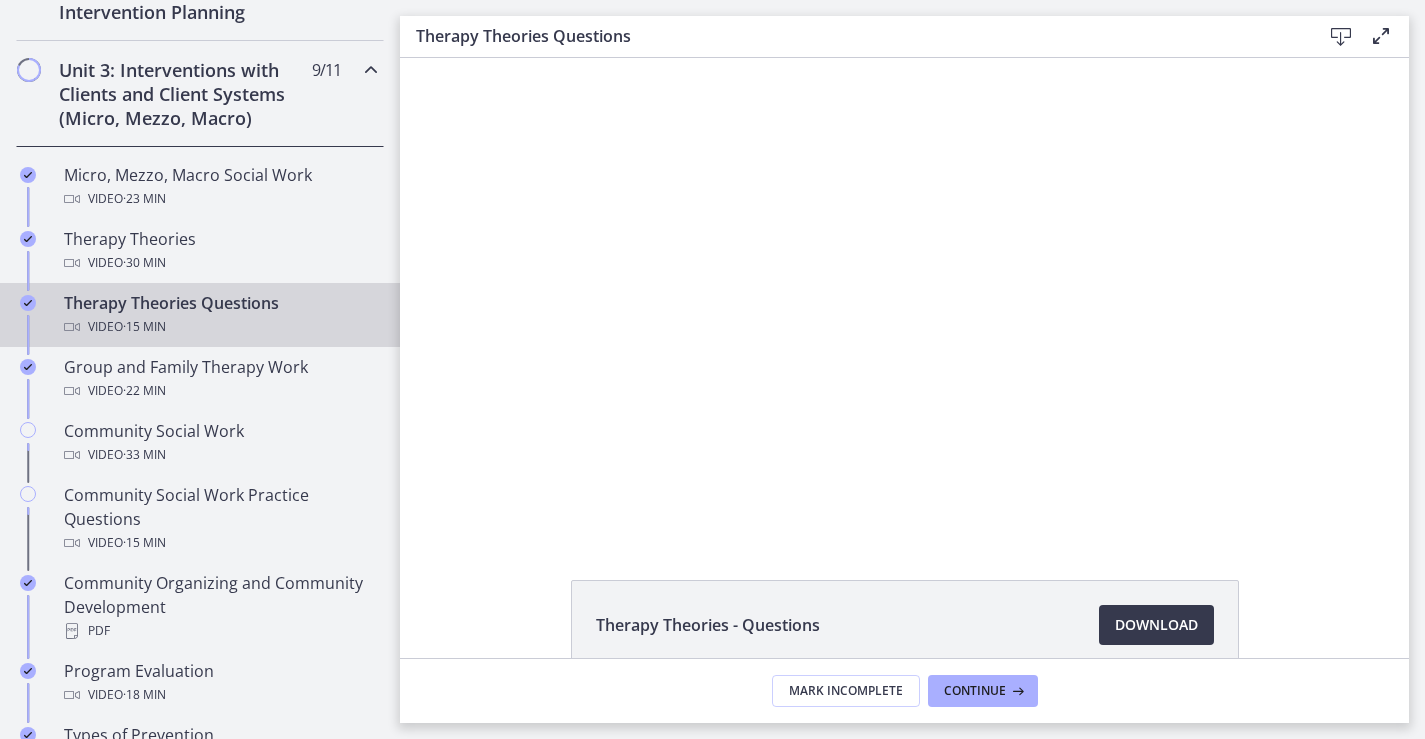 scroll, scrollTop: 0, scrollLeft: 0, axis: both 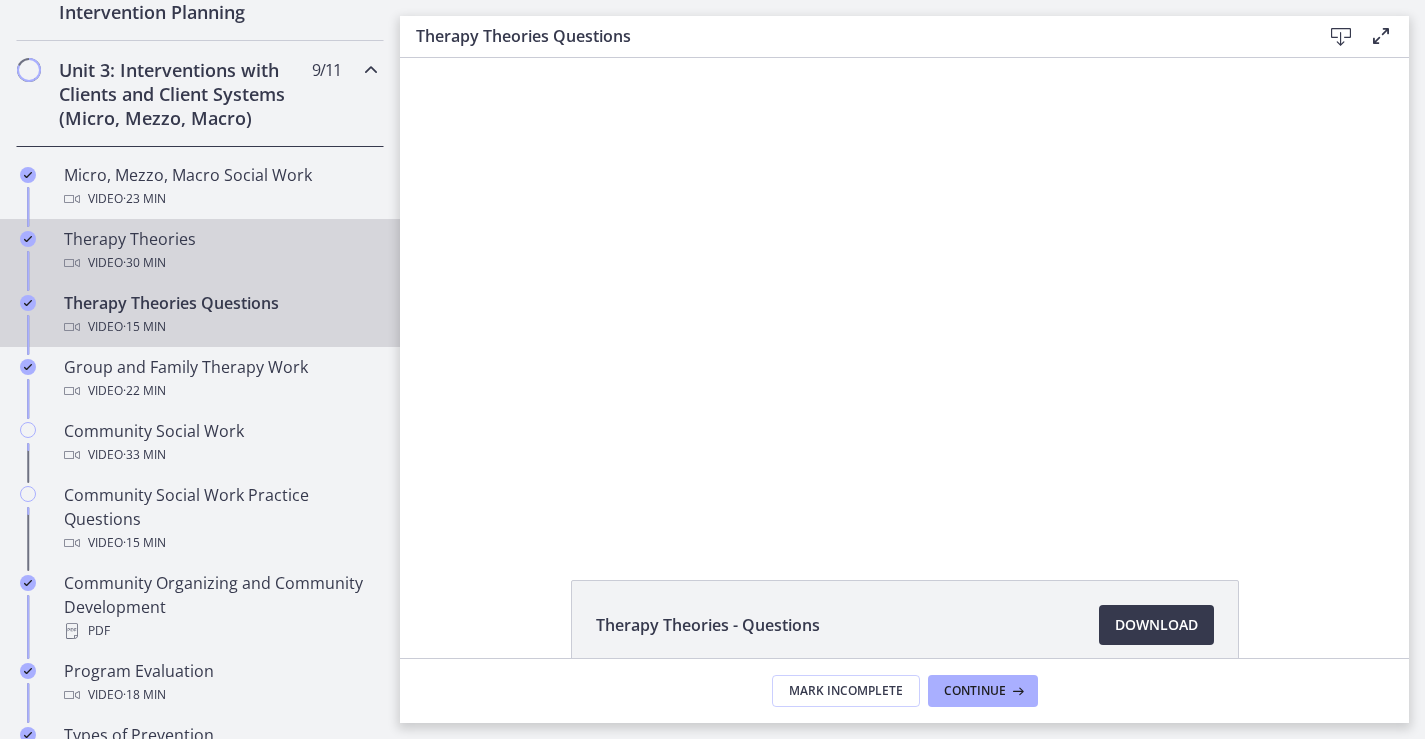 click on "Video
·  30 min" at bounding box center [220, 263] 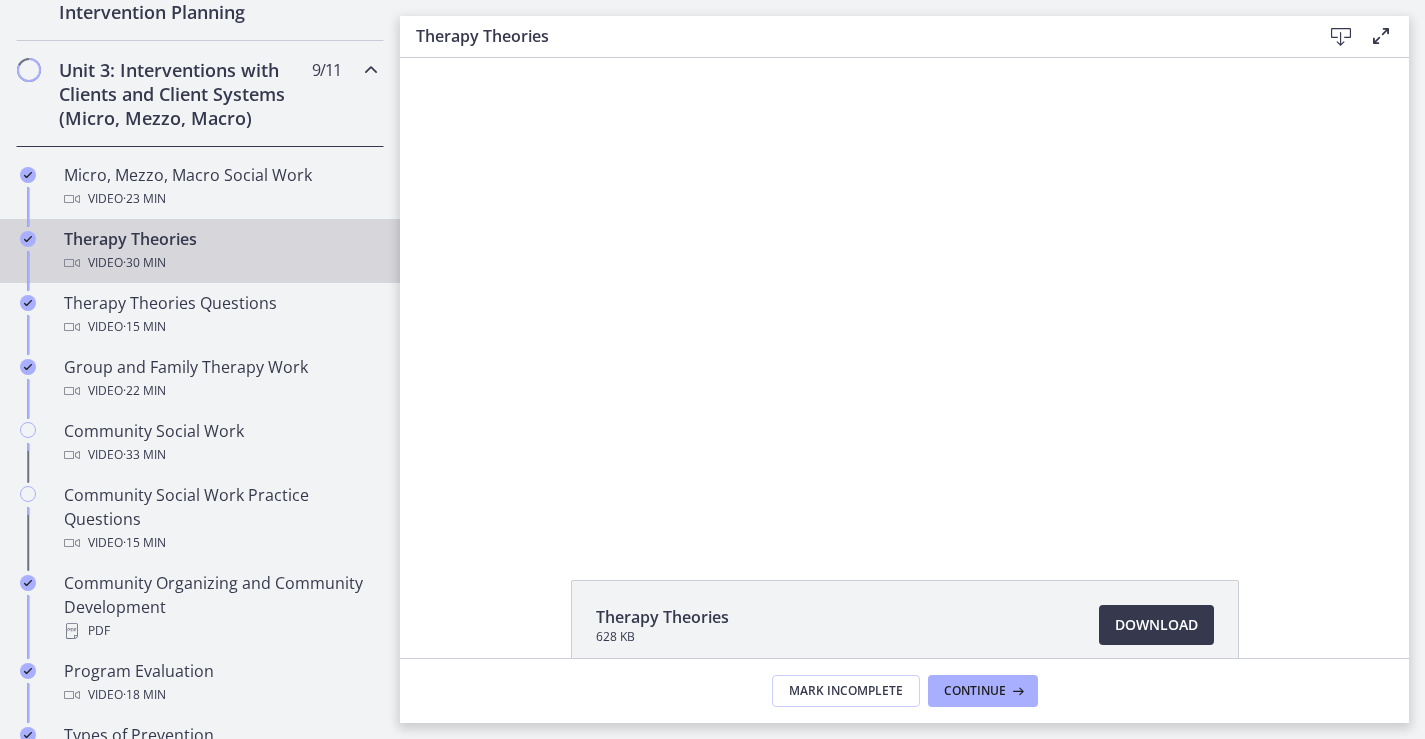 scroll, scrollTop: 0, scrollLeft: 0, axis: both 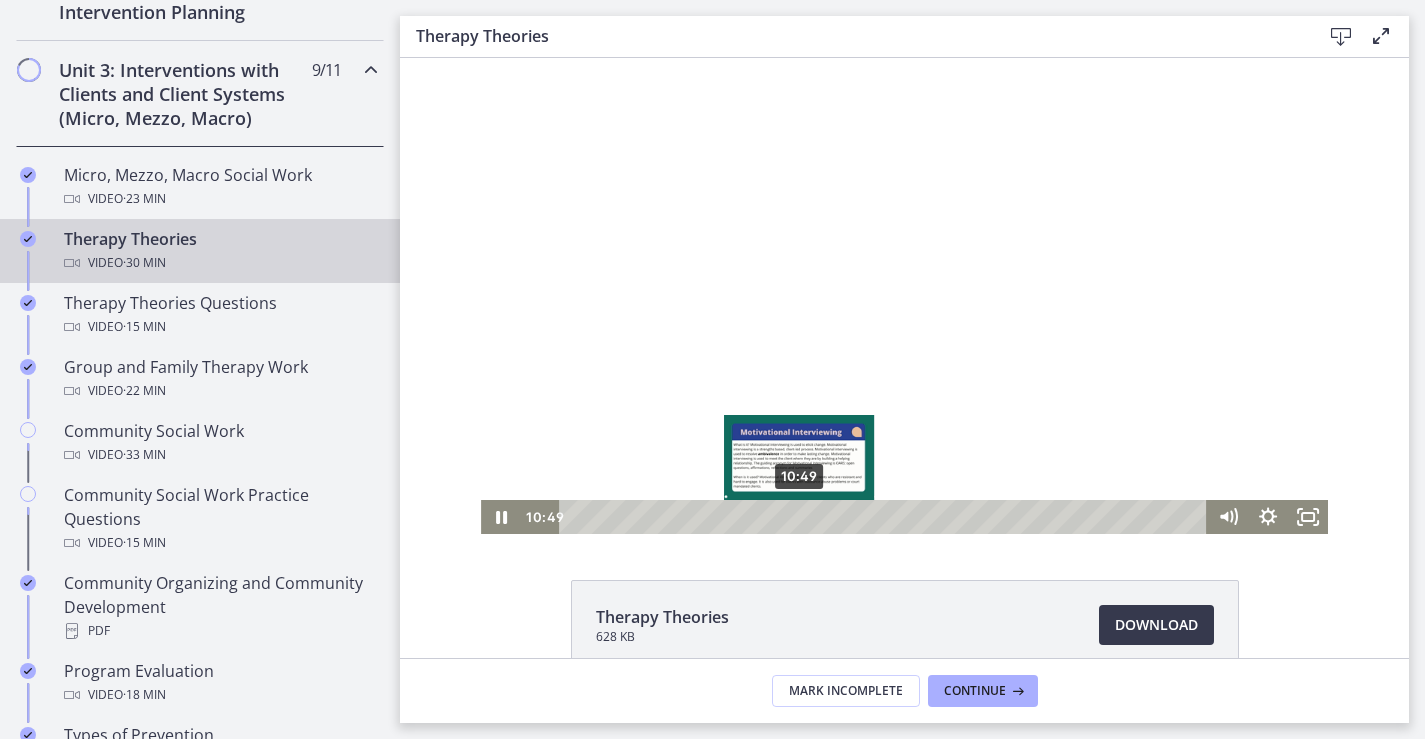 click on "10:49" at bounding box center [885, 517] 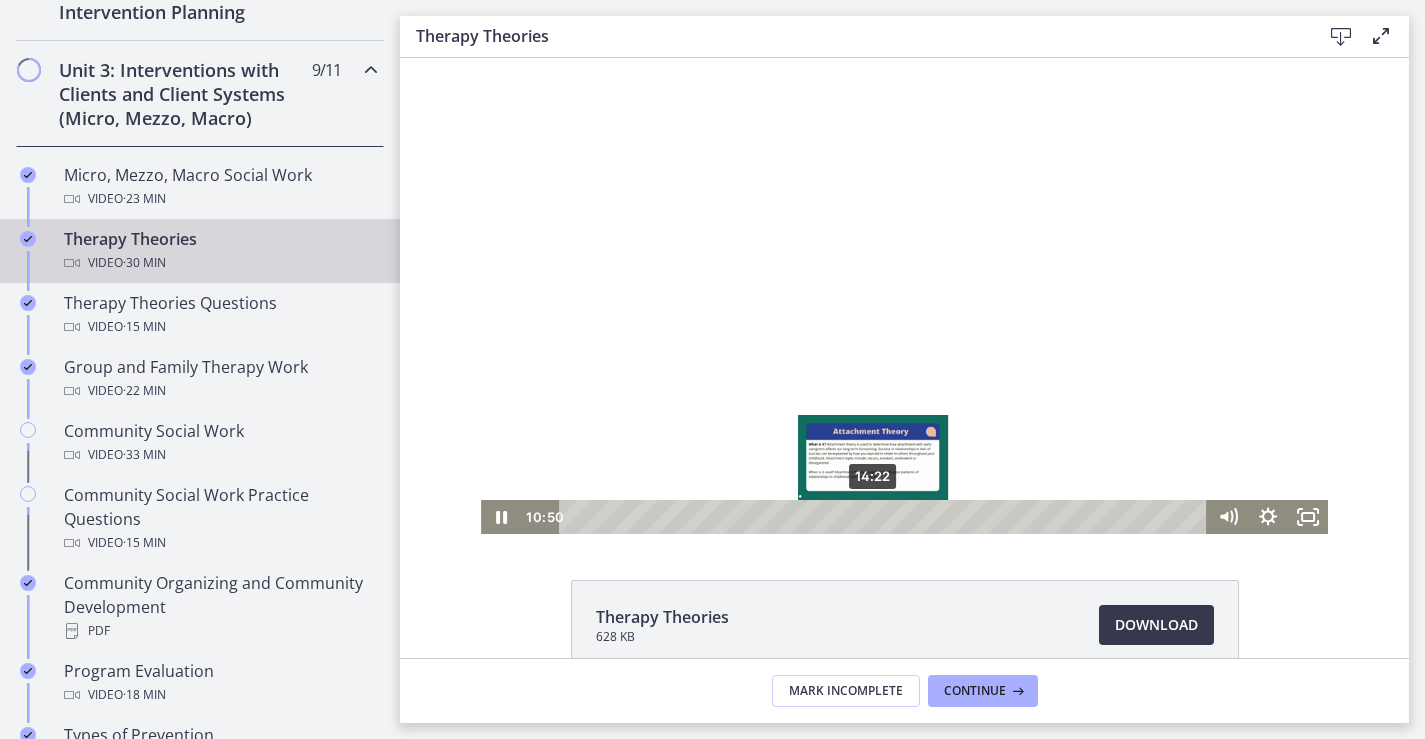 click on "14:22" at bounding box center (885, 517) 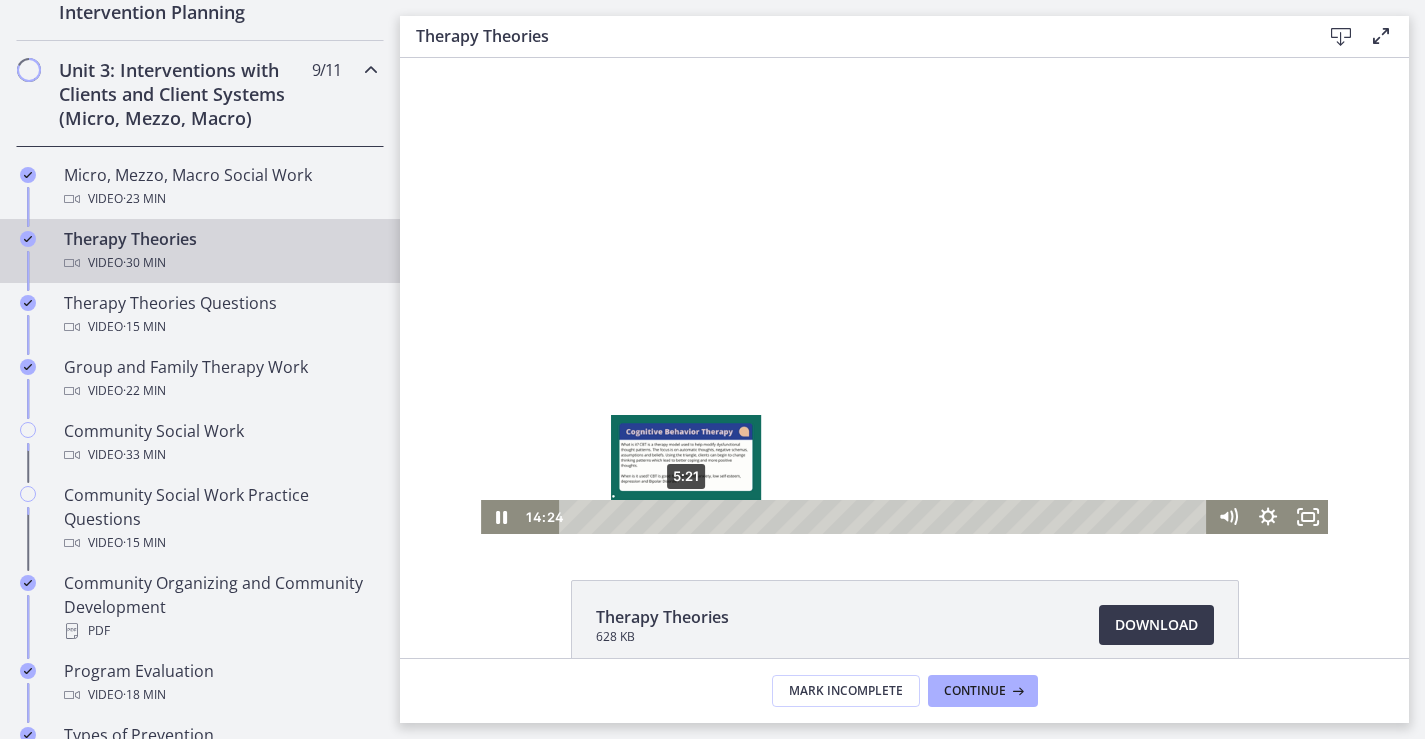 click on "5:21" at bounding box center [885, 517] 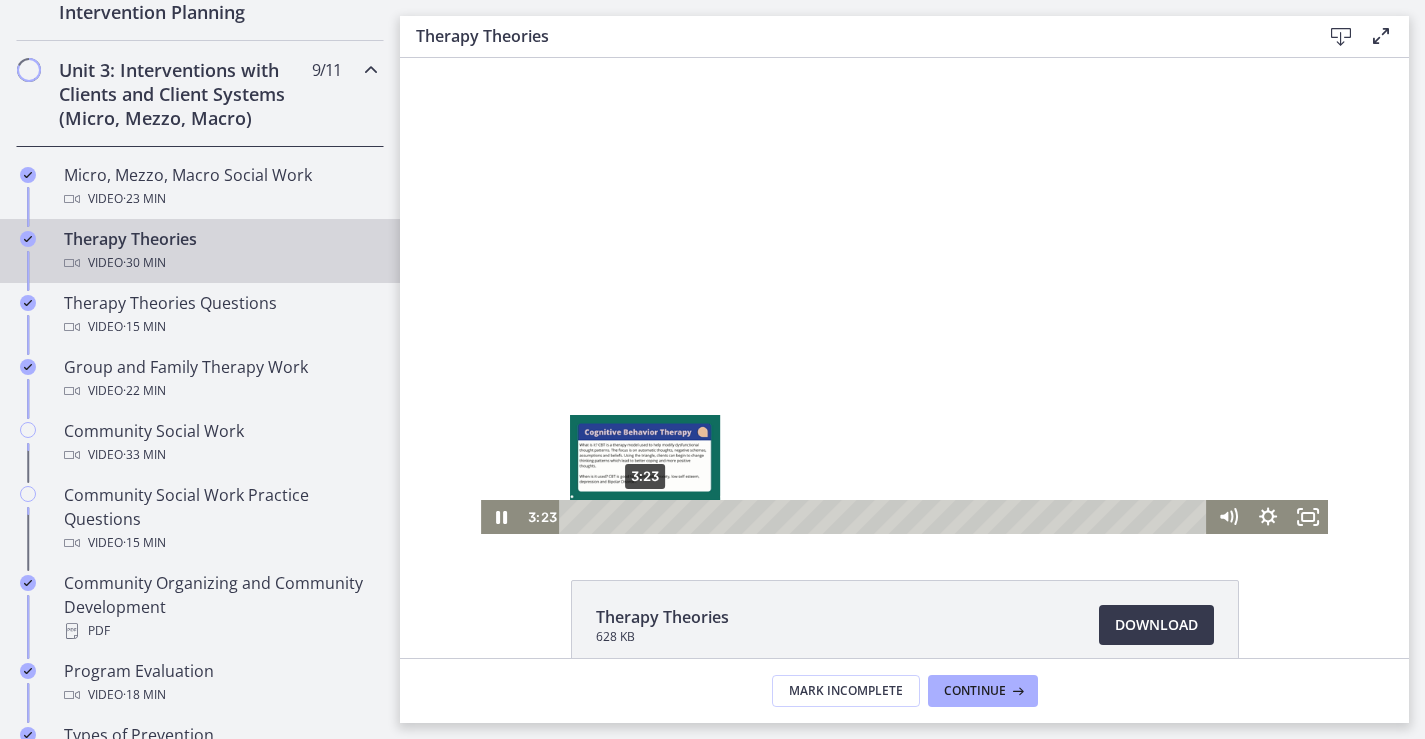 click on "3:23" at bounding box center (885, 517) 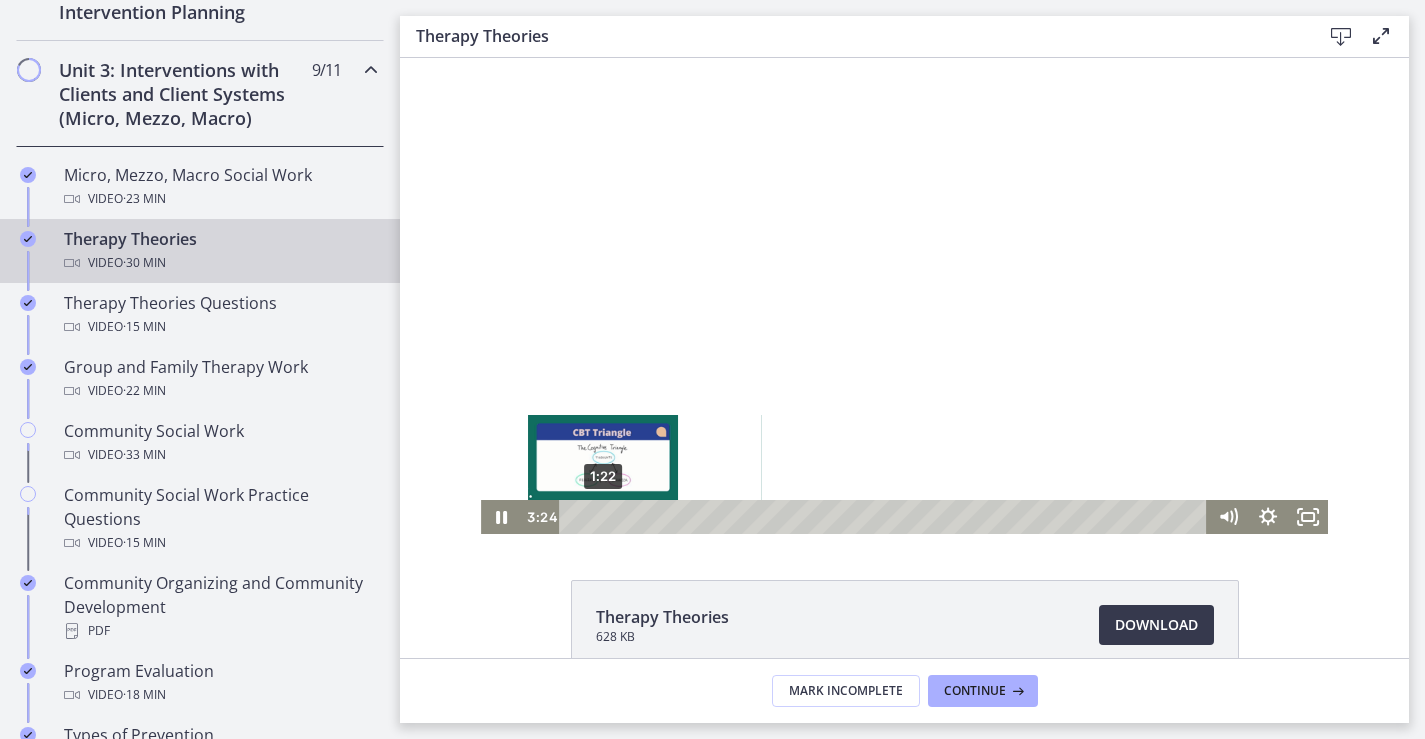click on "1:22" at bounding box center [885, 517] 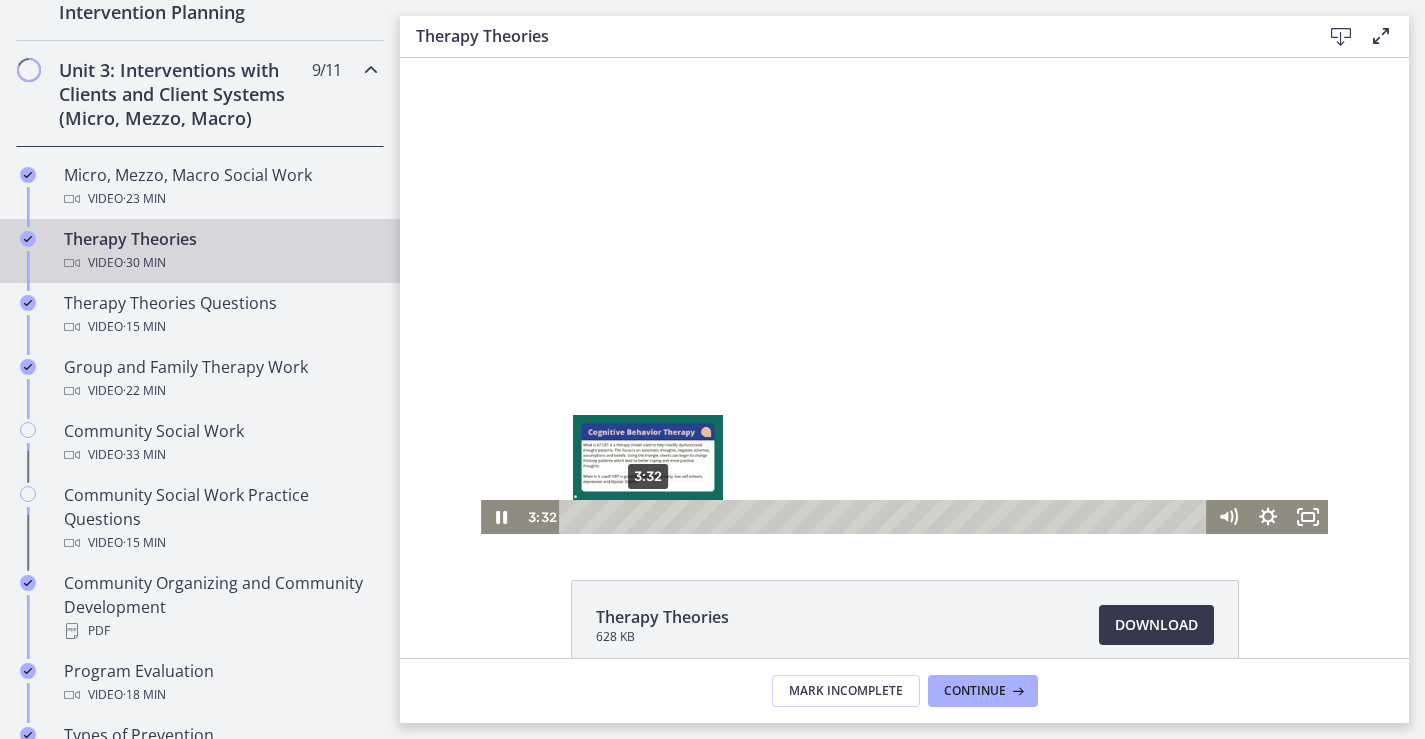 click on "3:32" at bounding box center [885, 517] 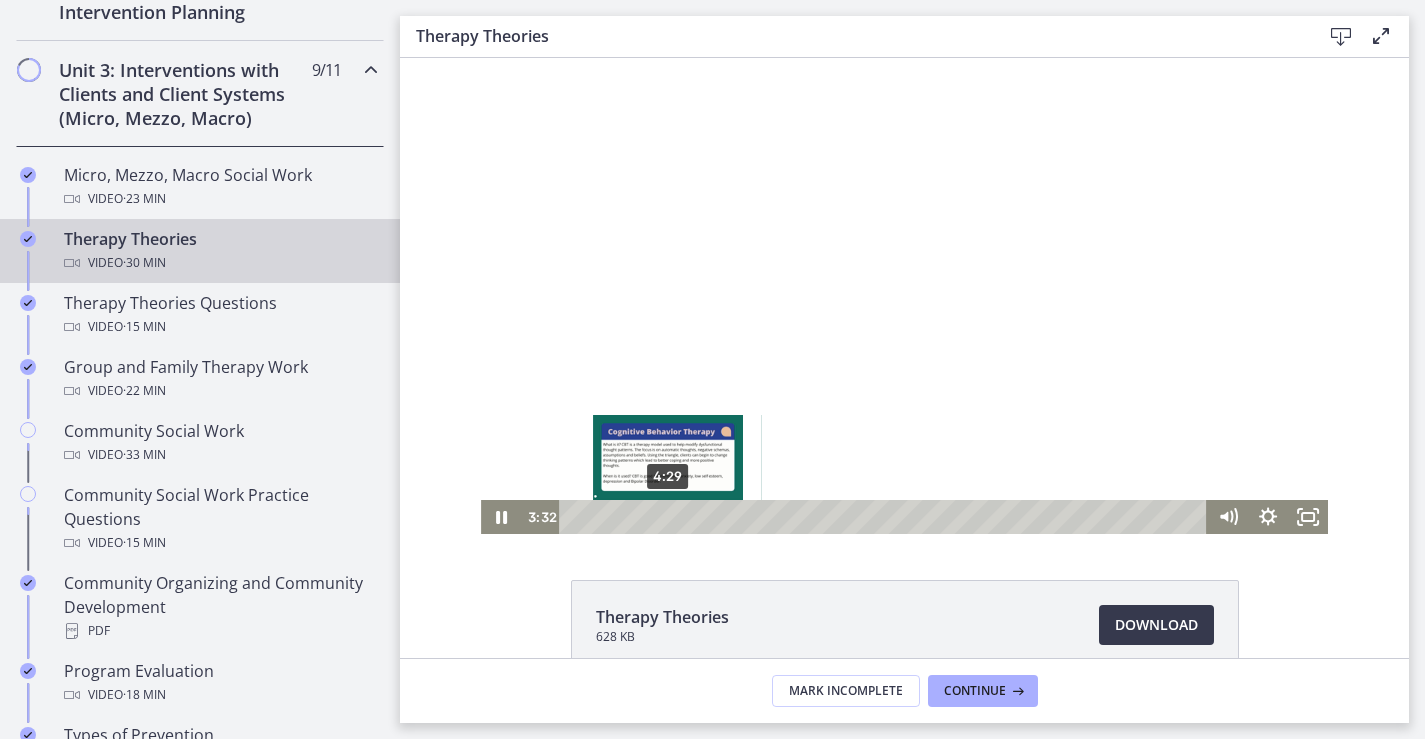 click on "4:29" at bounding box center [885, 517] 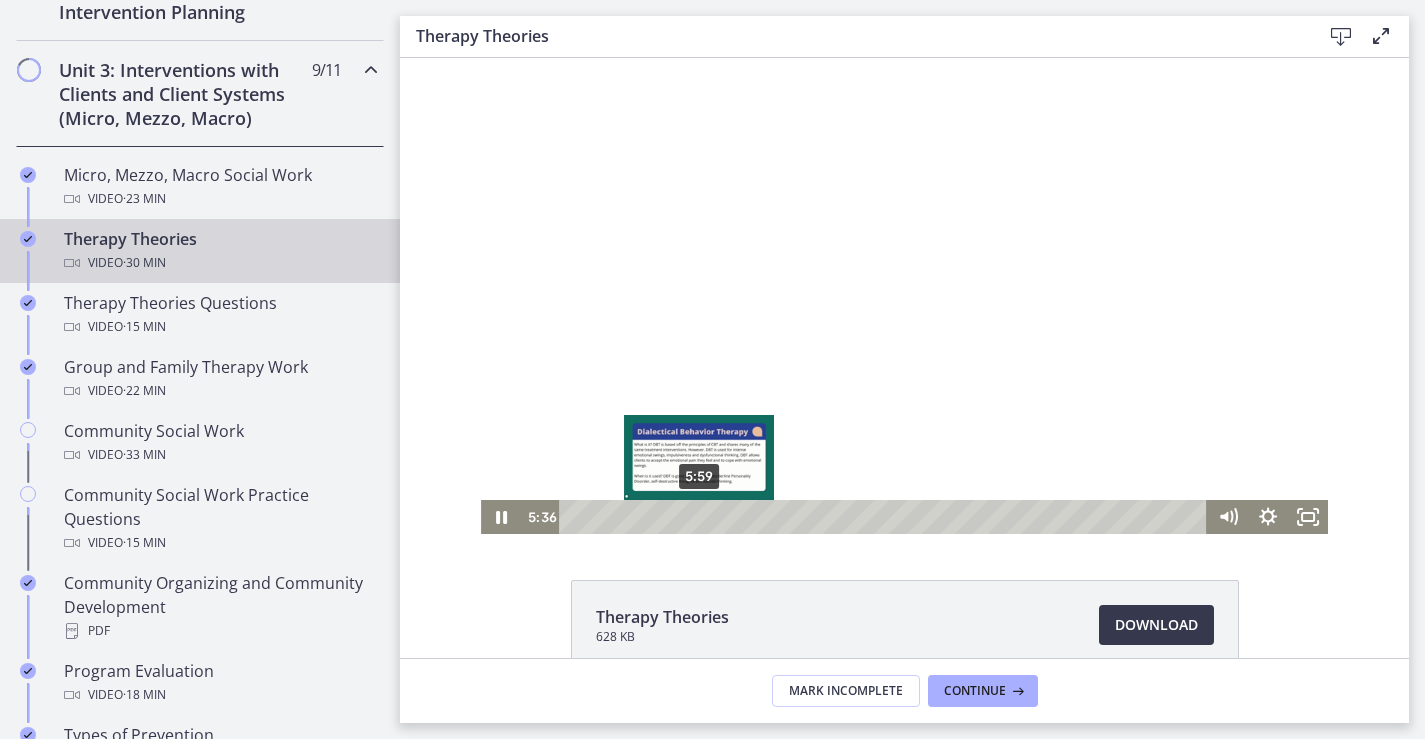 click on "5:59" at bounding box center (885, 517) 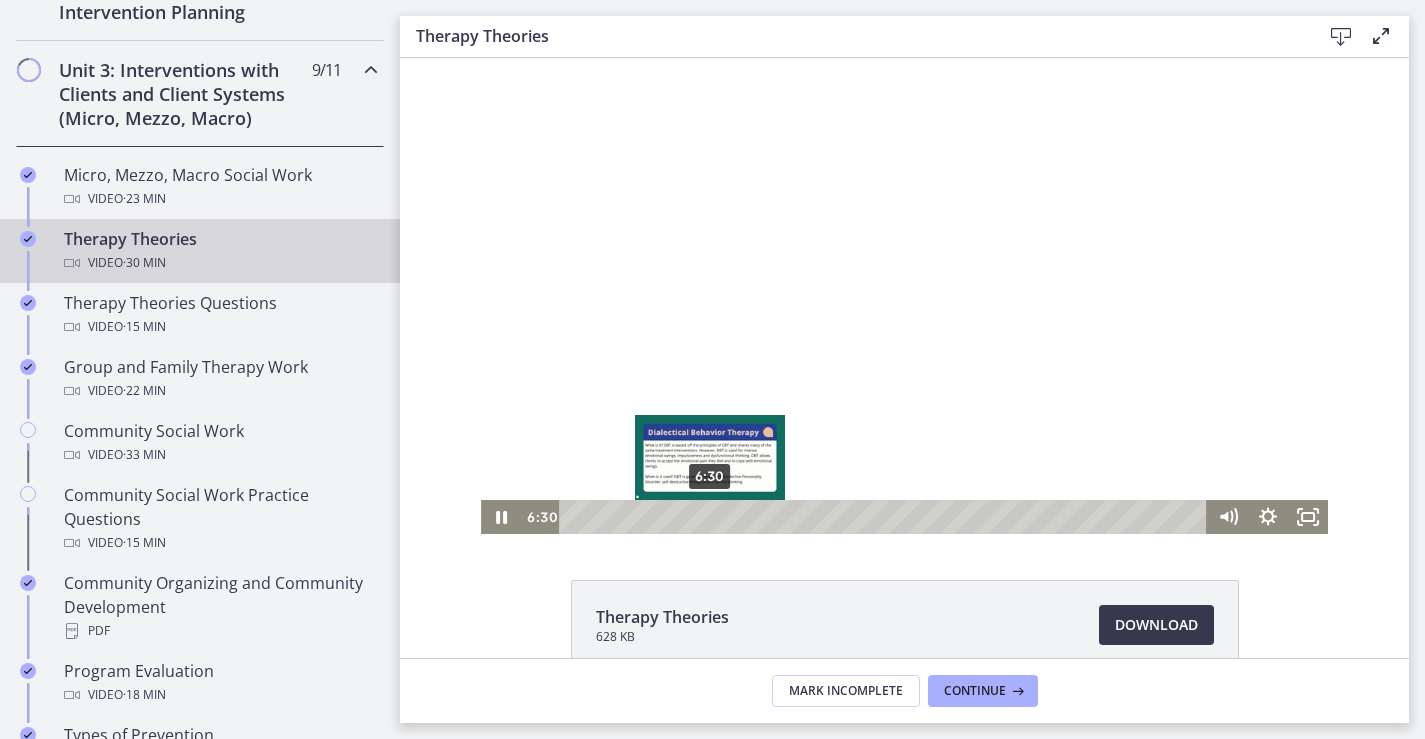 click on "6:30" at bounding box center [885, 517] 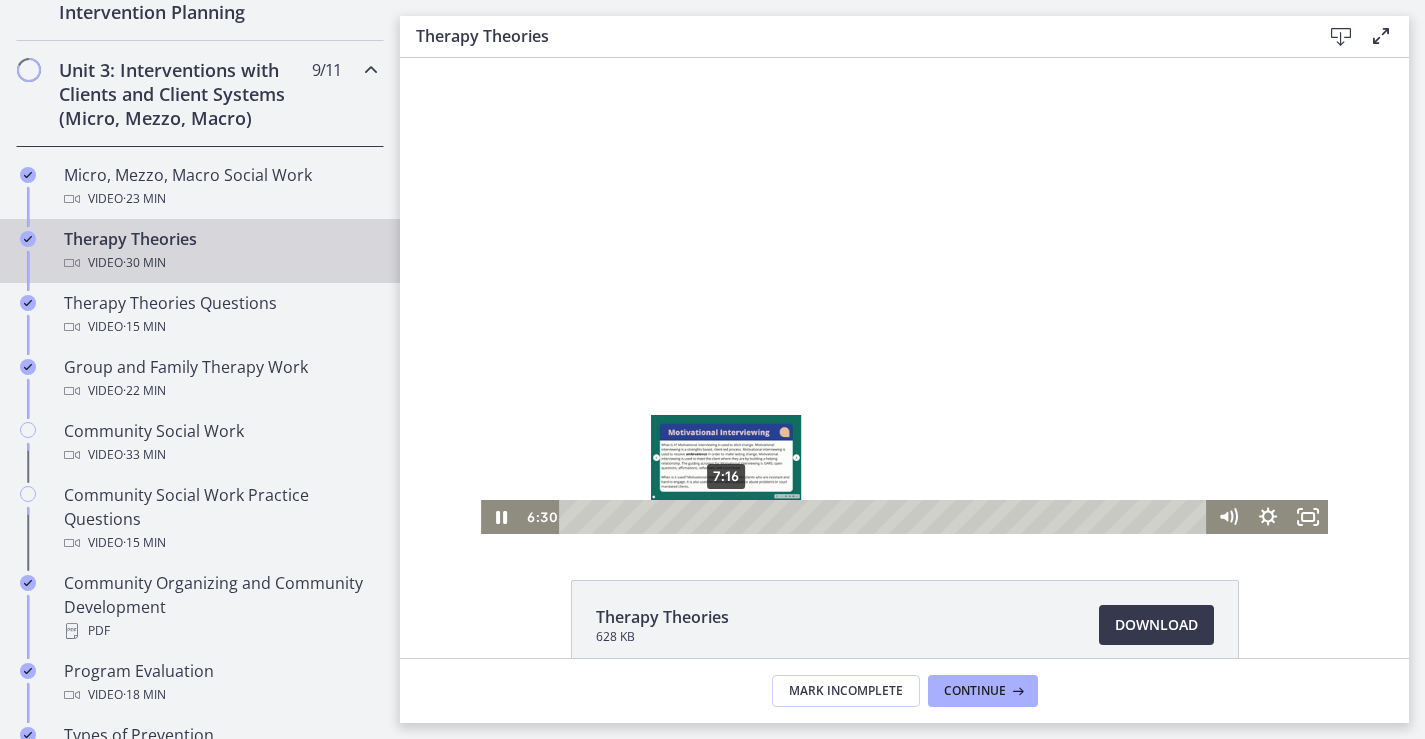click on "7:16" at bounding box center (885, 517) 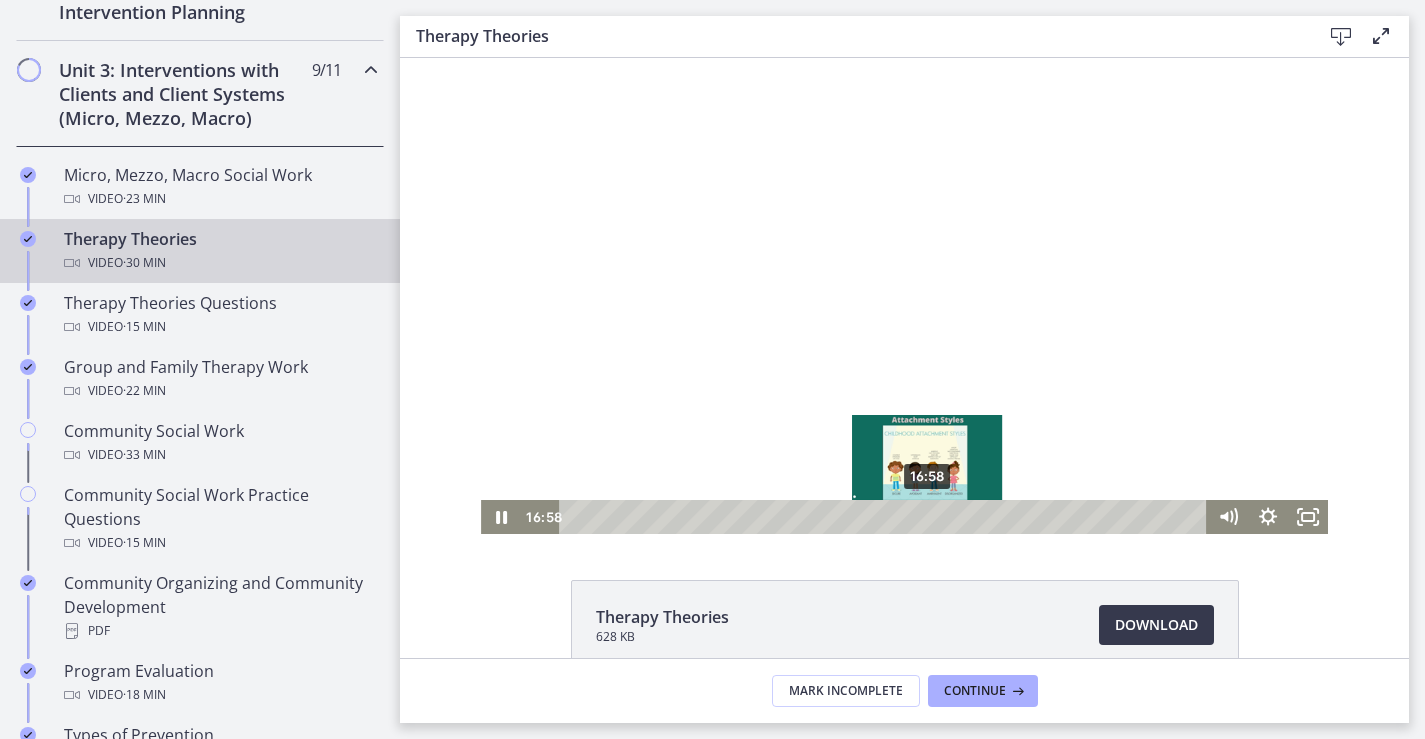 click on "16:58" at bounding box center (885, 517) 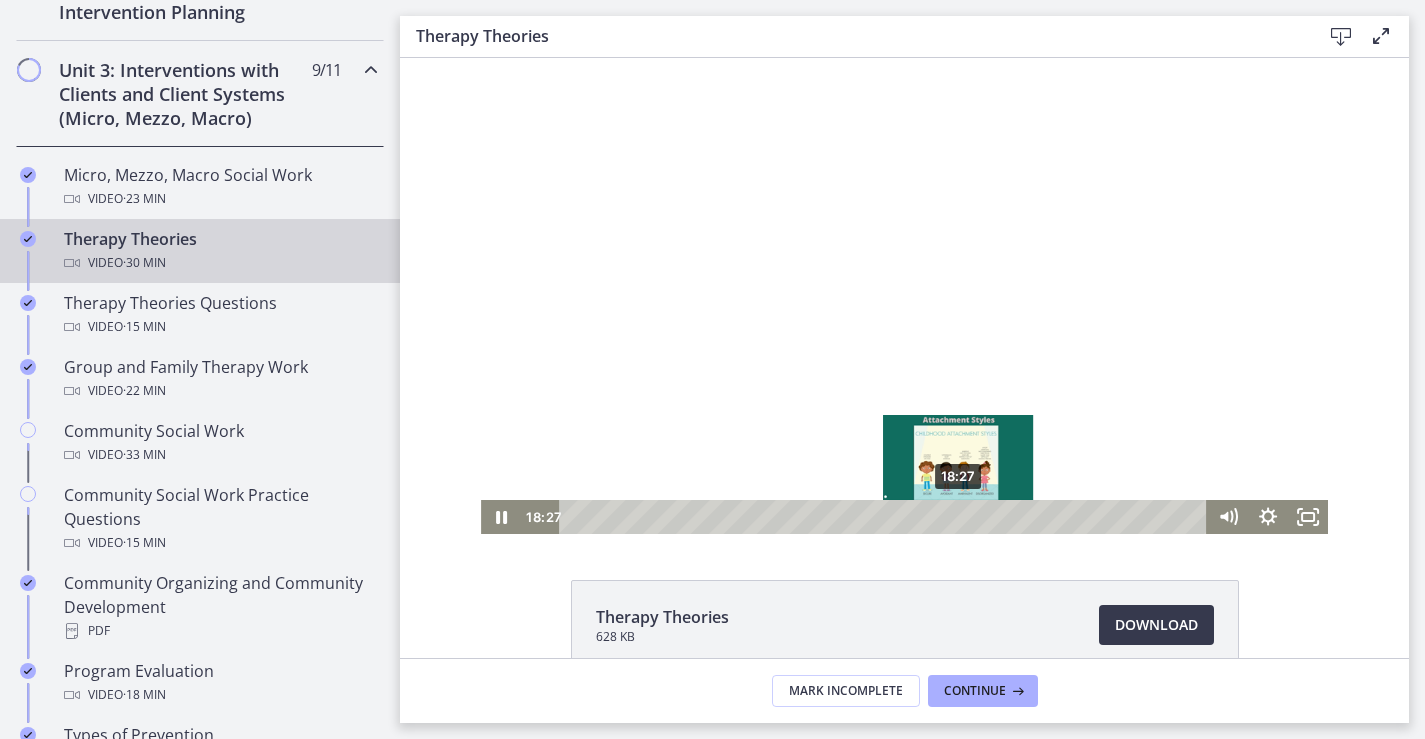 click on "18:27" at bounding box center (885, 517) 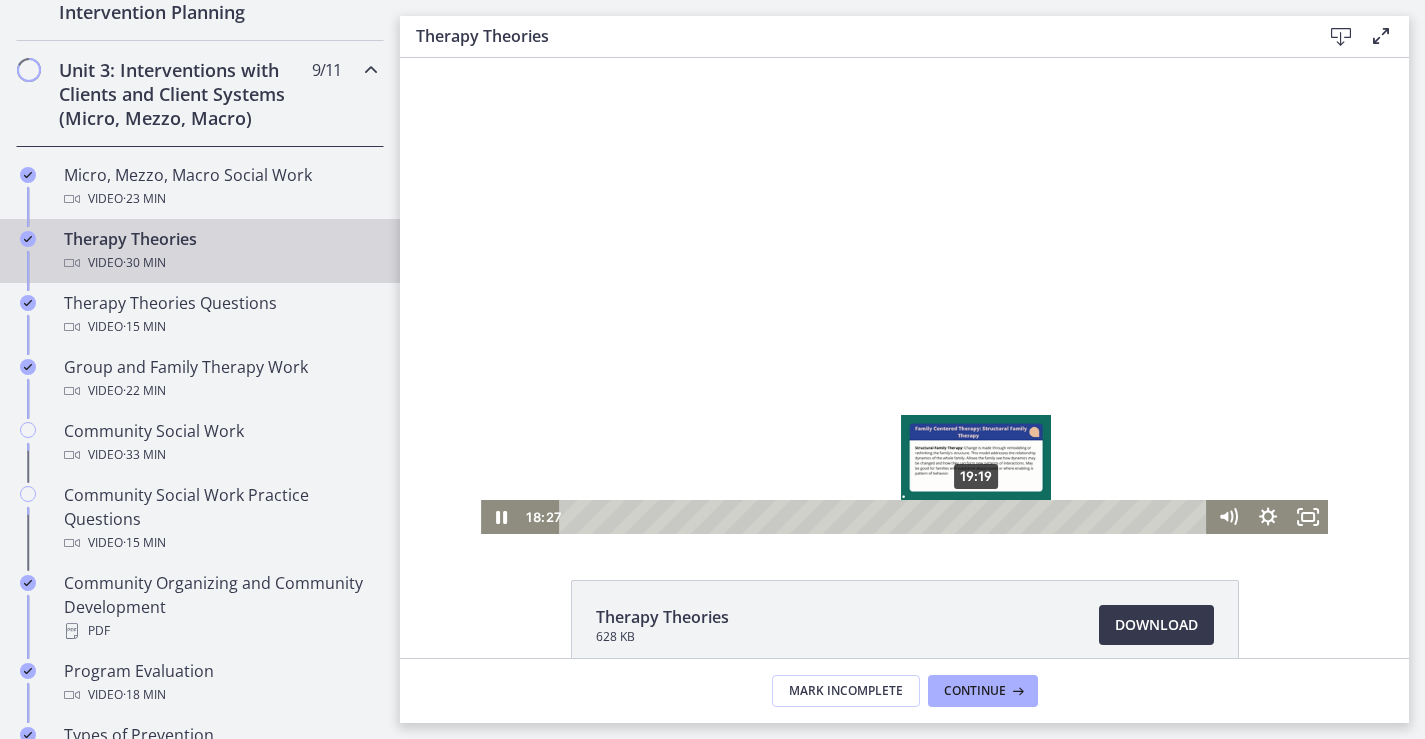 click on "19:19" at bounding box center (885, 517) 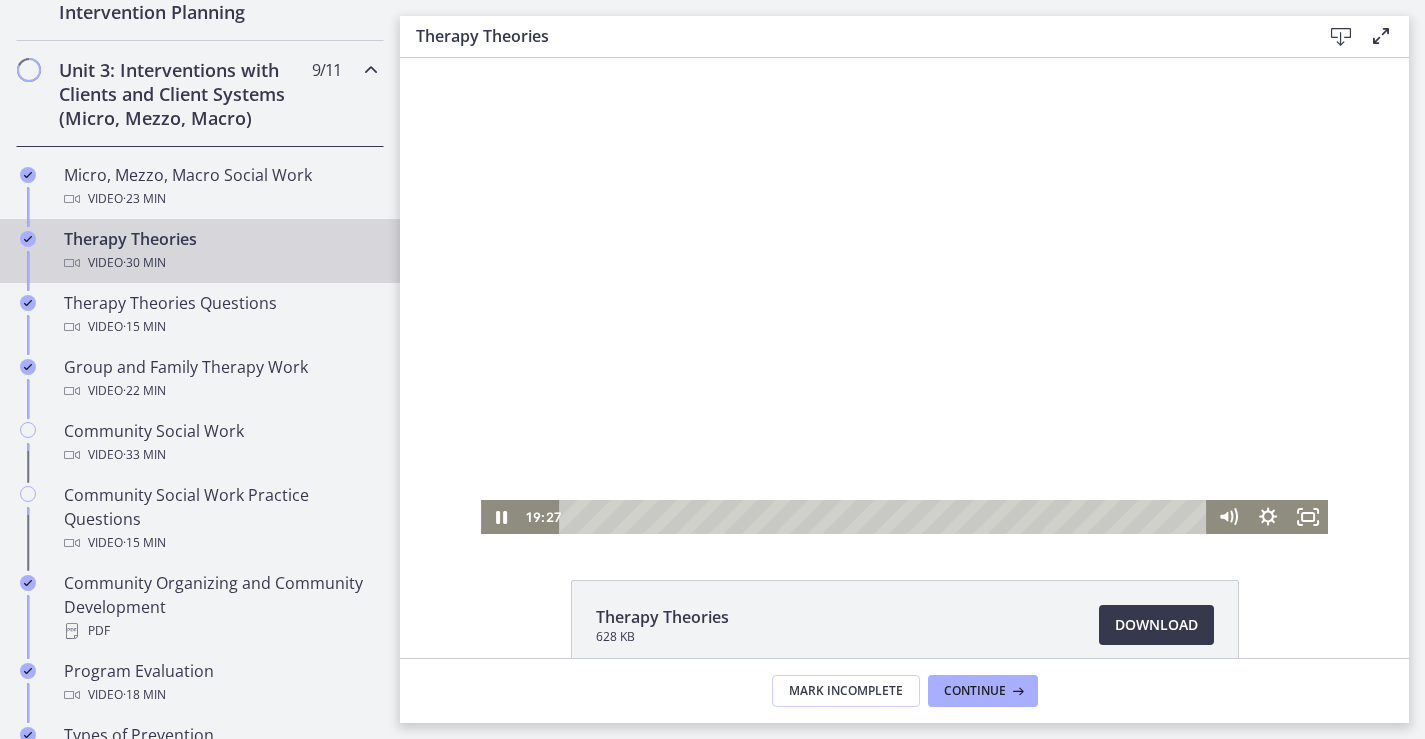 click at bounding box center [904, 296] 